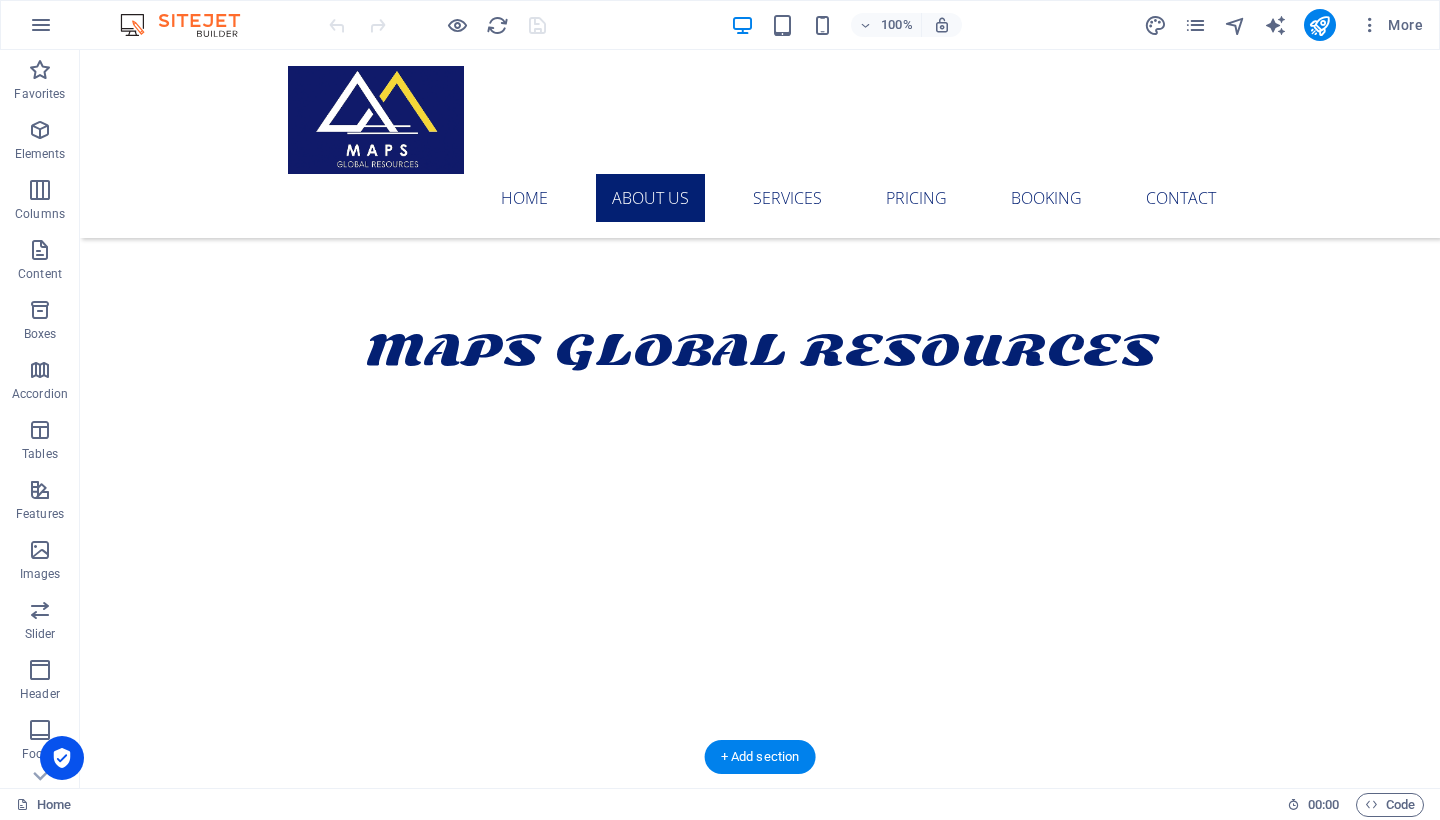 scroll, scrollTop: 319, scrollLeft: 0, axis: vertical 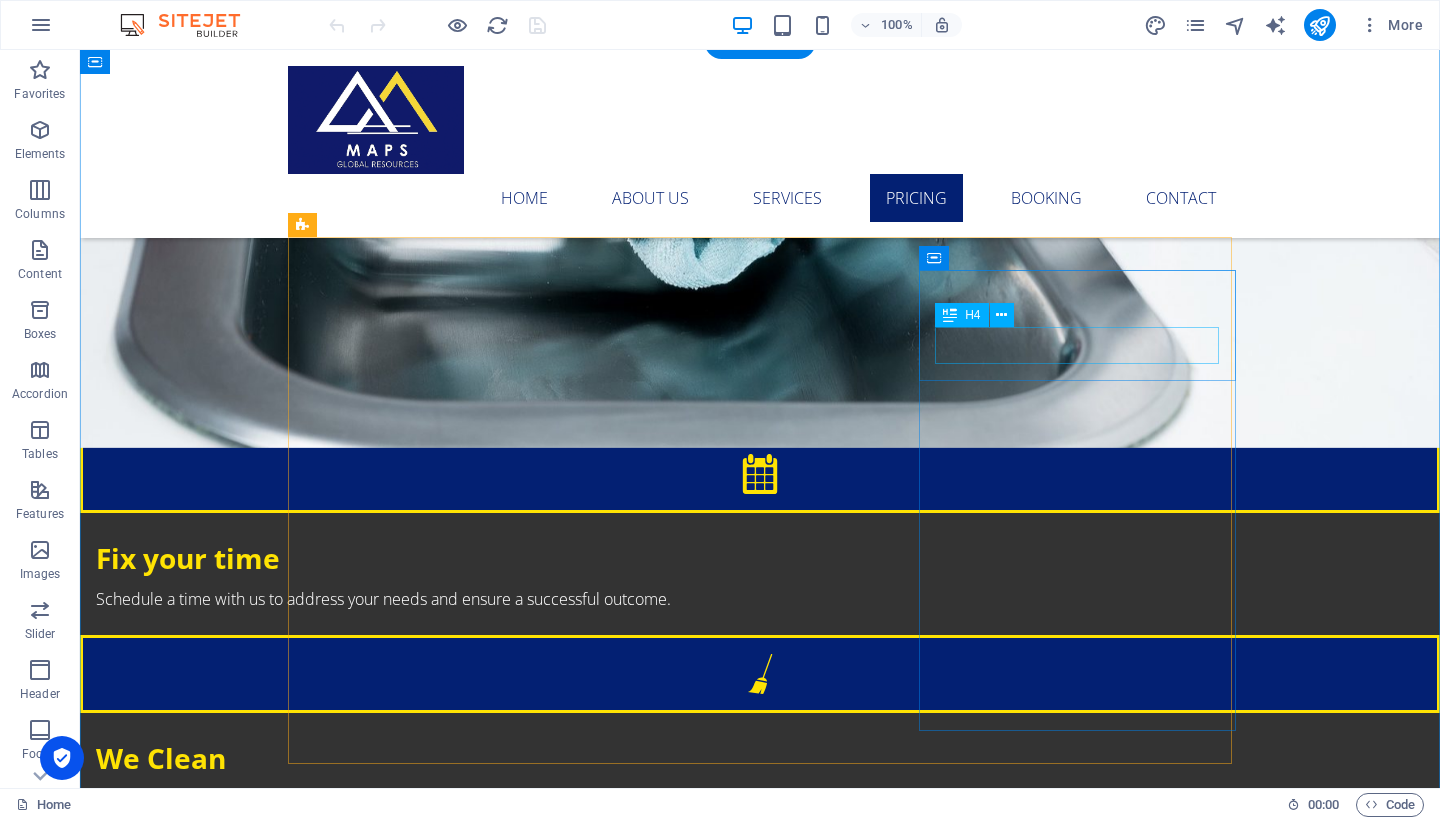 click on "MONTHLY CLEANING" at bounding box center [760, 3734] 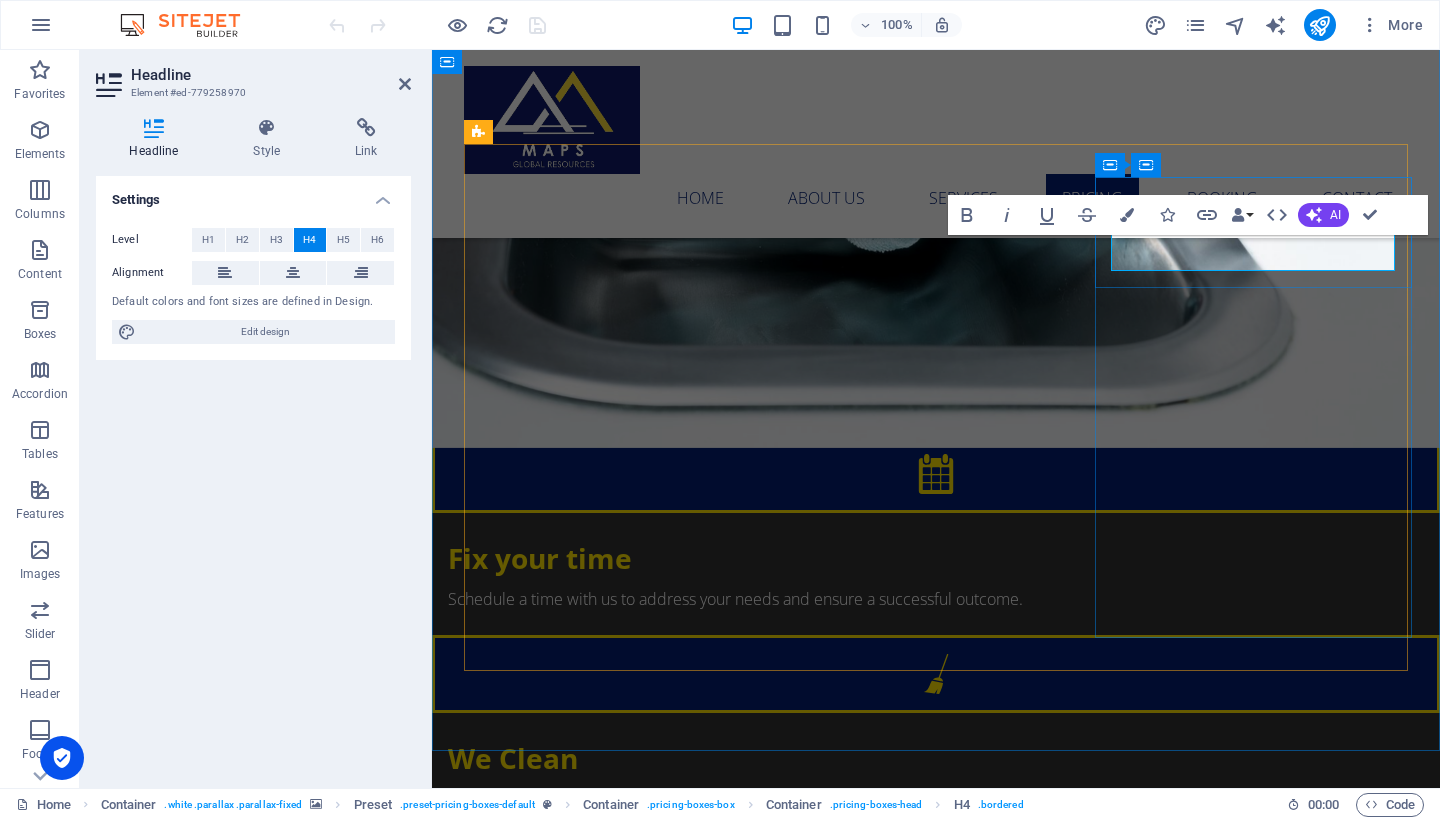 click on "MONTHLY CLEANING" at bounding box center (935, 3734) 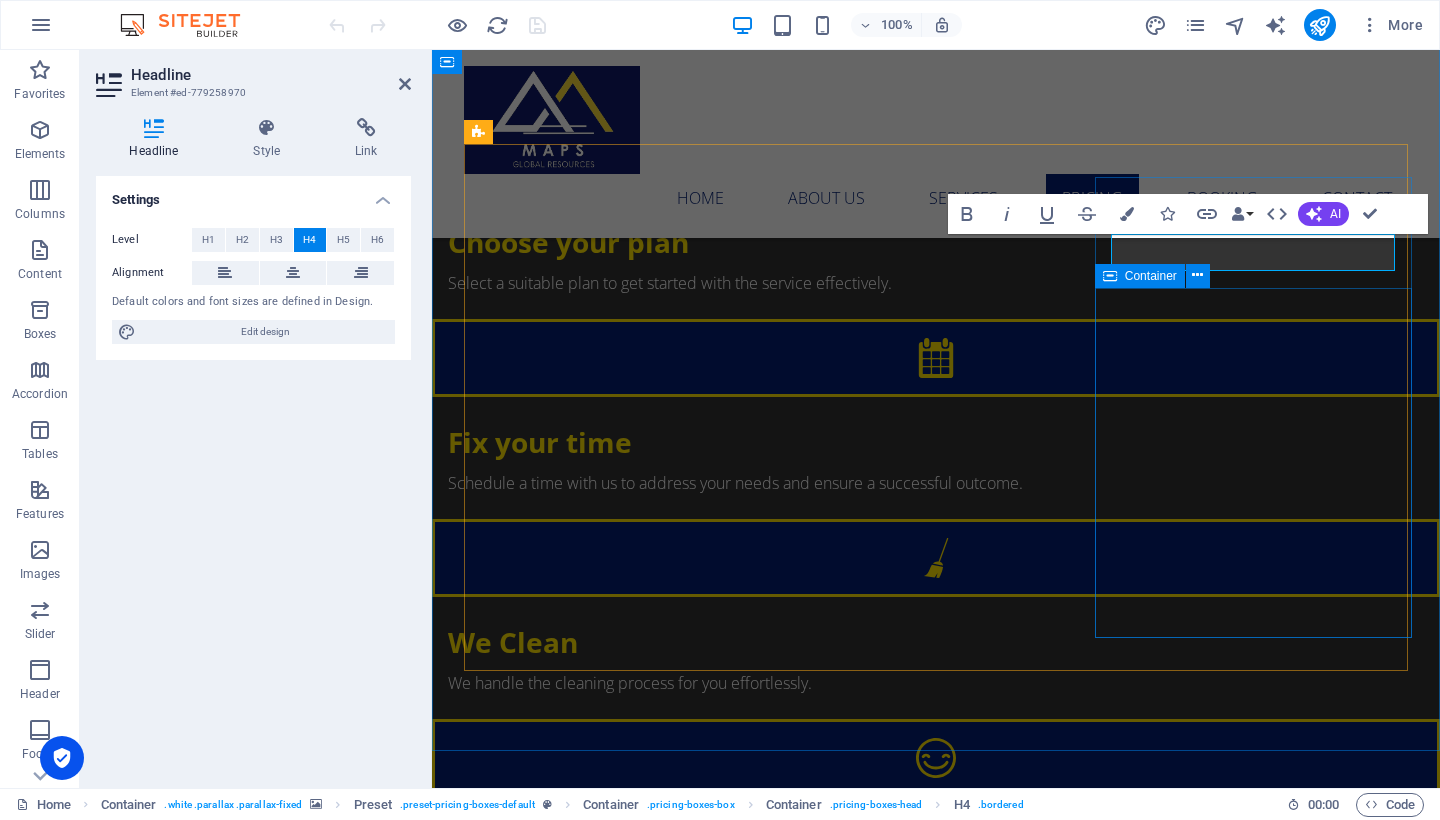 type 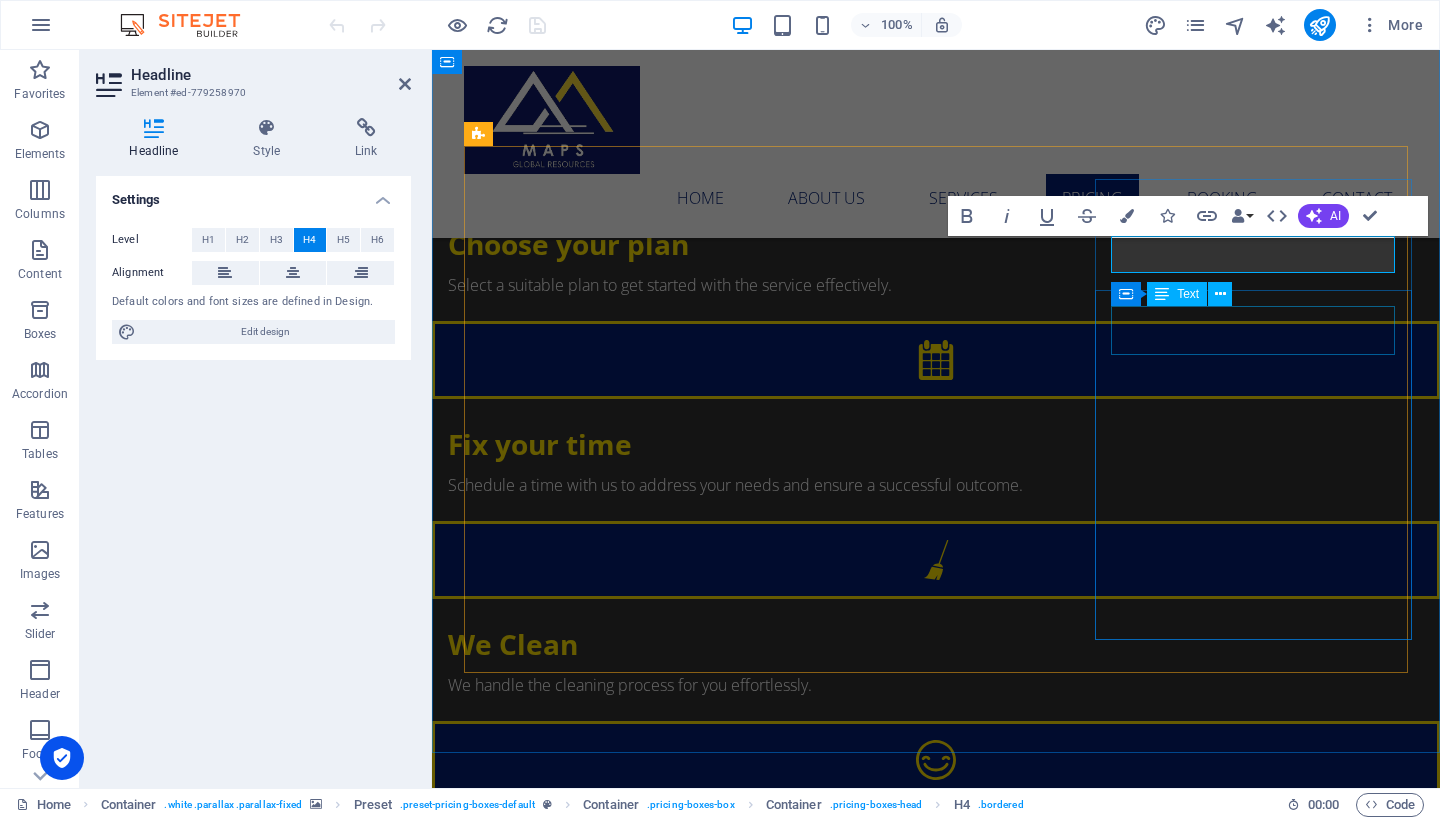 click on "RM 2300" at bounding box center [536, 3696] 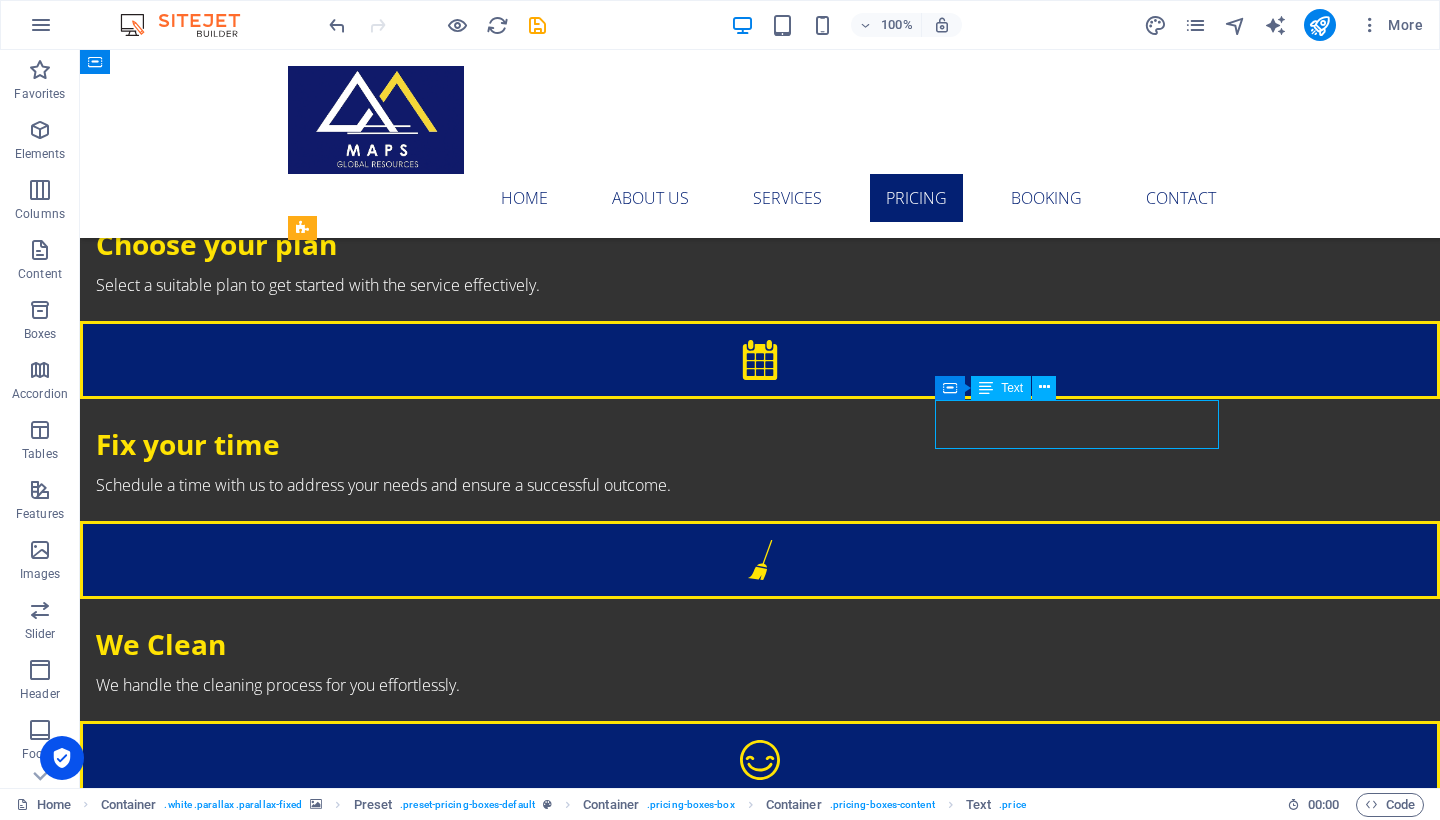 scroll, scrollTop: 3100, scrollLeft: 0, axis: vertical 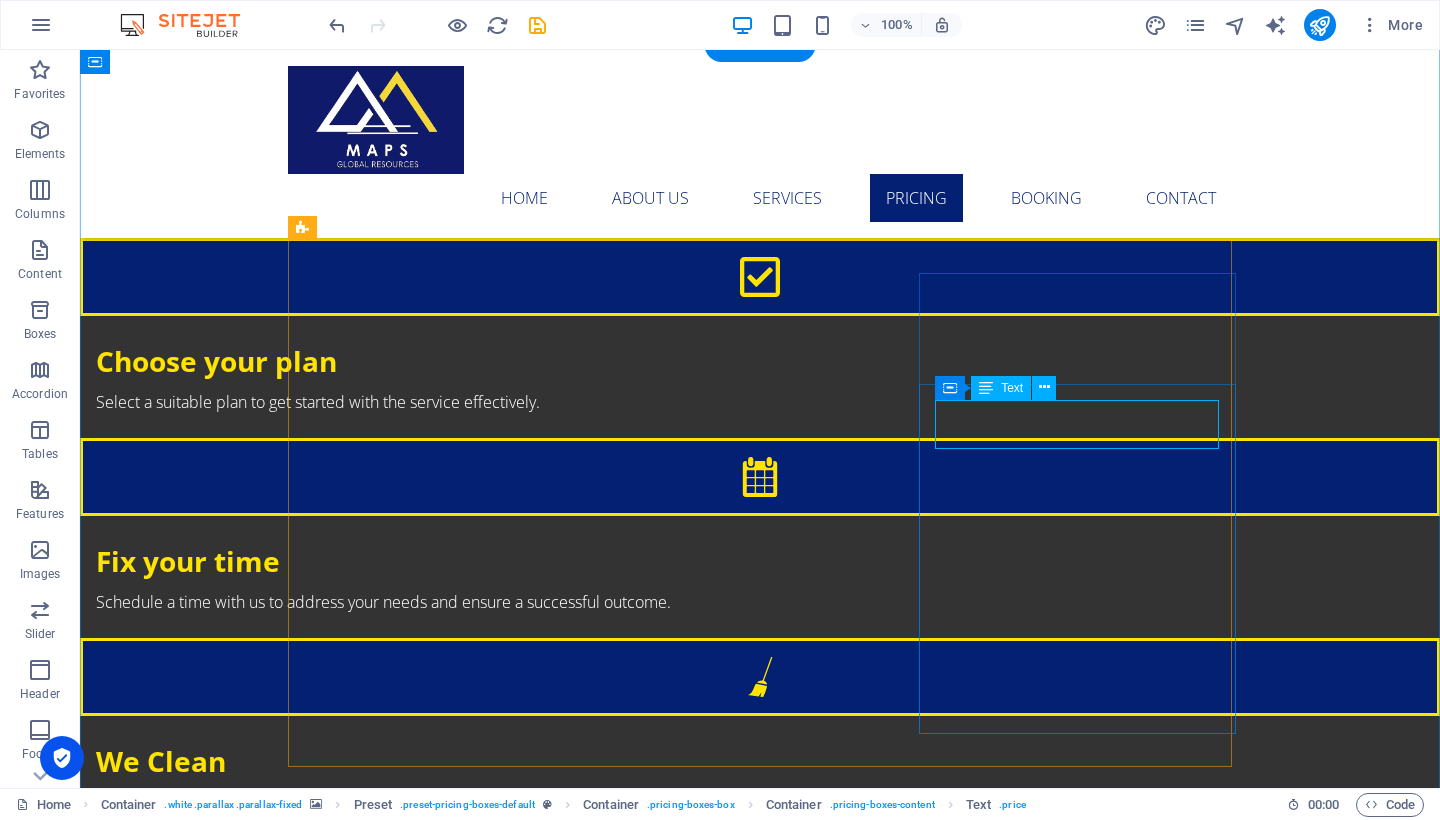 click on "RM 2300" at bounding box center [360, 3813] 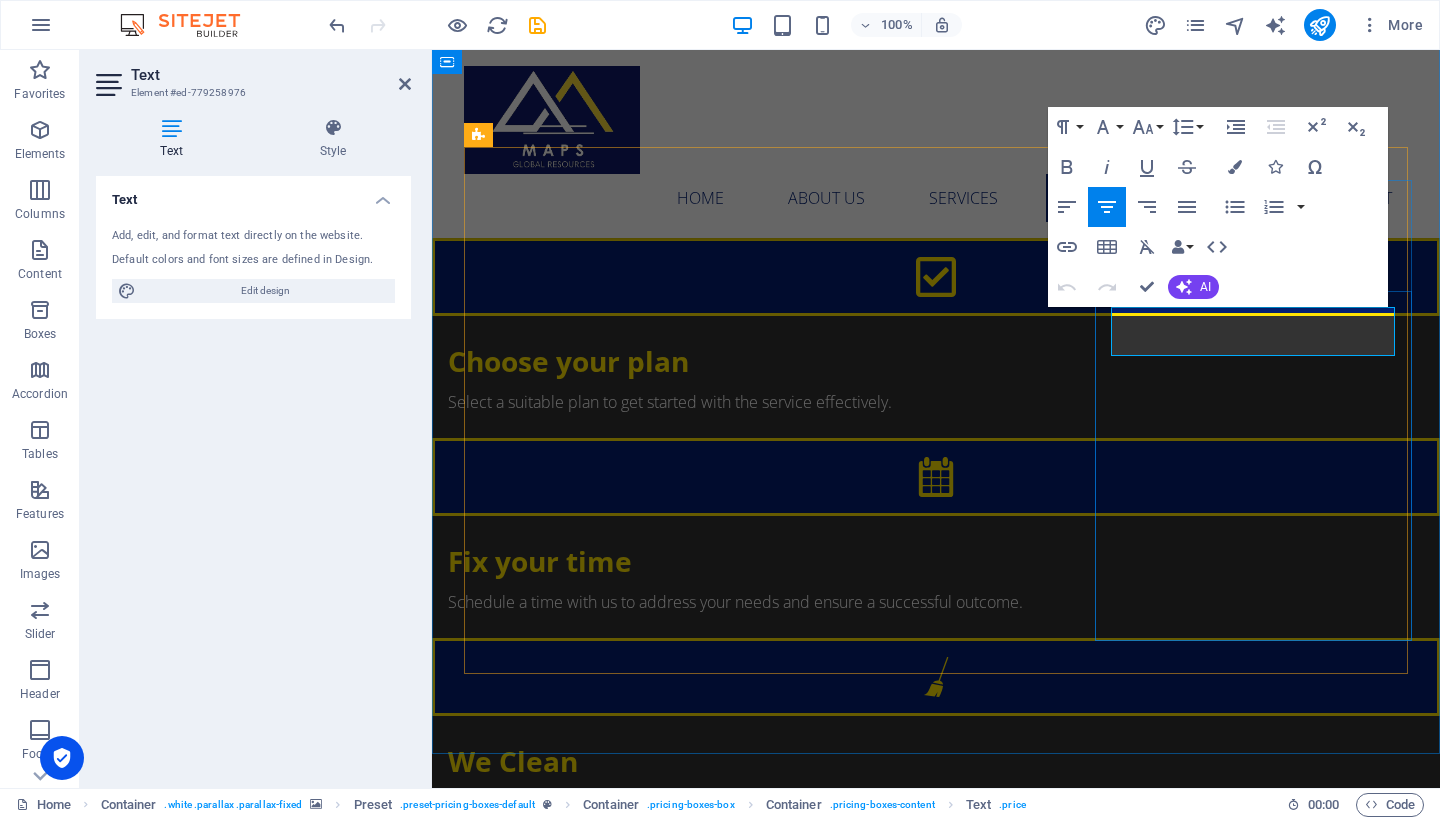 click on "RM 2300" at bounding box center [536, 3813] 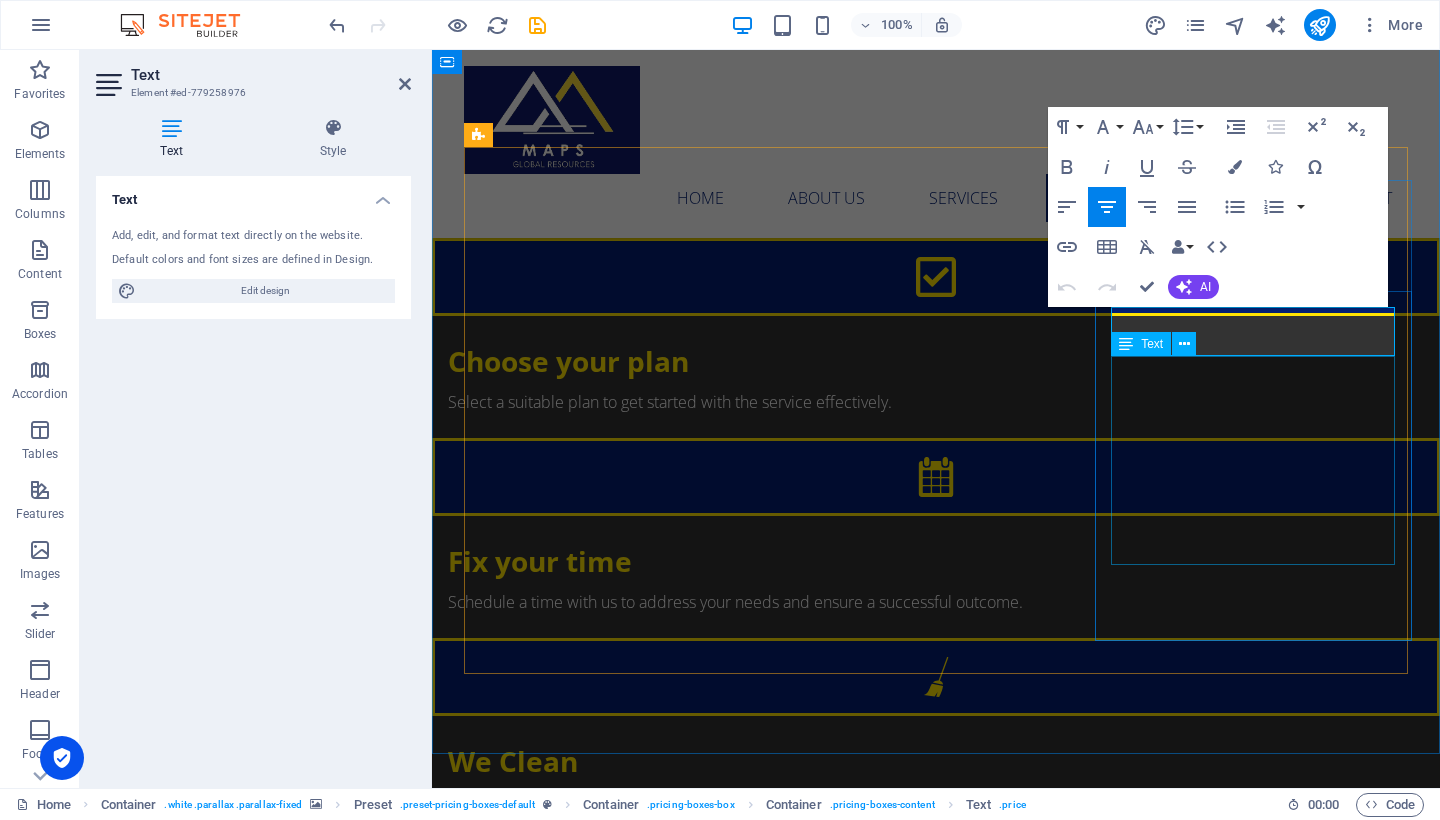 click on "1. 2. 3. 4. 5." at bounding box center [936, 3942] 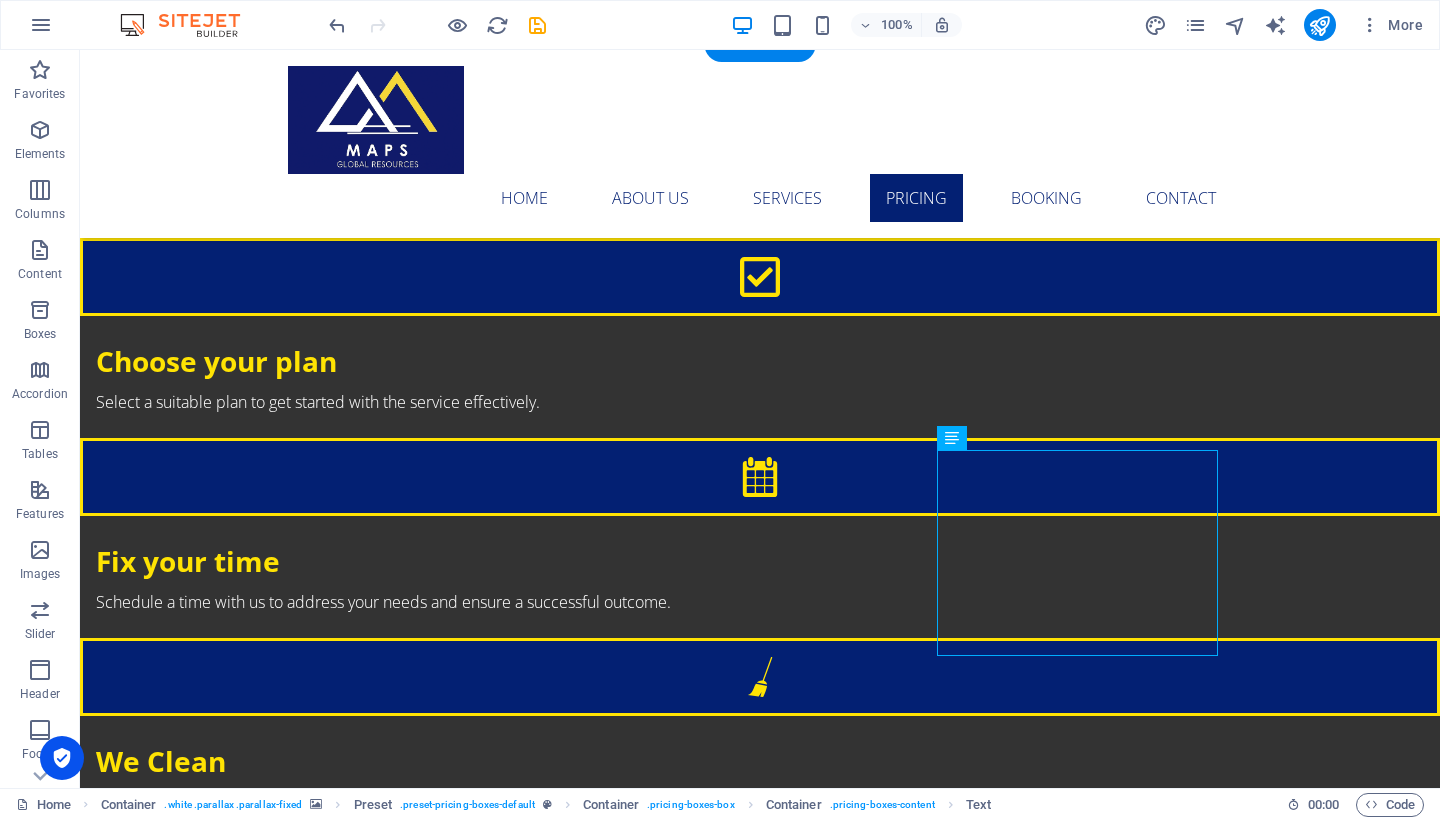 click at bounding box center (760, 2793) 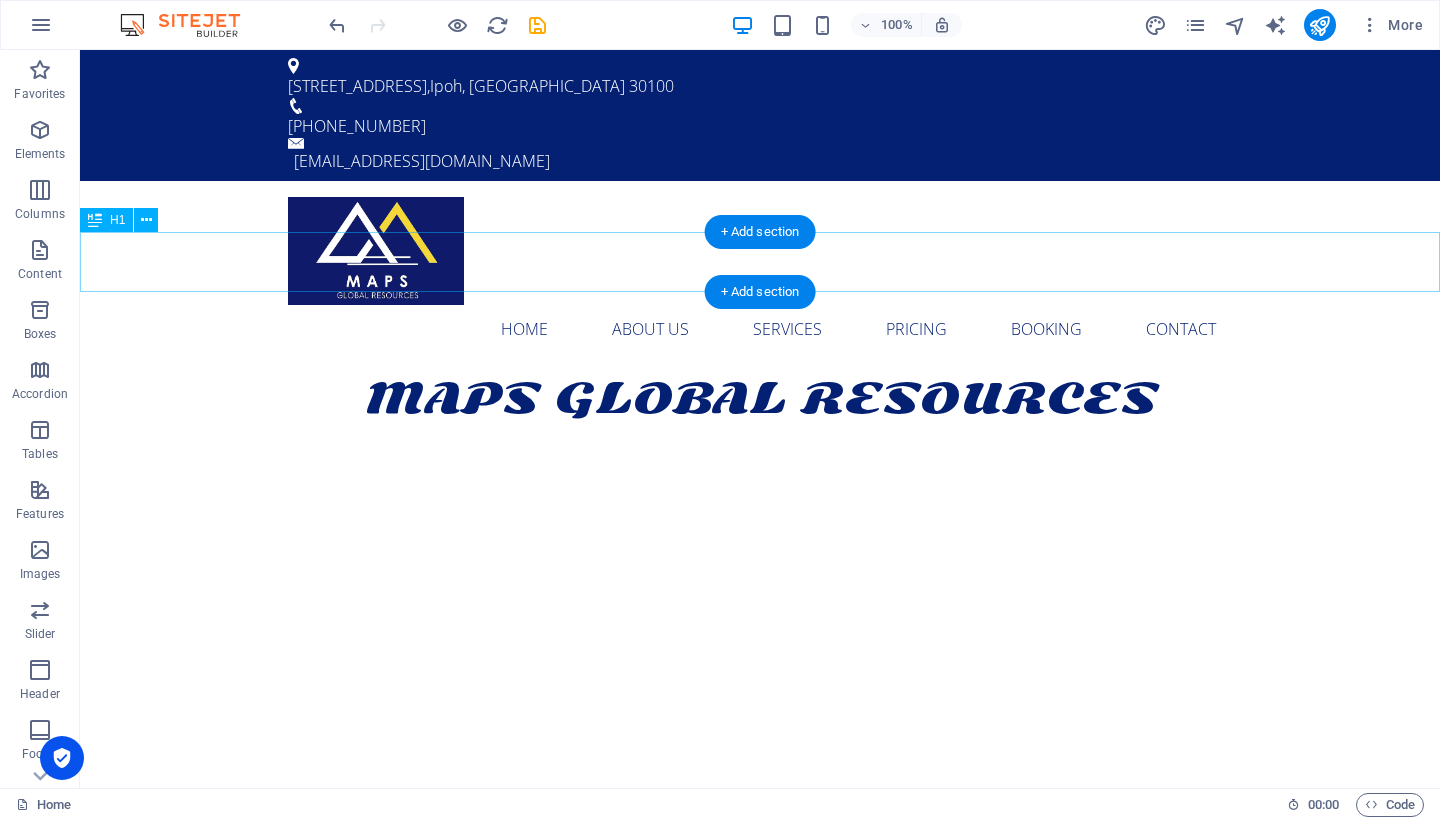 scroll, scrollTop: 0, scrollLeft: 0, axis: both 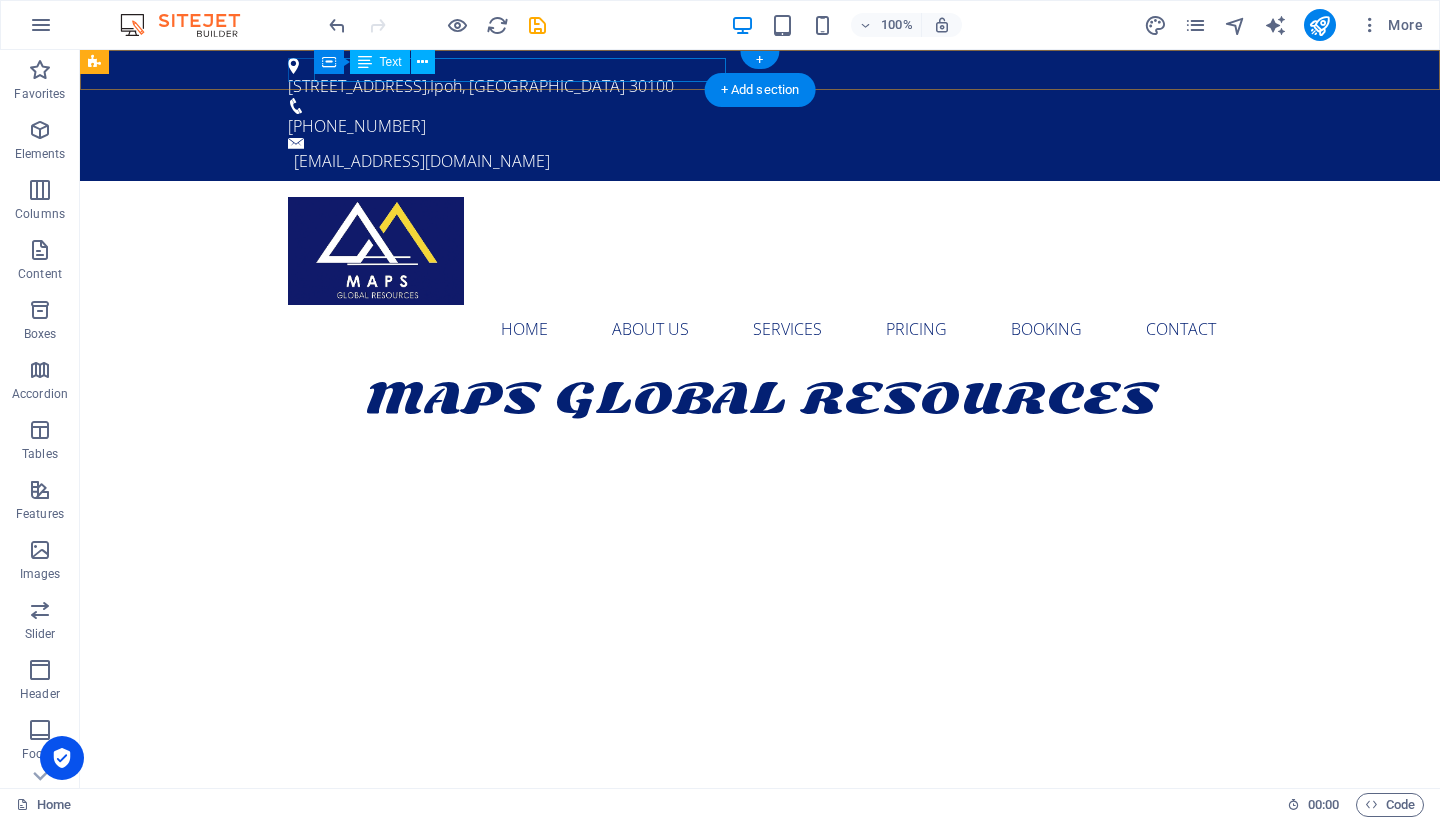 click on "[STREET_ADDRESS]" at bounding box center [357, 86] 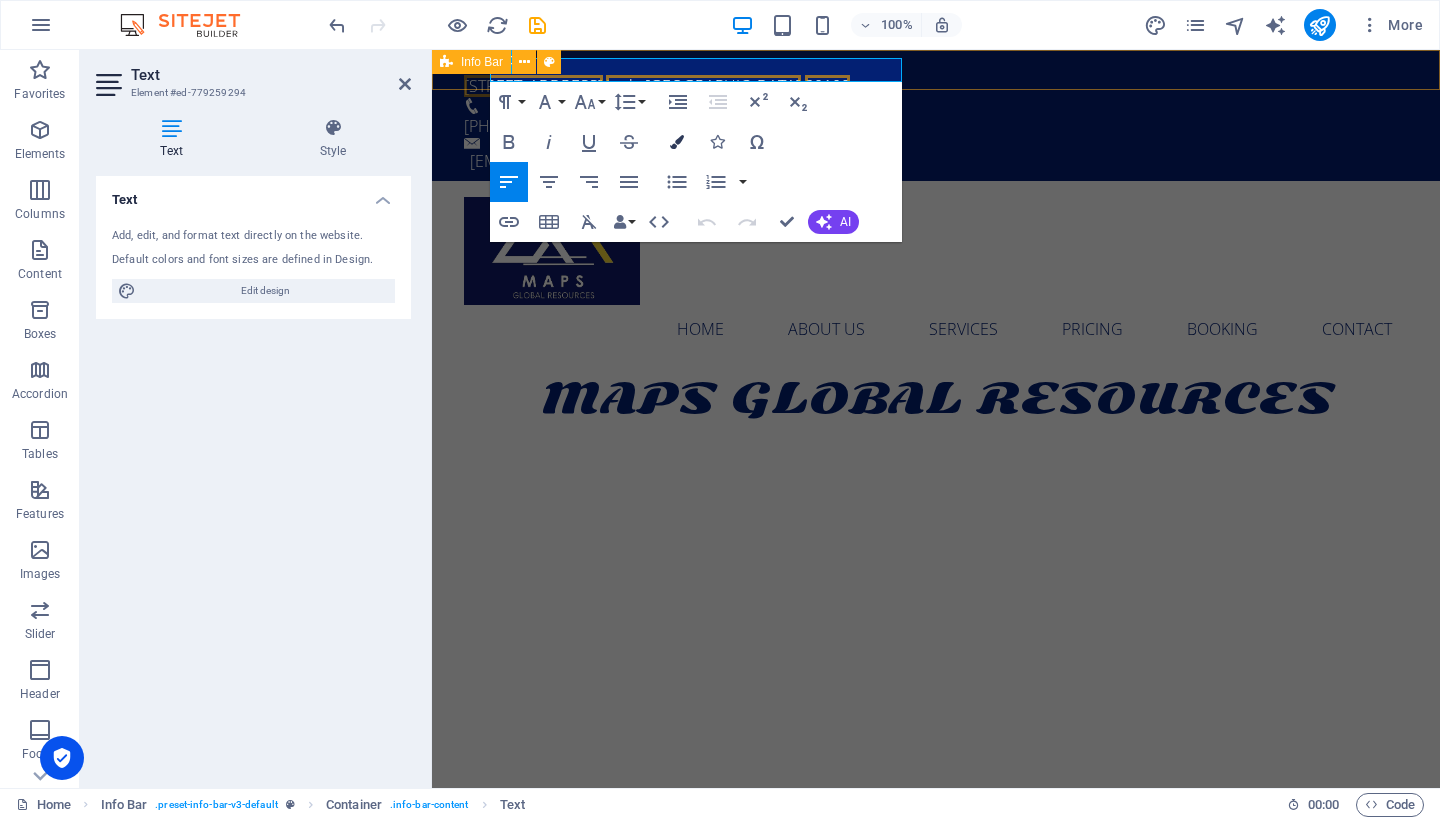 click on "Colors" at bounding box center (677, 142) 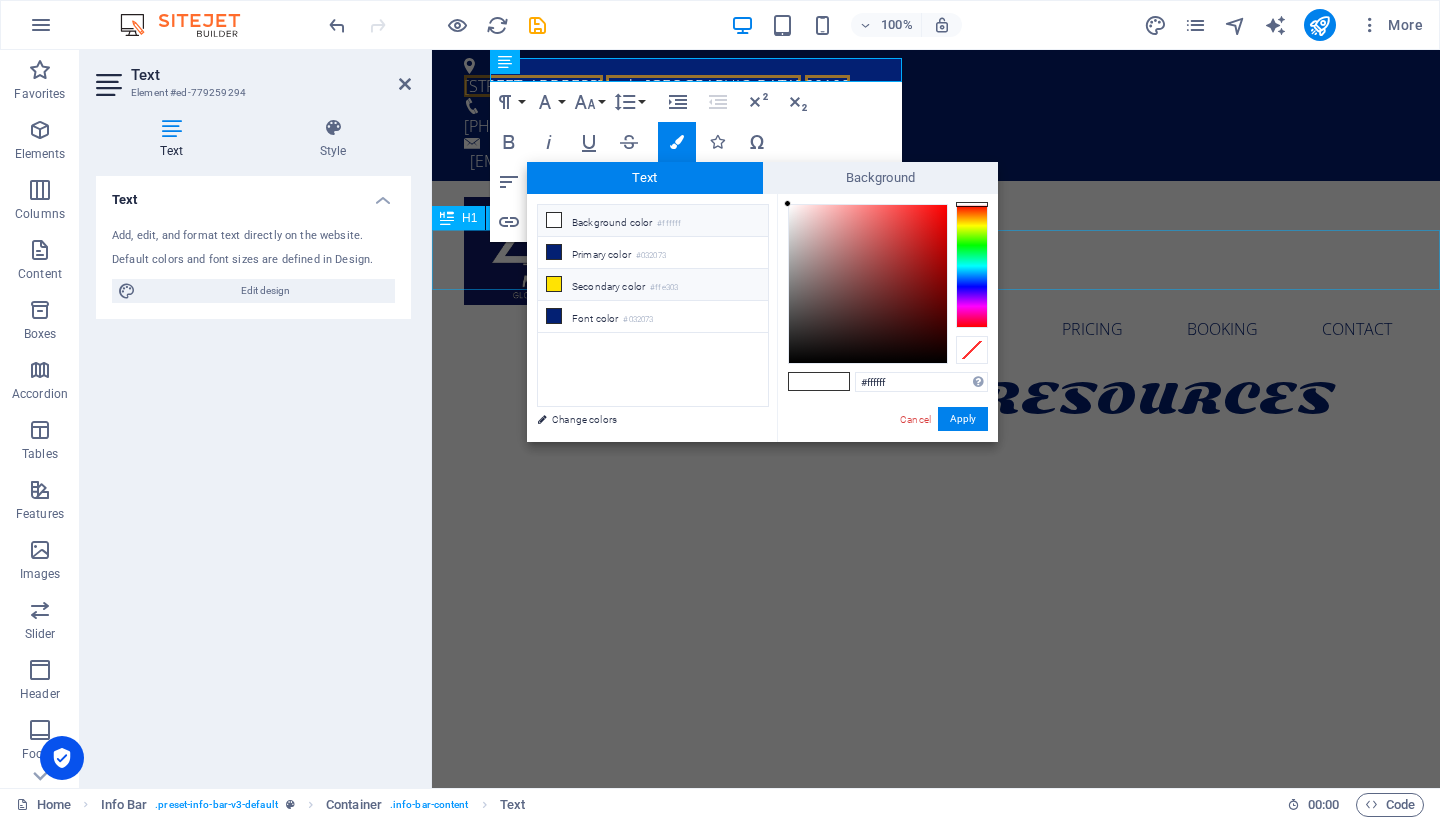 click on "Secondary color
#ffe303" at bounding box center [653, 285] 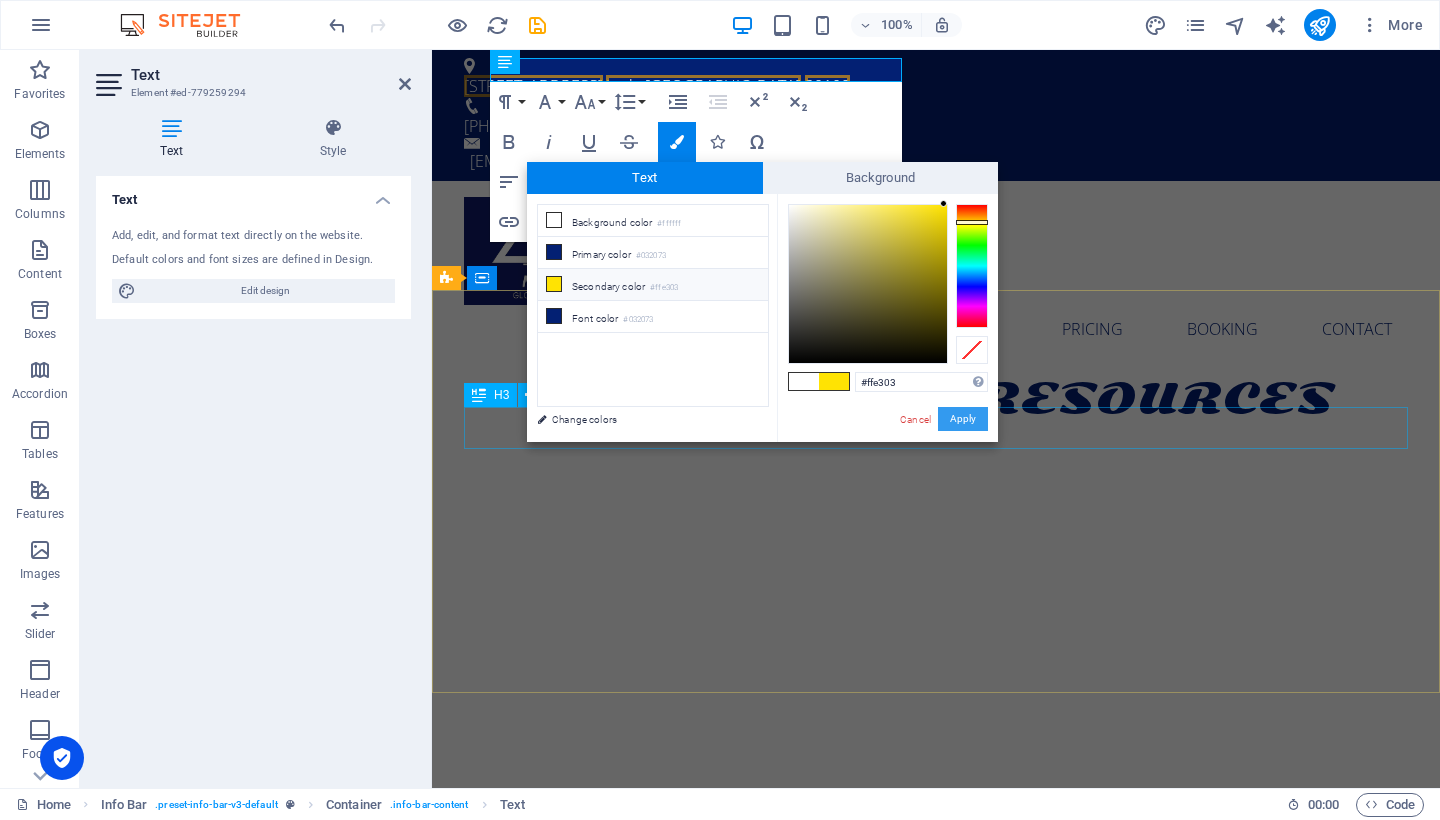click on "Apply" at bounding box center [963, 419] 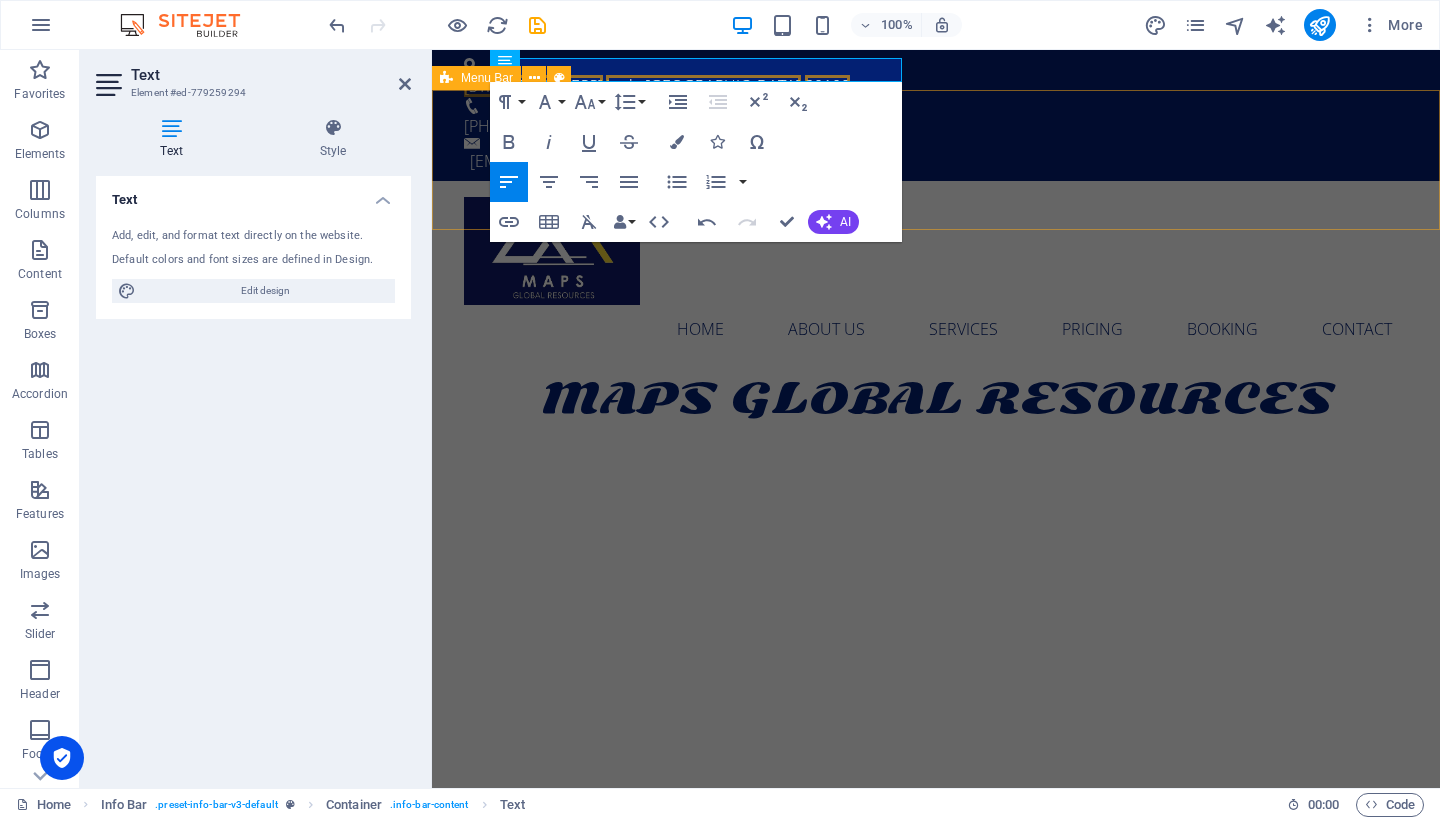 click on "Home About us Services Pricing Booking Contact" at bounding box center [936, 275] 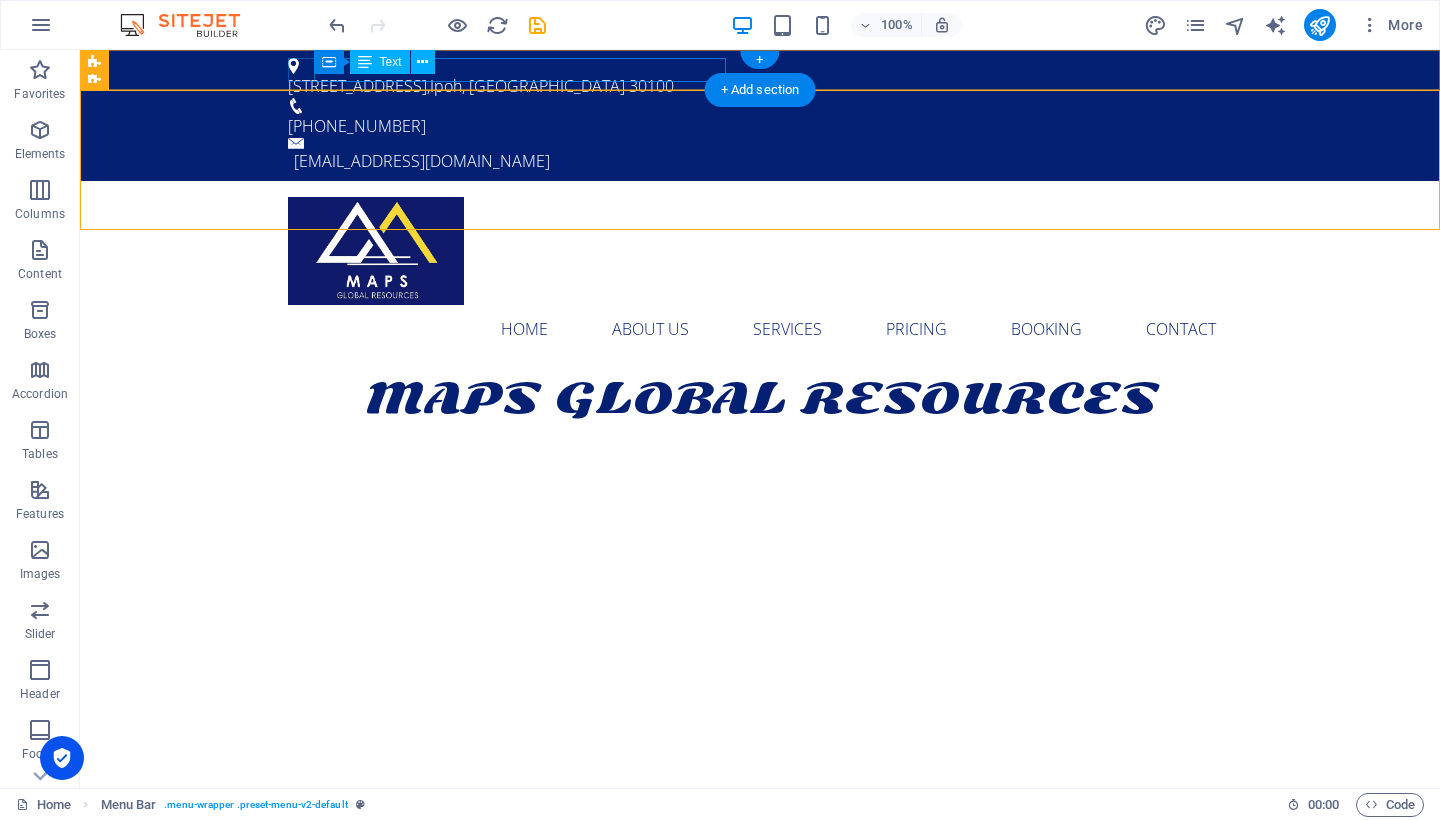 click on "Ipoh, [GEOGRAPHIC_DATA]" at bounding box center [527, 86] 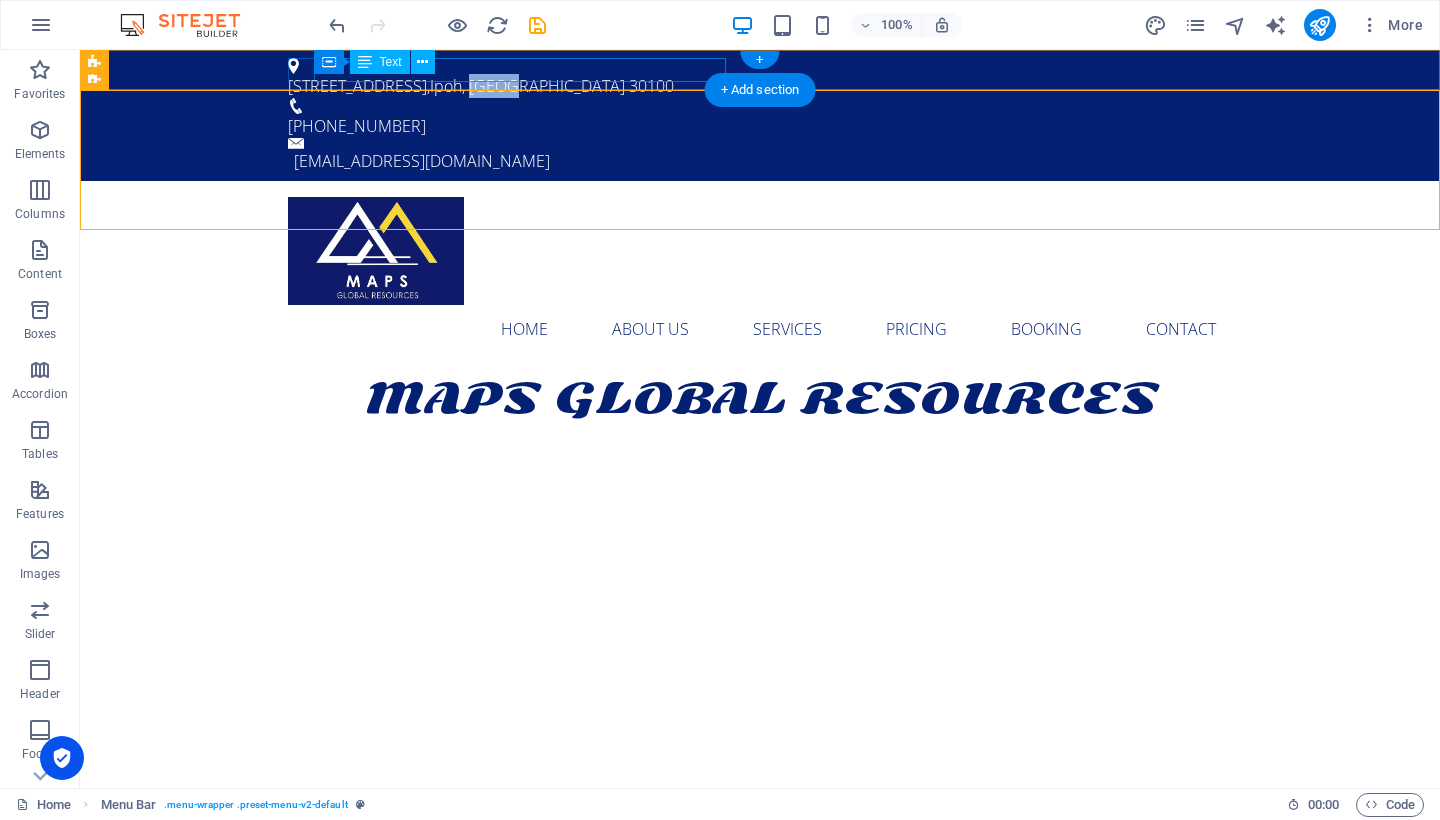 click on "Ipoh, [GEOGRAPHIC_DATA]" at bounding box center (527, 86) 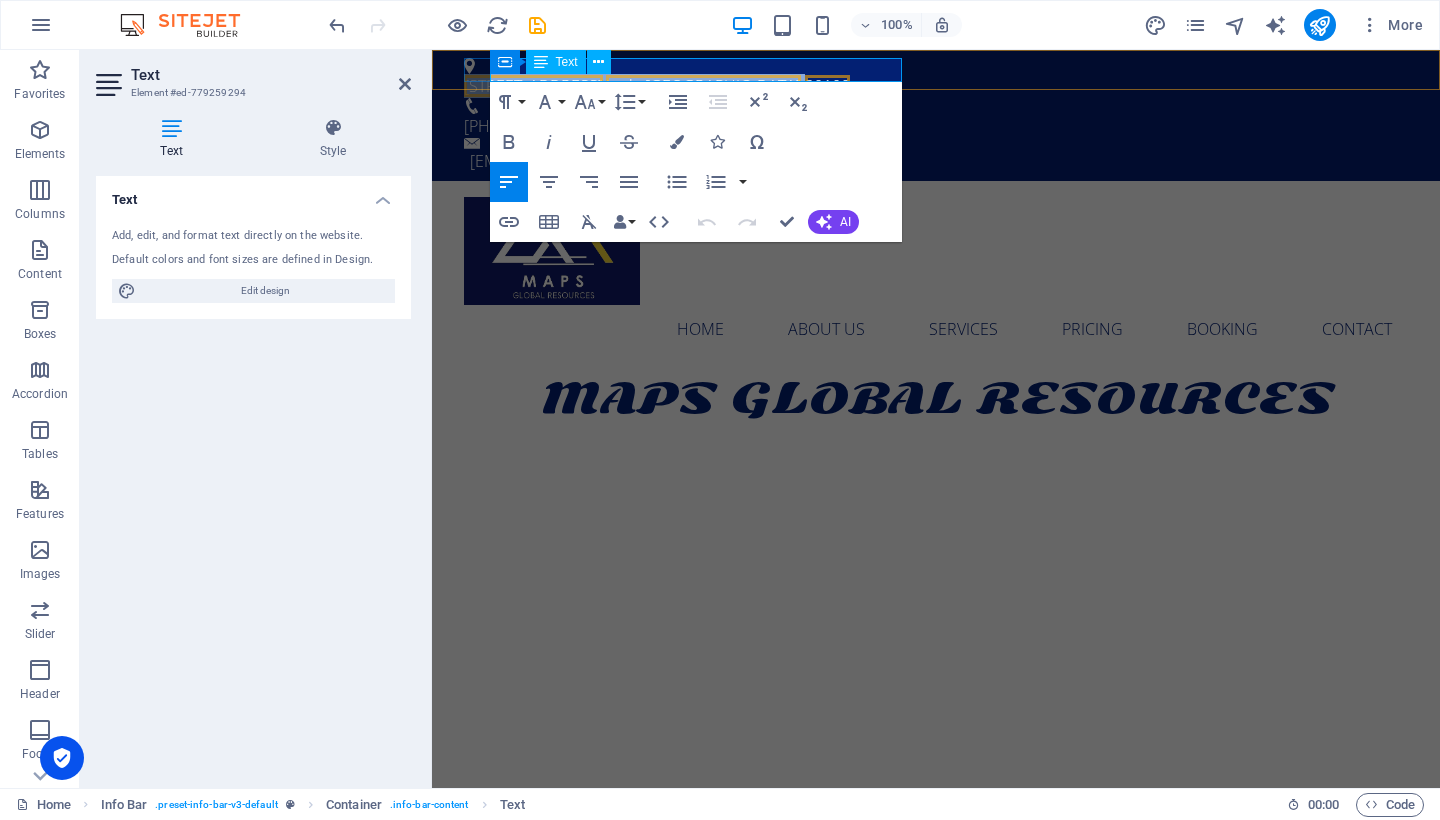 drag, startPoint x: 900, startPoint y: 70, endPoint x: 536, endPoint y: 72, distance: 364.0055 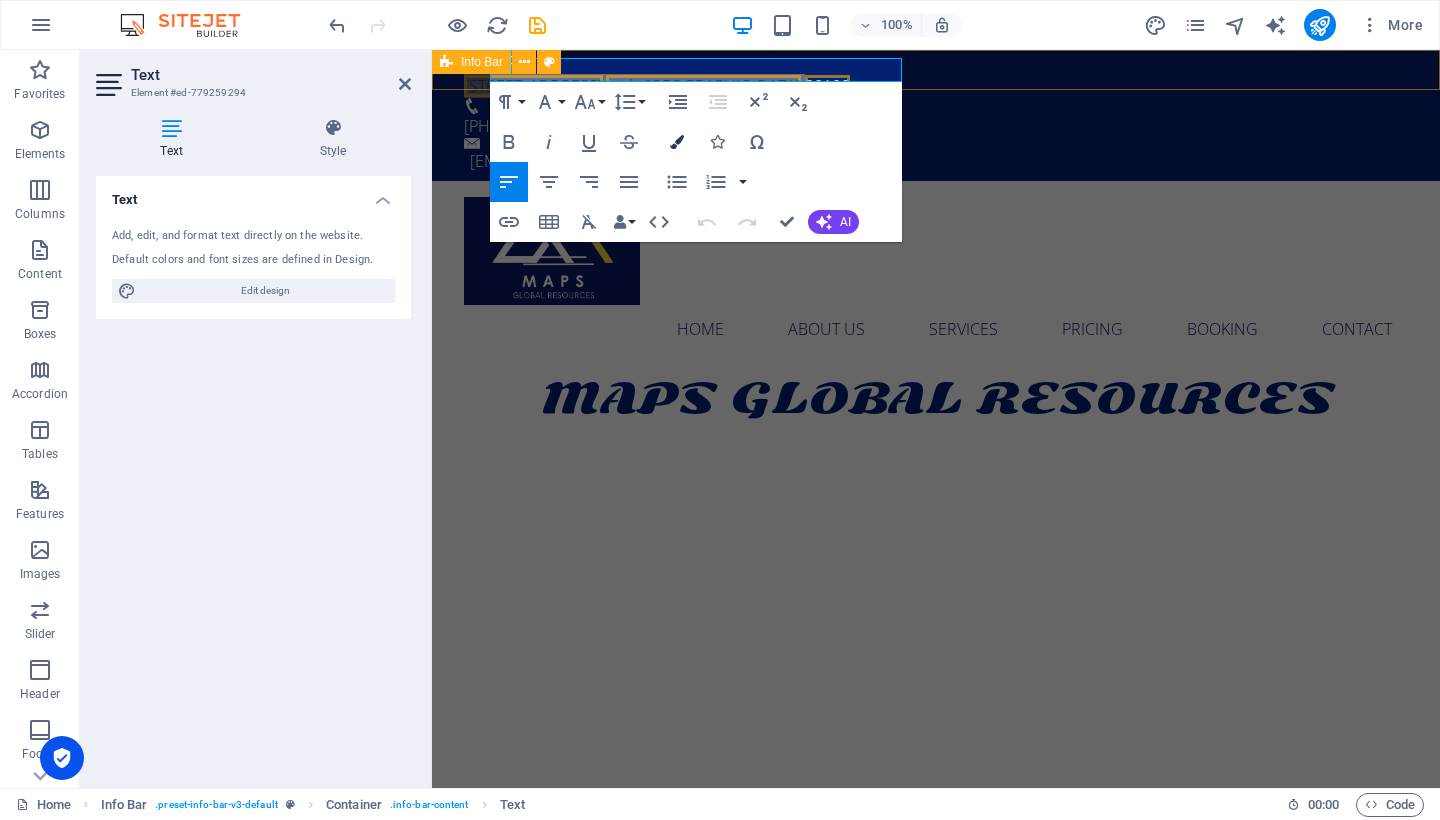 click at bounding box center (677, 142) 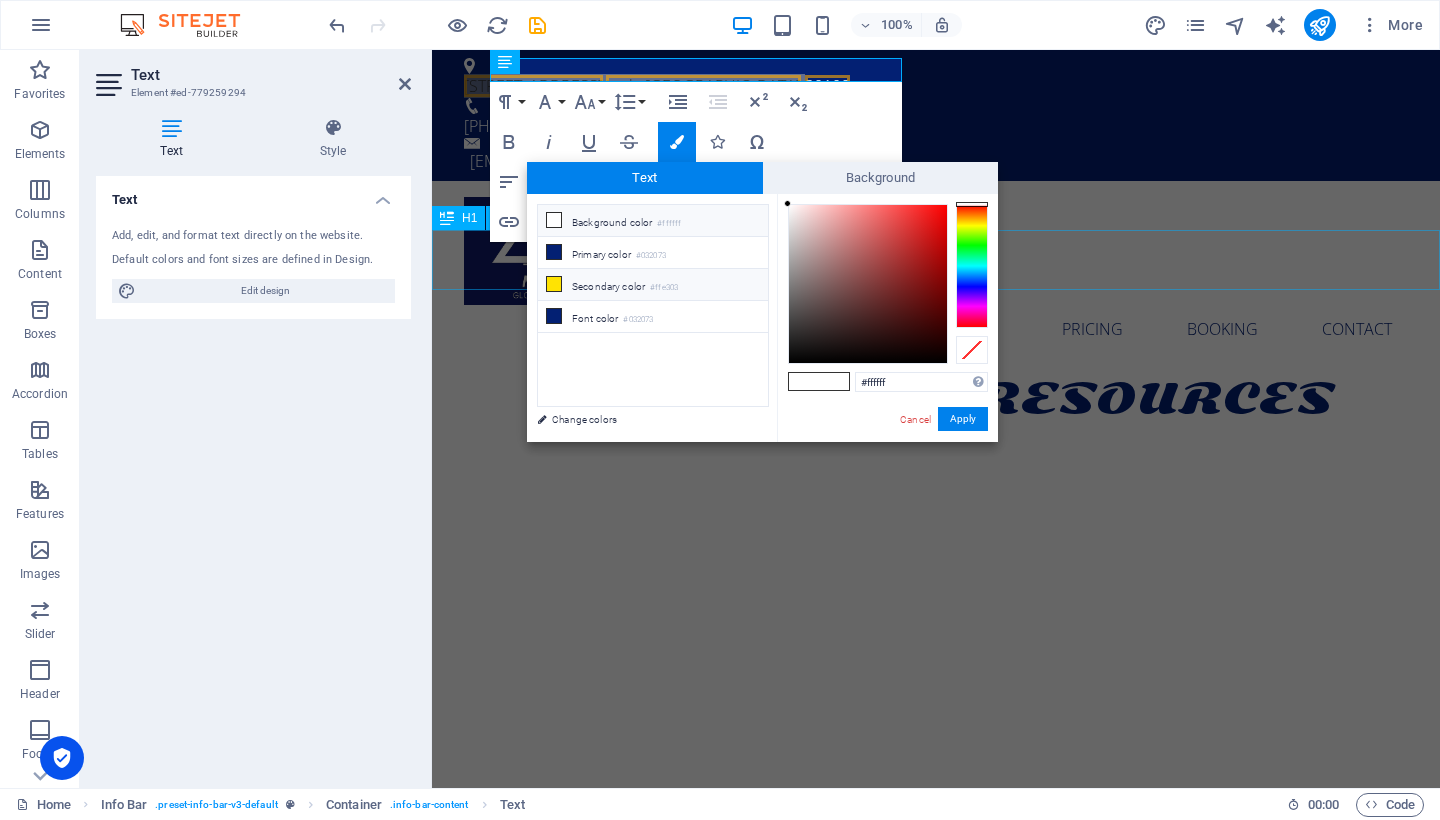 click at bounding box center [554, 284] 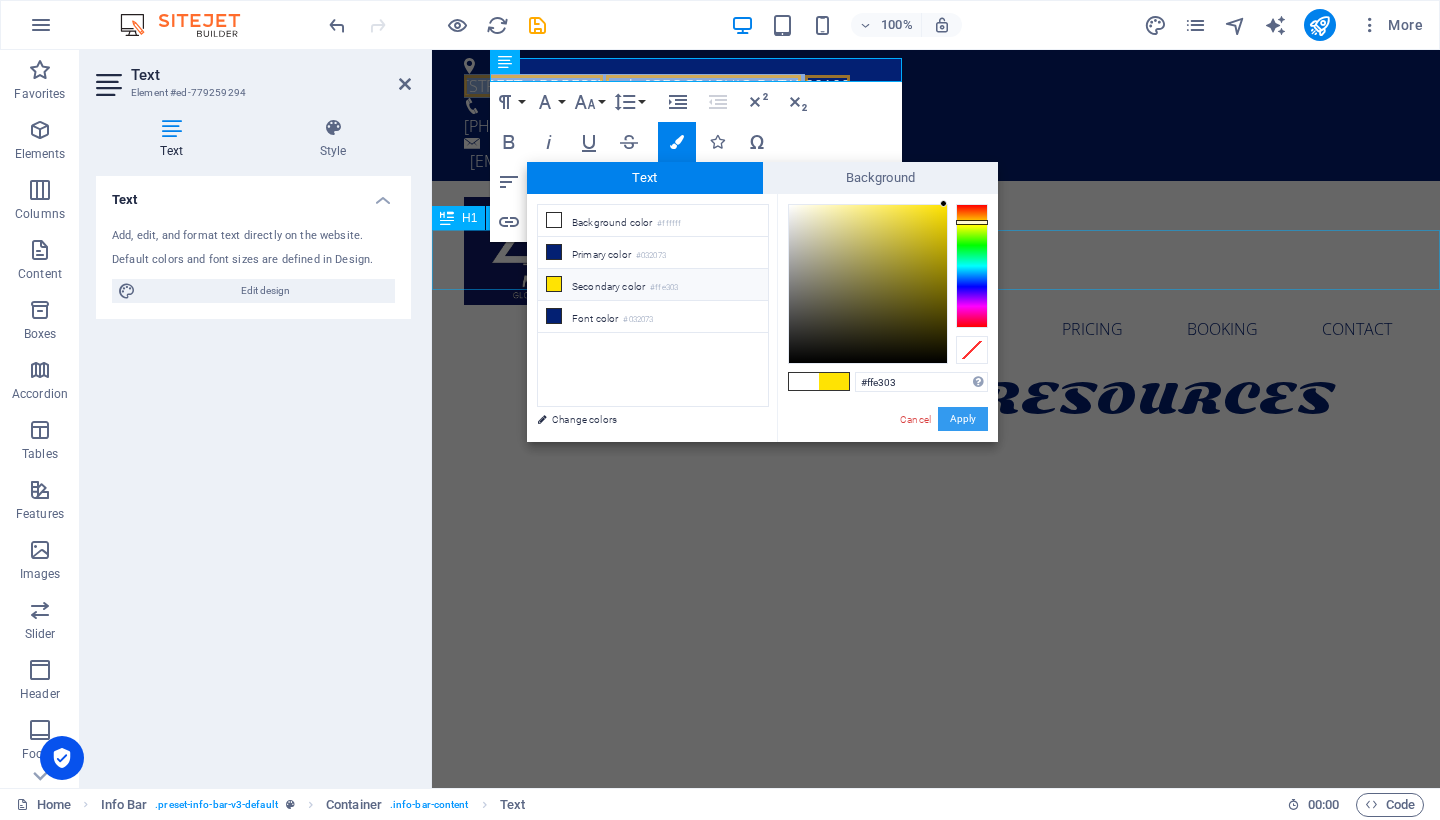 click on "Apply" at bounding box center (963, 419) 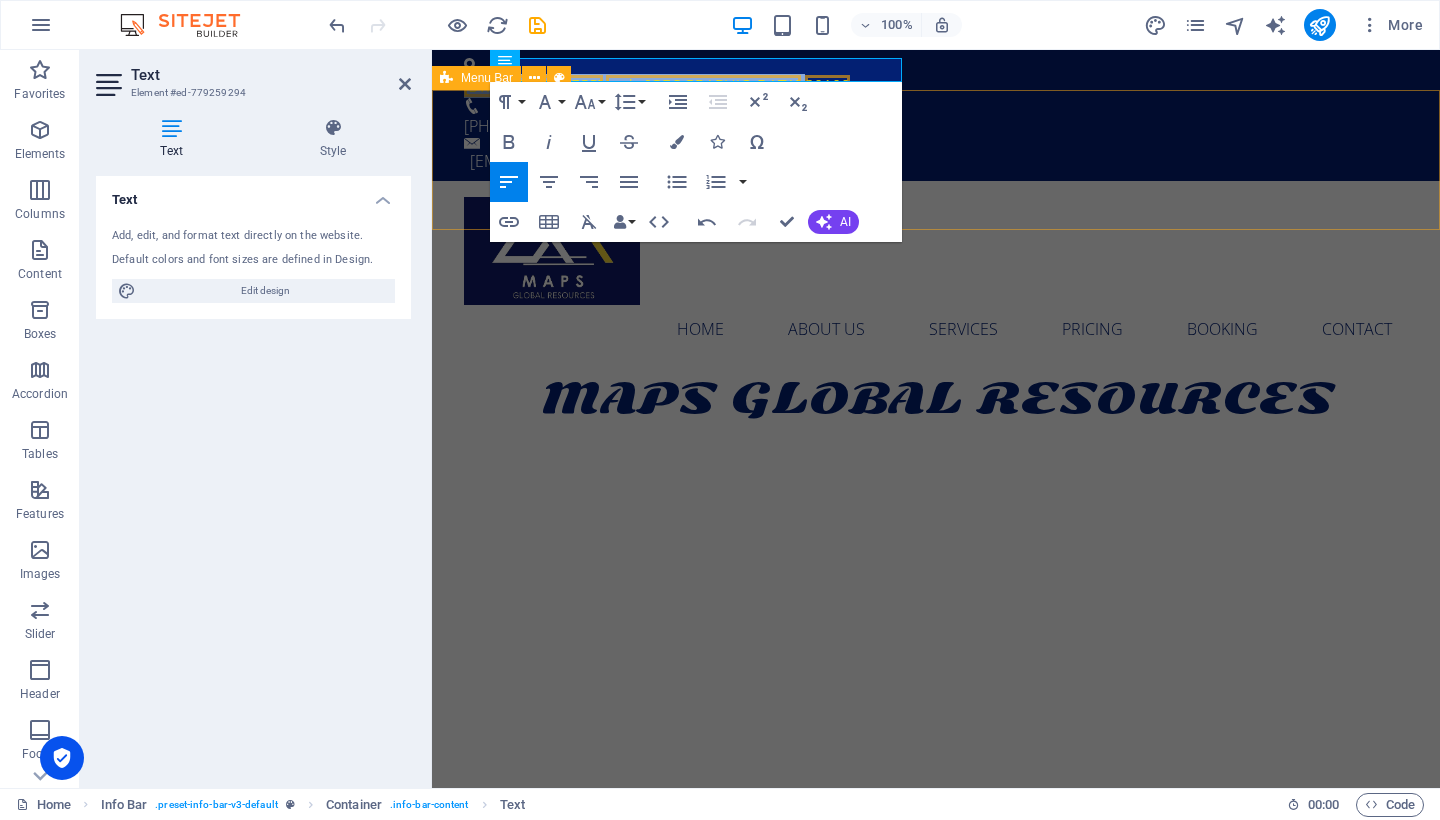 click on "Home About us Services Pricing Booking Contact" at bounding box center (936, 275) 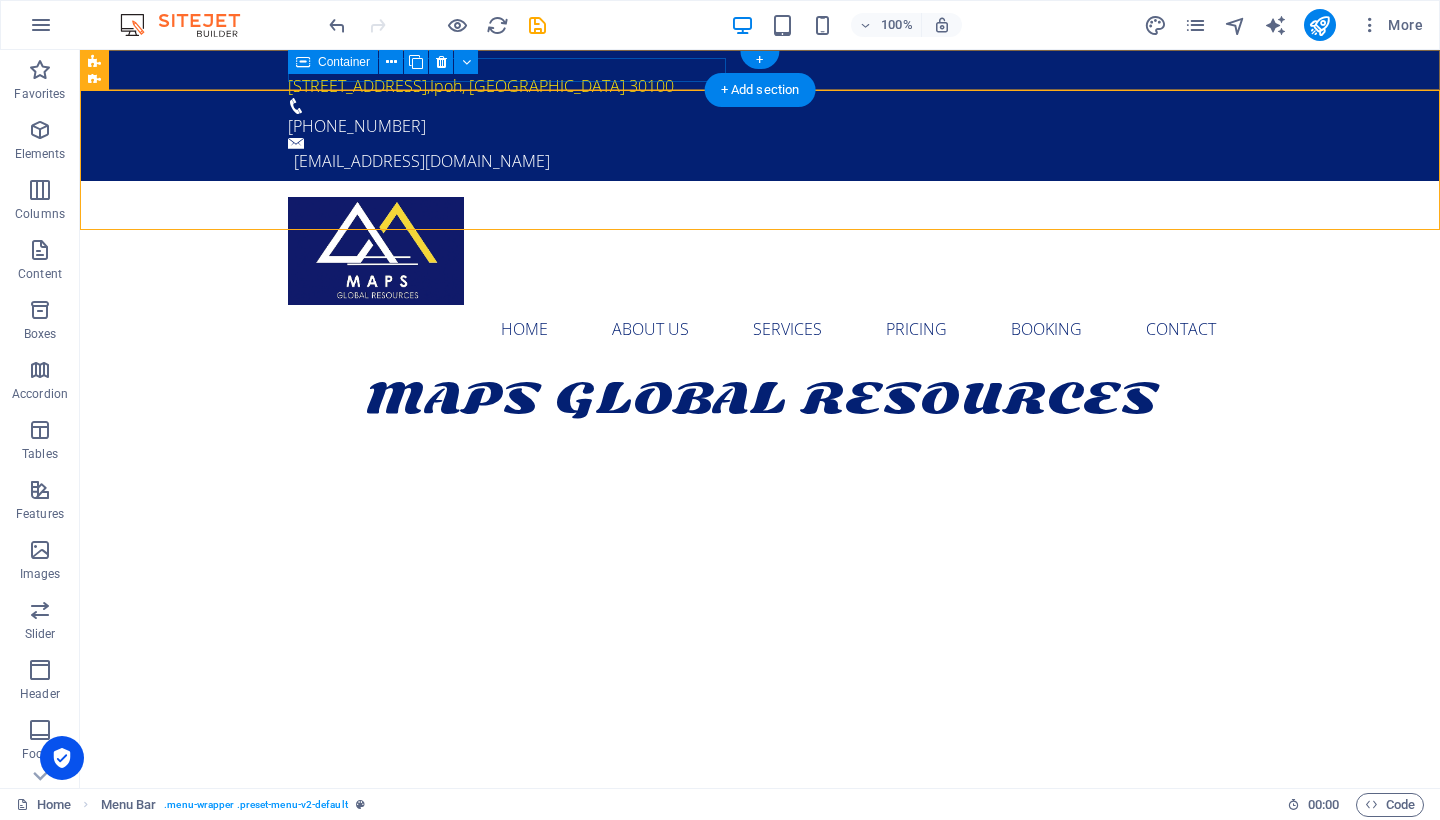 click on "Container" at bounding box center (389, 62) 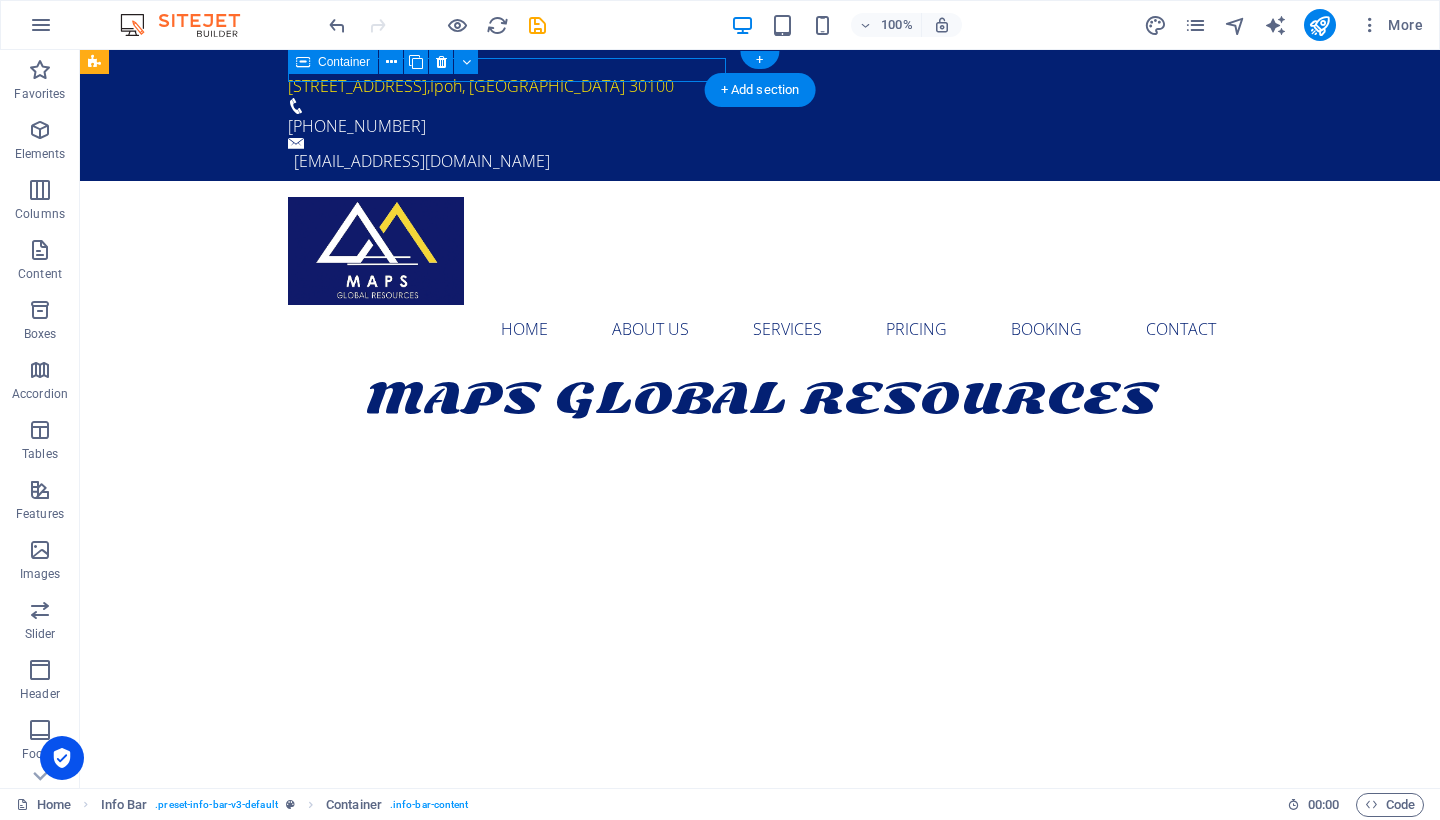 click on "Container" at bounding box center [333, 62] 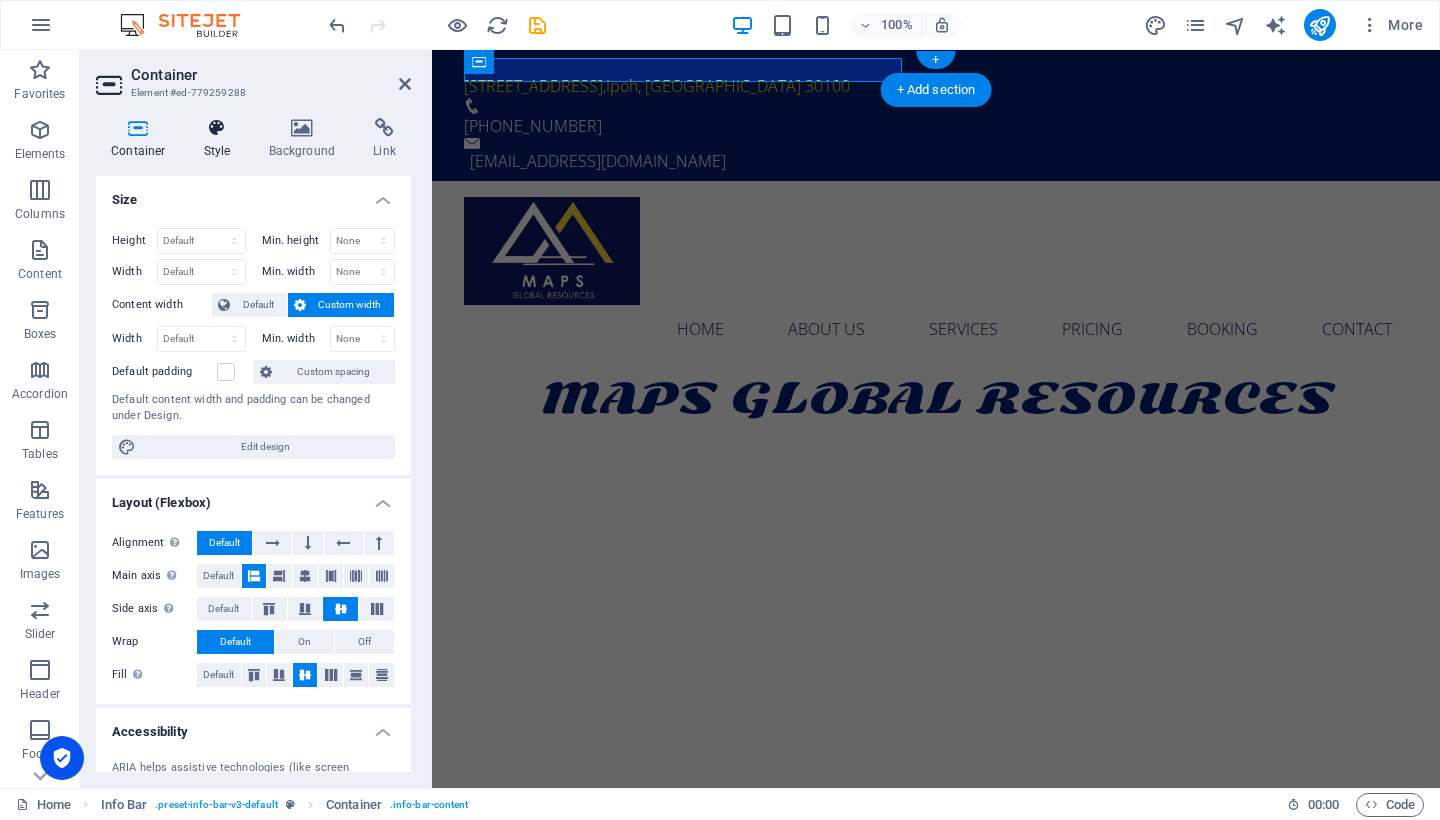 click on "Style" at bounding box center (221, 139) 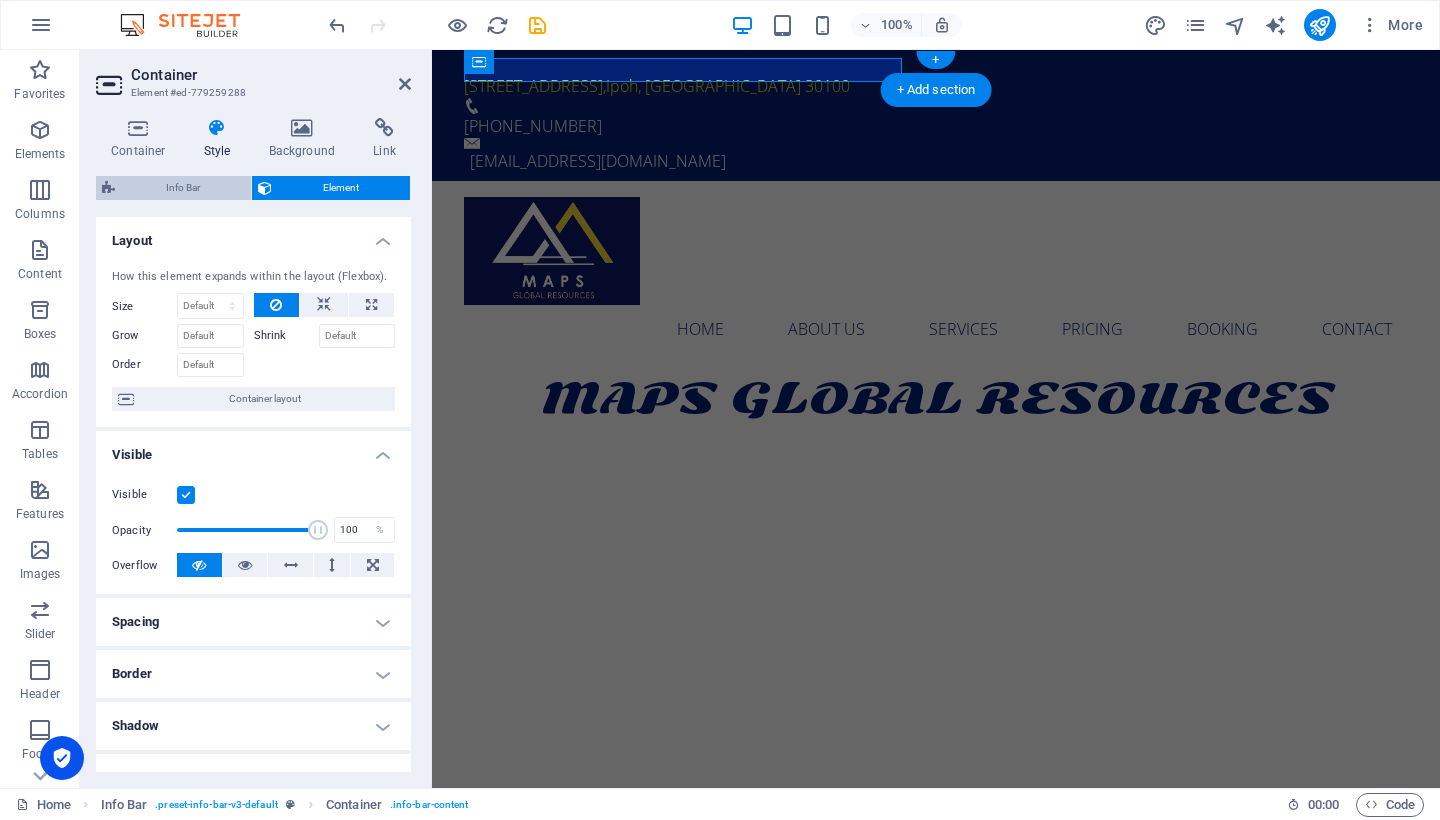 scroll, scrollTop: 0, scrollLeft: 0, axis: both 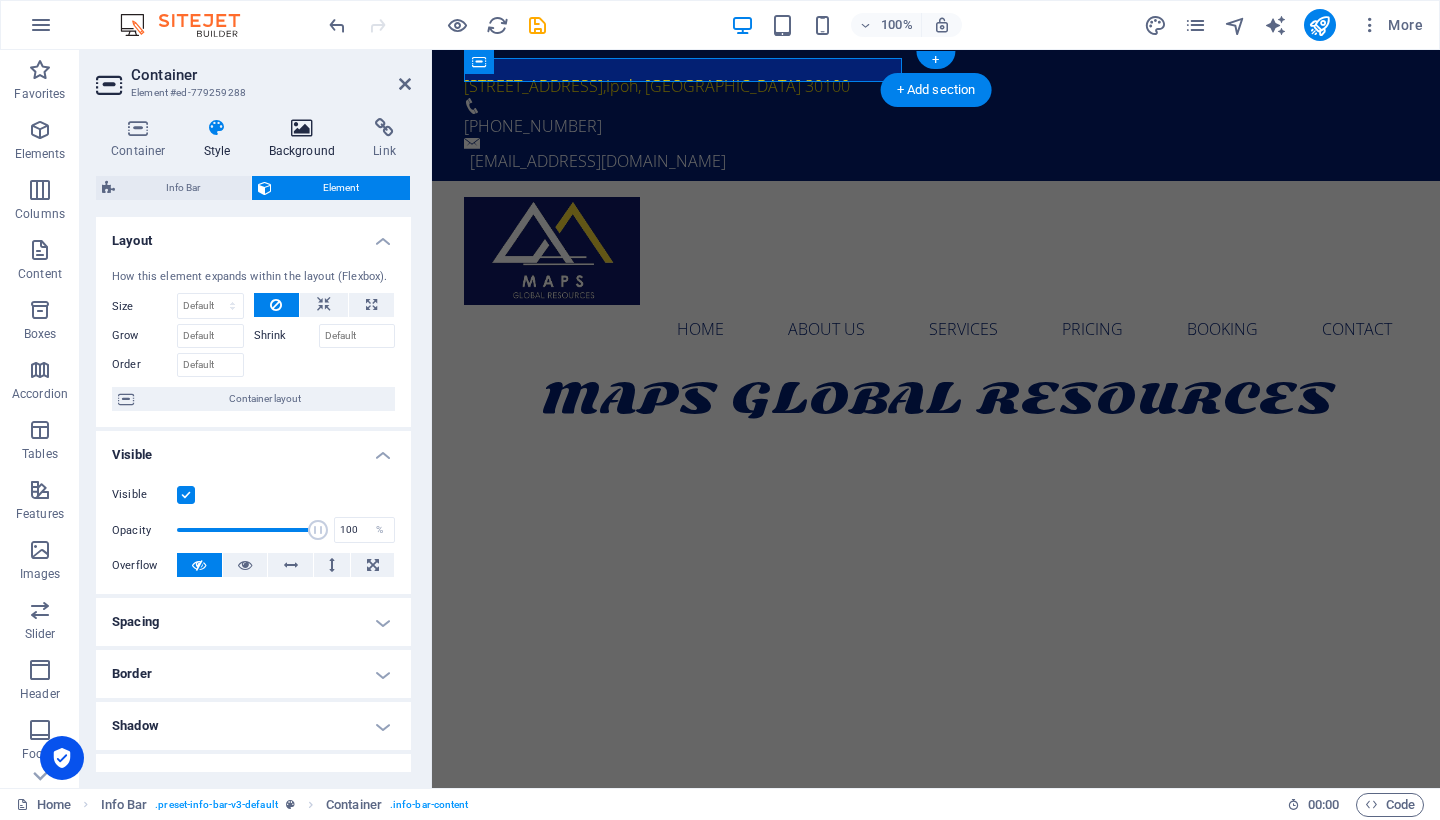 click at bounding box center (302, 128) 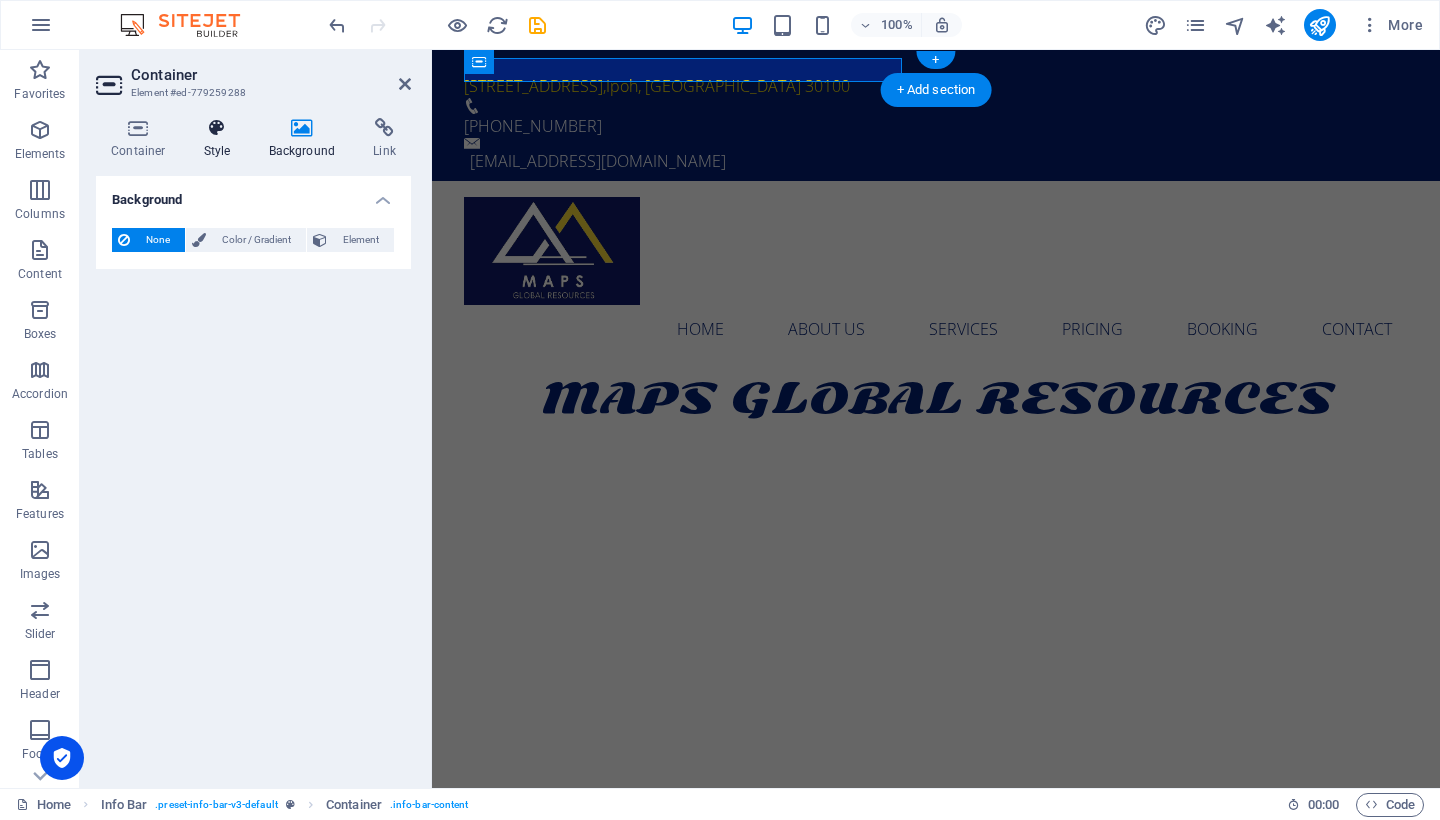 click on "Style" at bounding box center (221, 139) 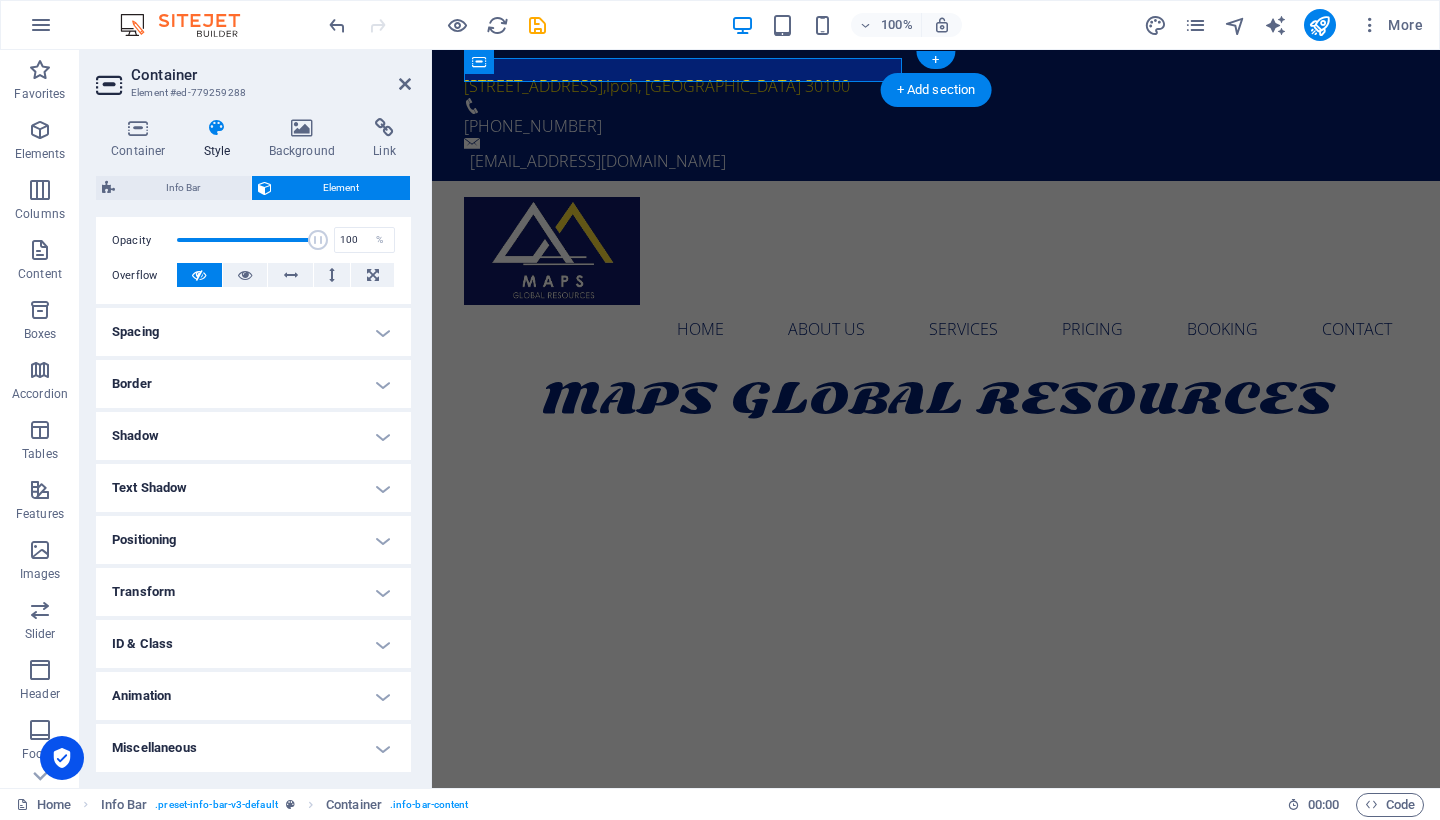 scroll, scrollTop: 289, scrollLeft: 0, axis: vertical 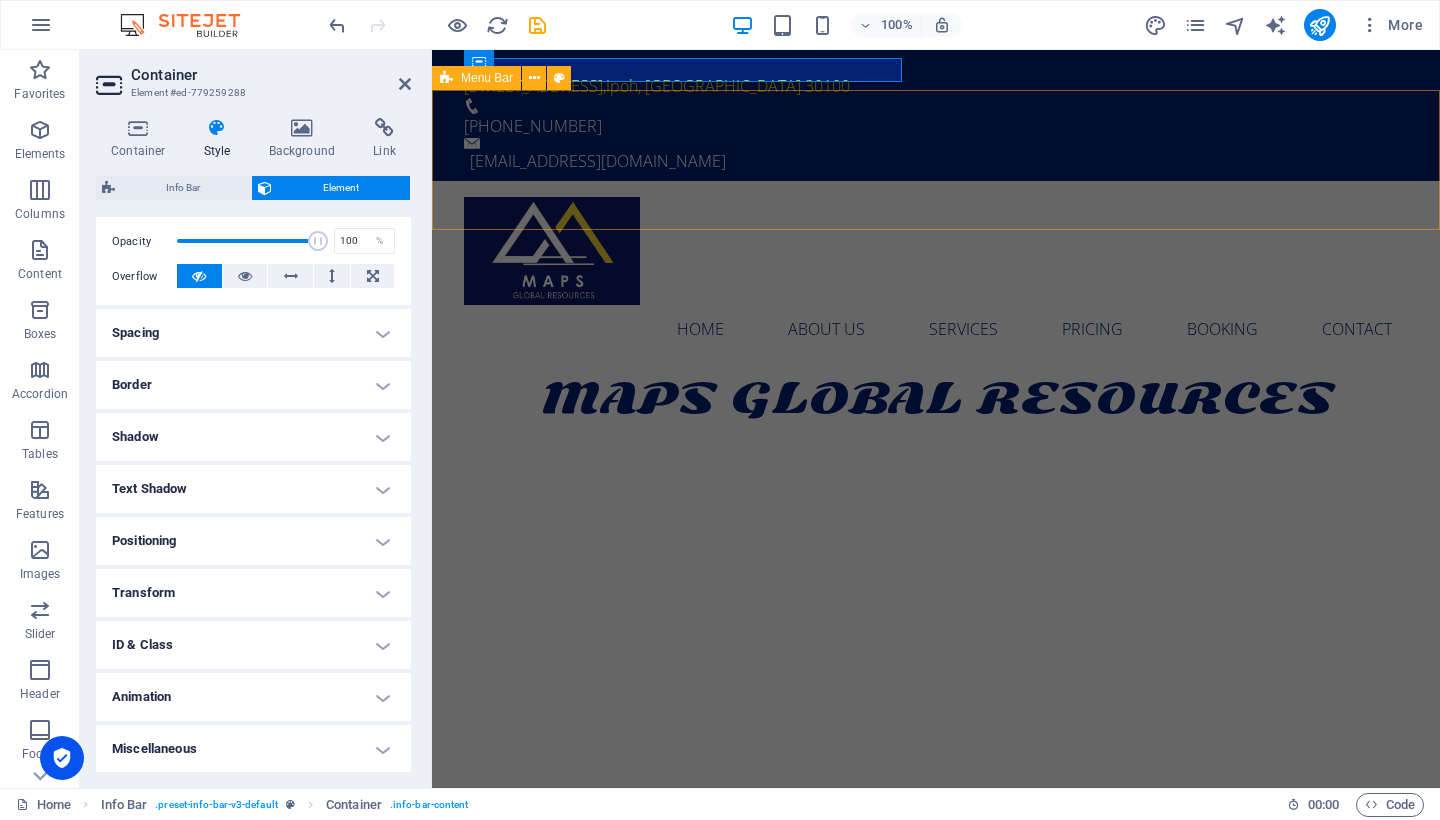 click on "Home About us Services Pricing Booking Contact" at bounding box center [936, 275] 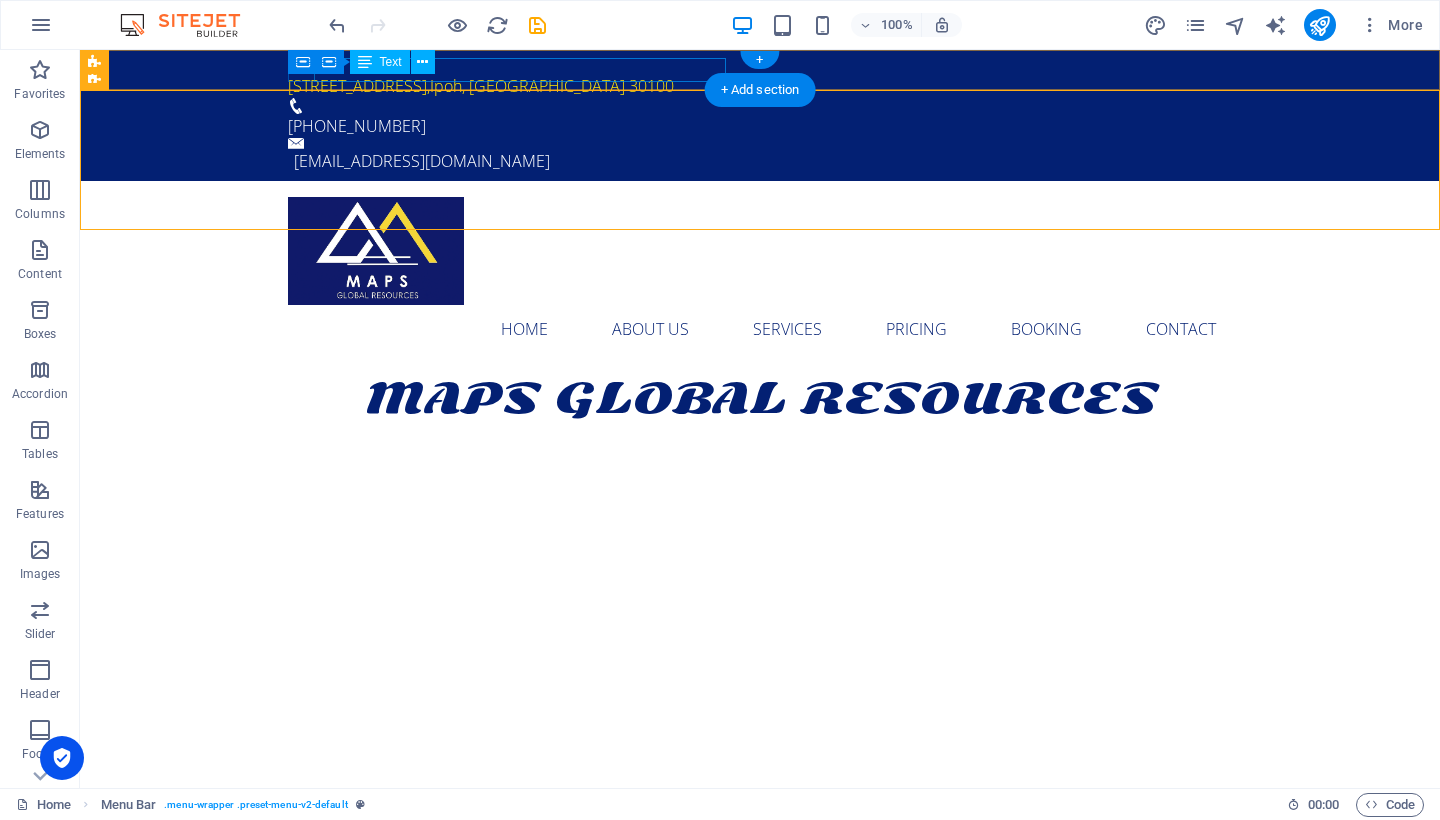 click on "Text" at bounding box center [391, 62] 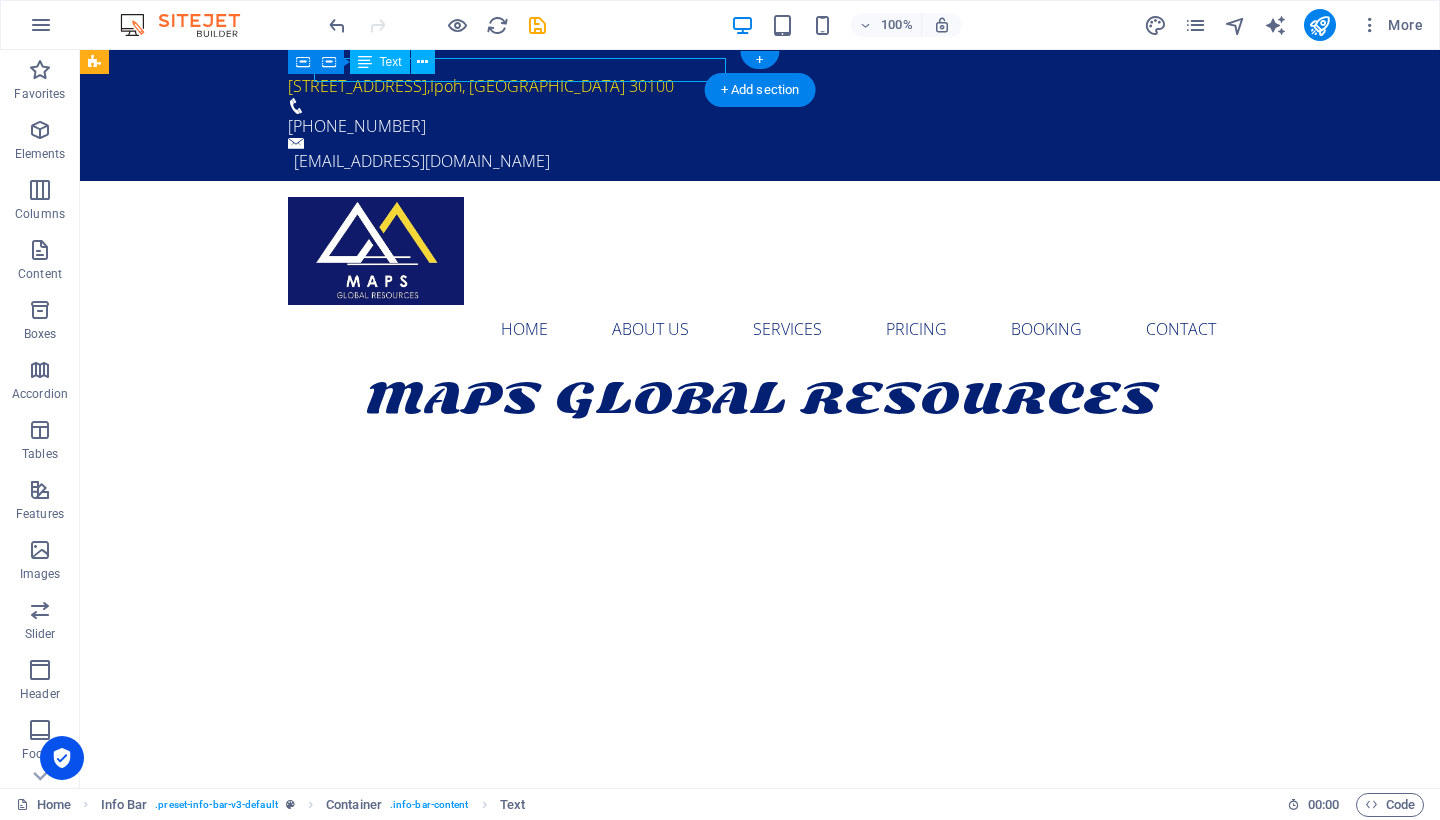 click on "Text" at bounding box center (391, 62) 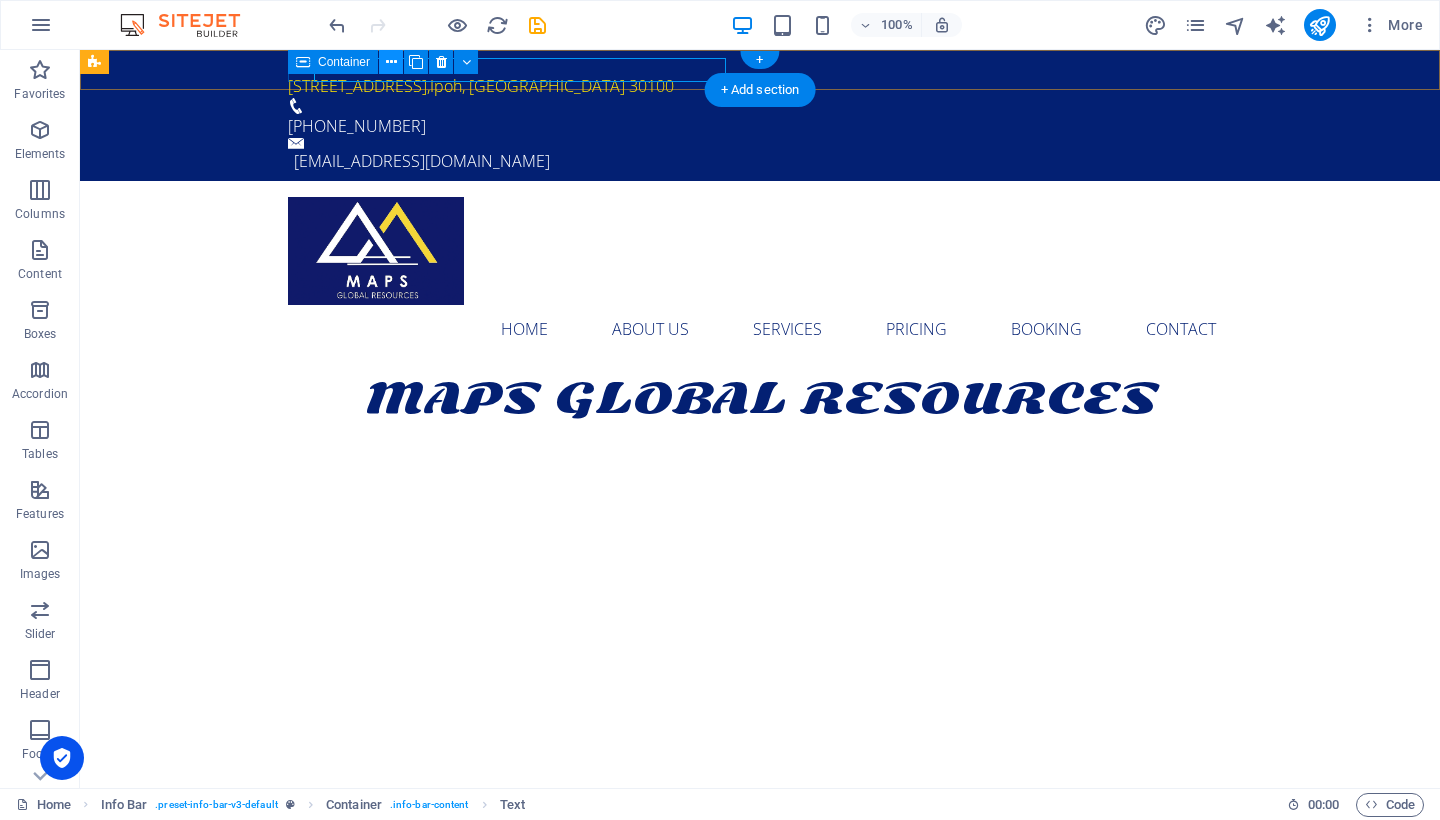 click at bounding box center (391, 62) 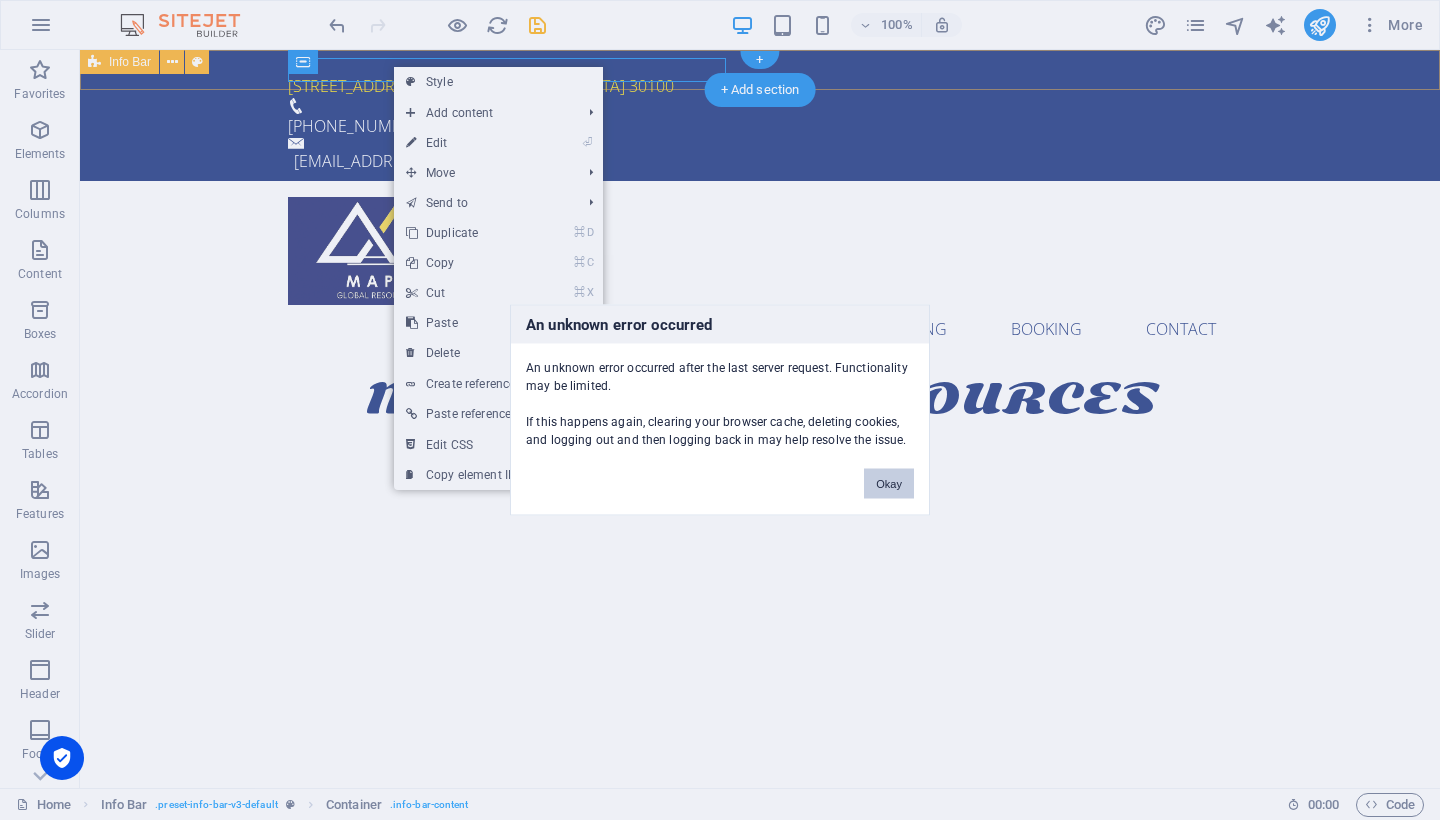 click on "Okay" at bounding box center (889, 484) 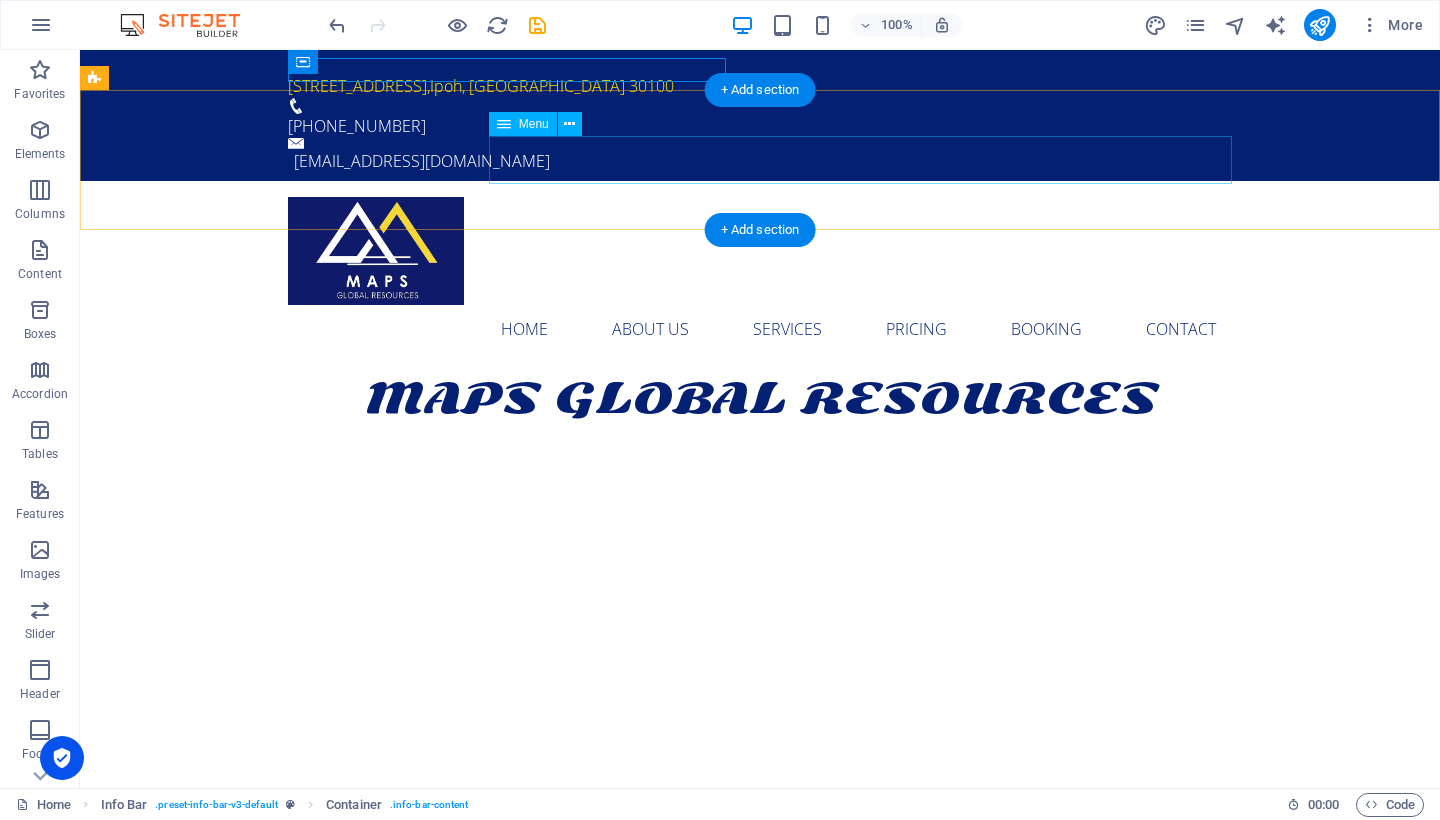 click on "Home About us Services Pricing Booking Contact" at bounding box center [760, 329] 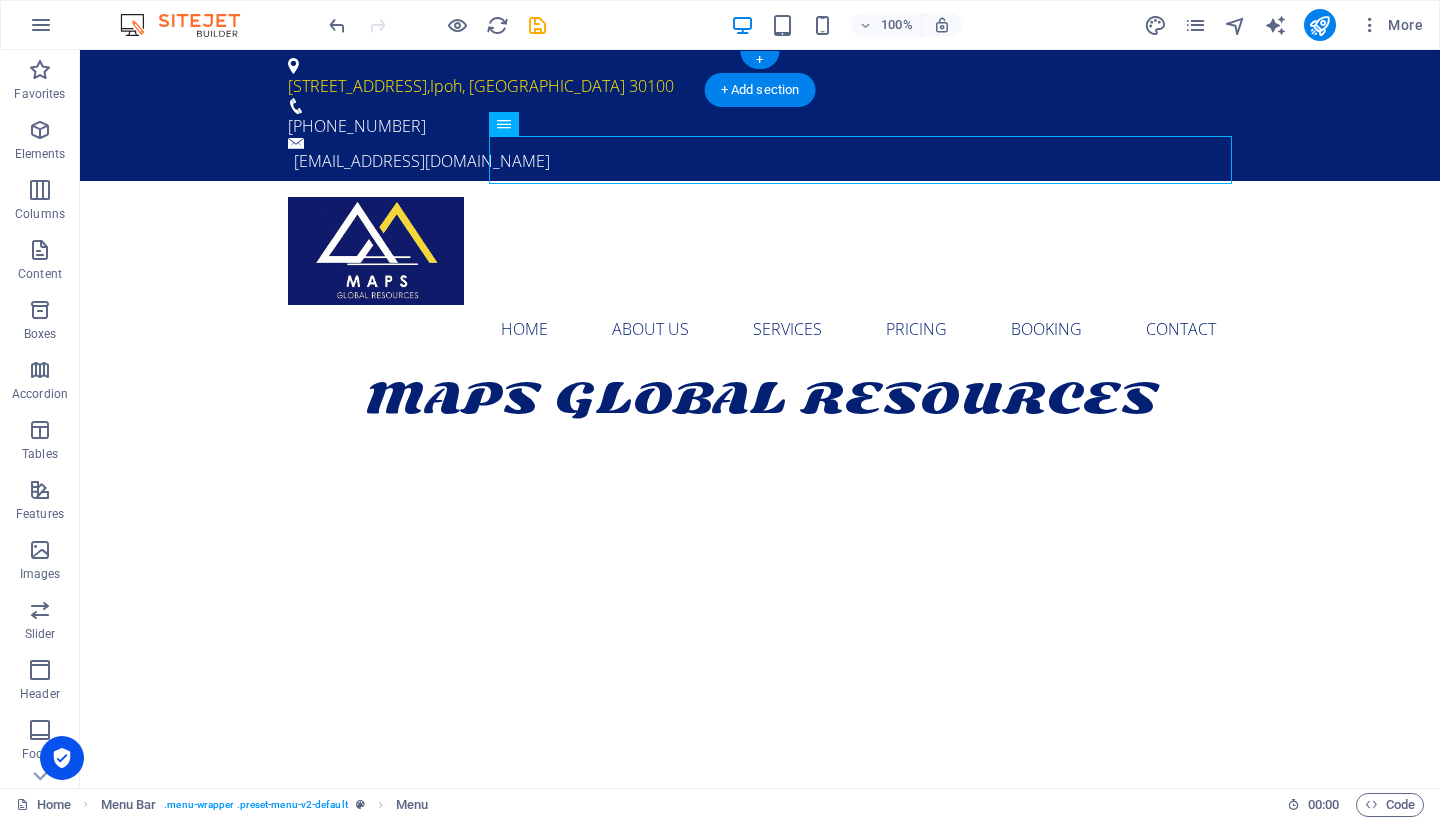 click on "[PHONE_NUMBER]" at bounding box center (752, 126) 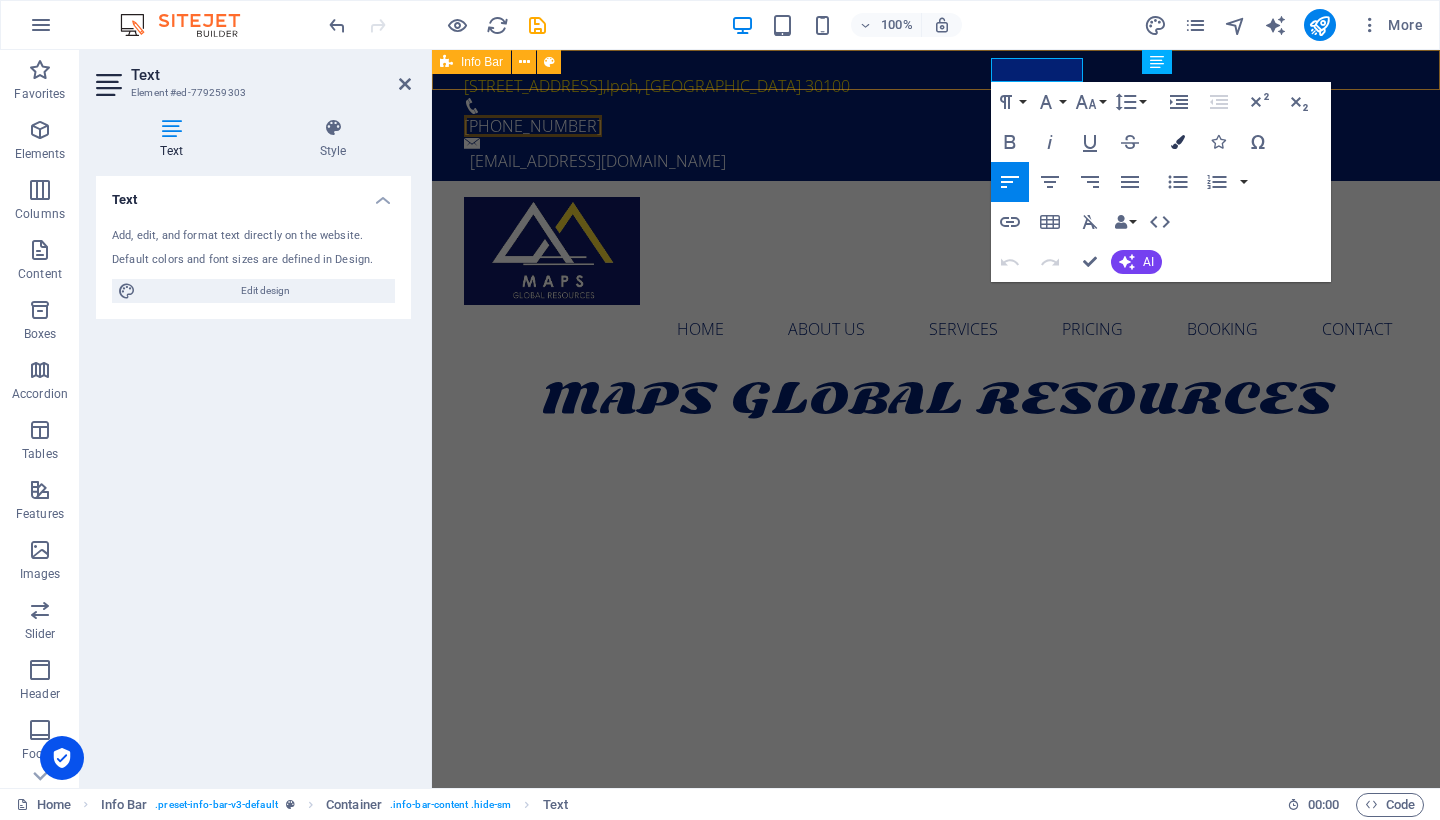 click at bounding box center [1178, 142] 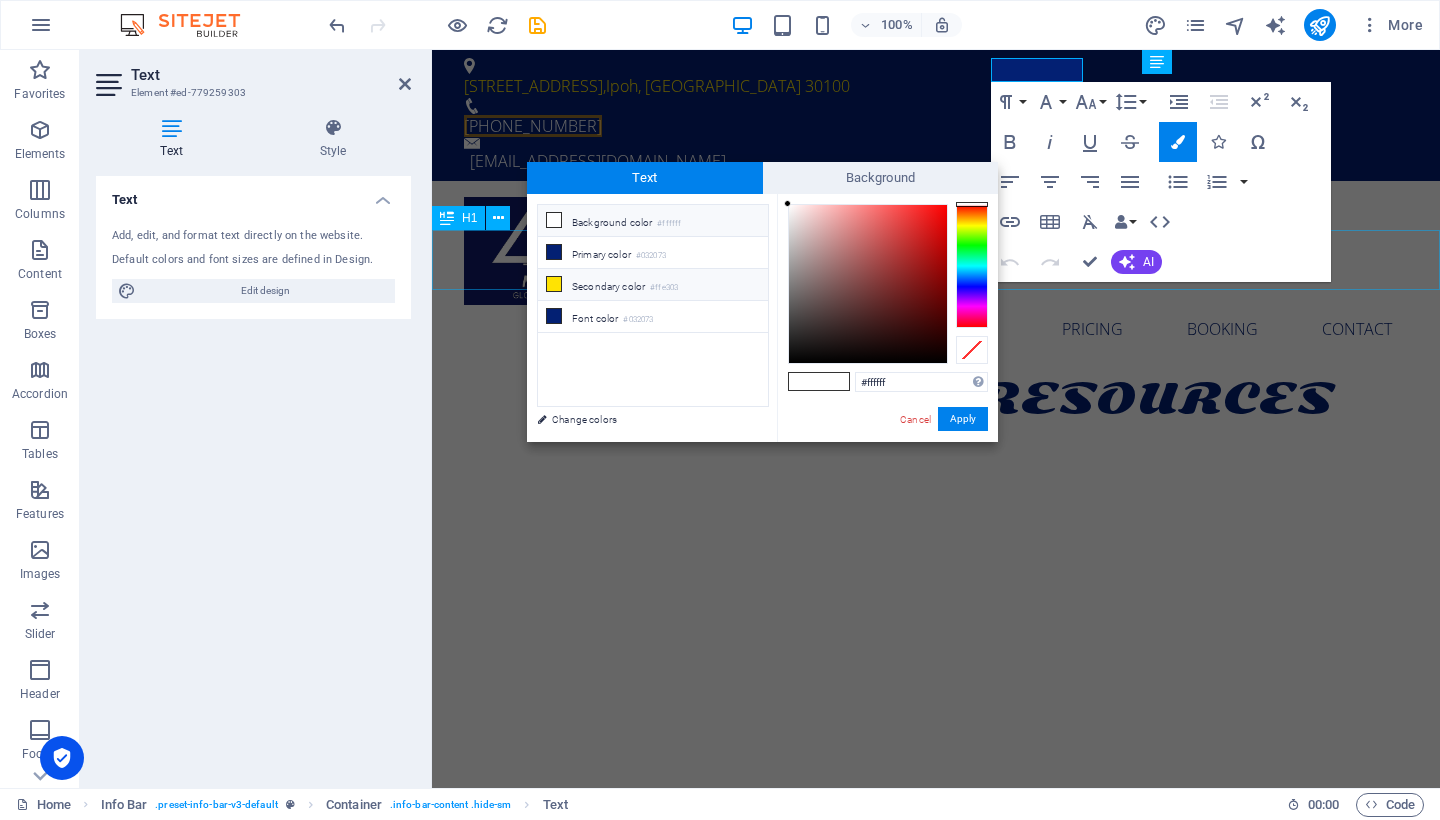 drag, startPoint x: 562, startPoint y: 283, endPoint x: 580, endPoint y: 282, distance: 18.027756 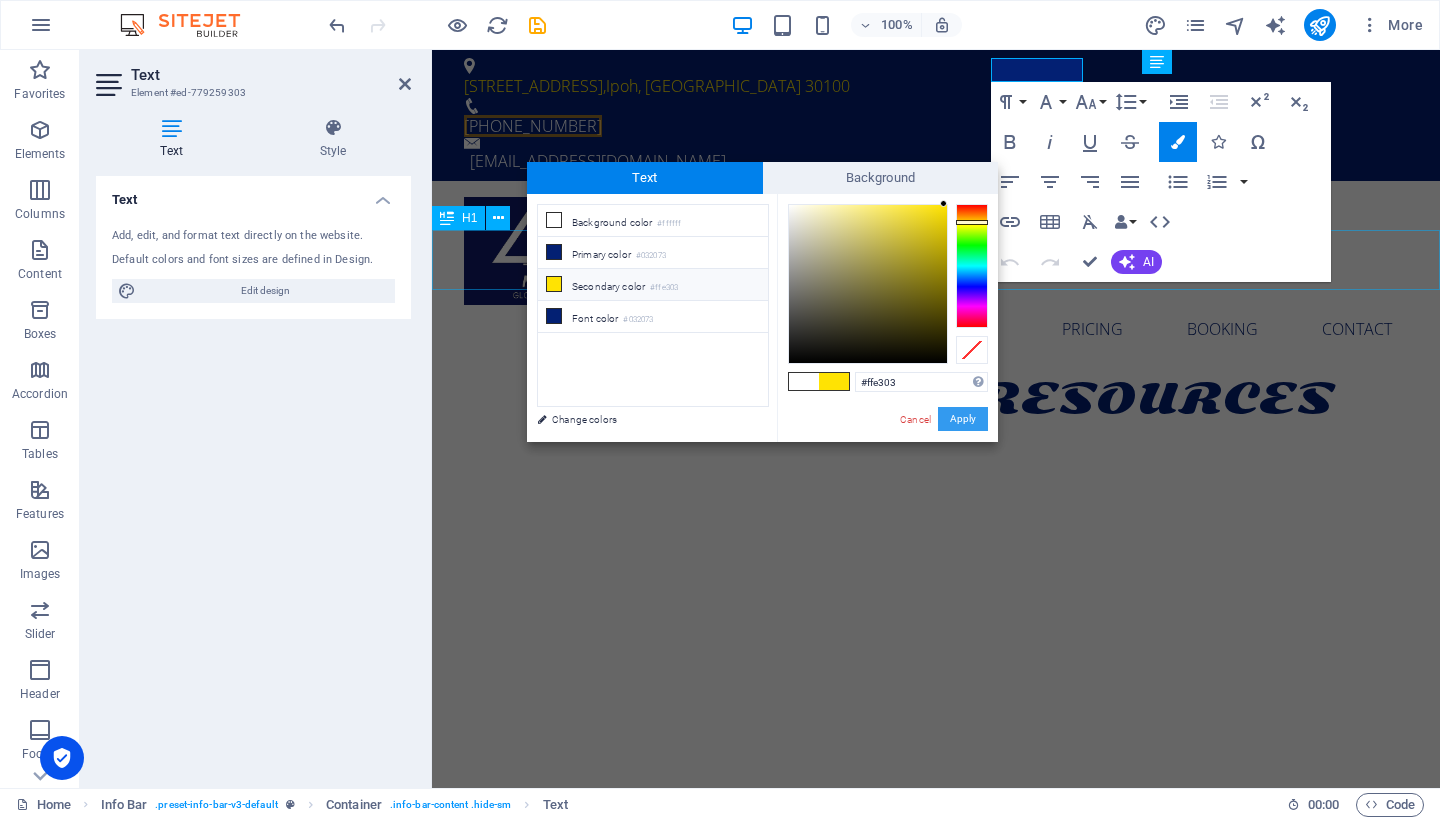 click on "Apply" at bounding box center (963, 419) 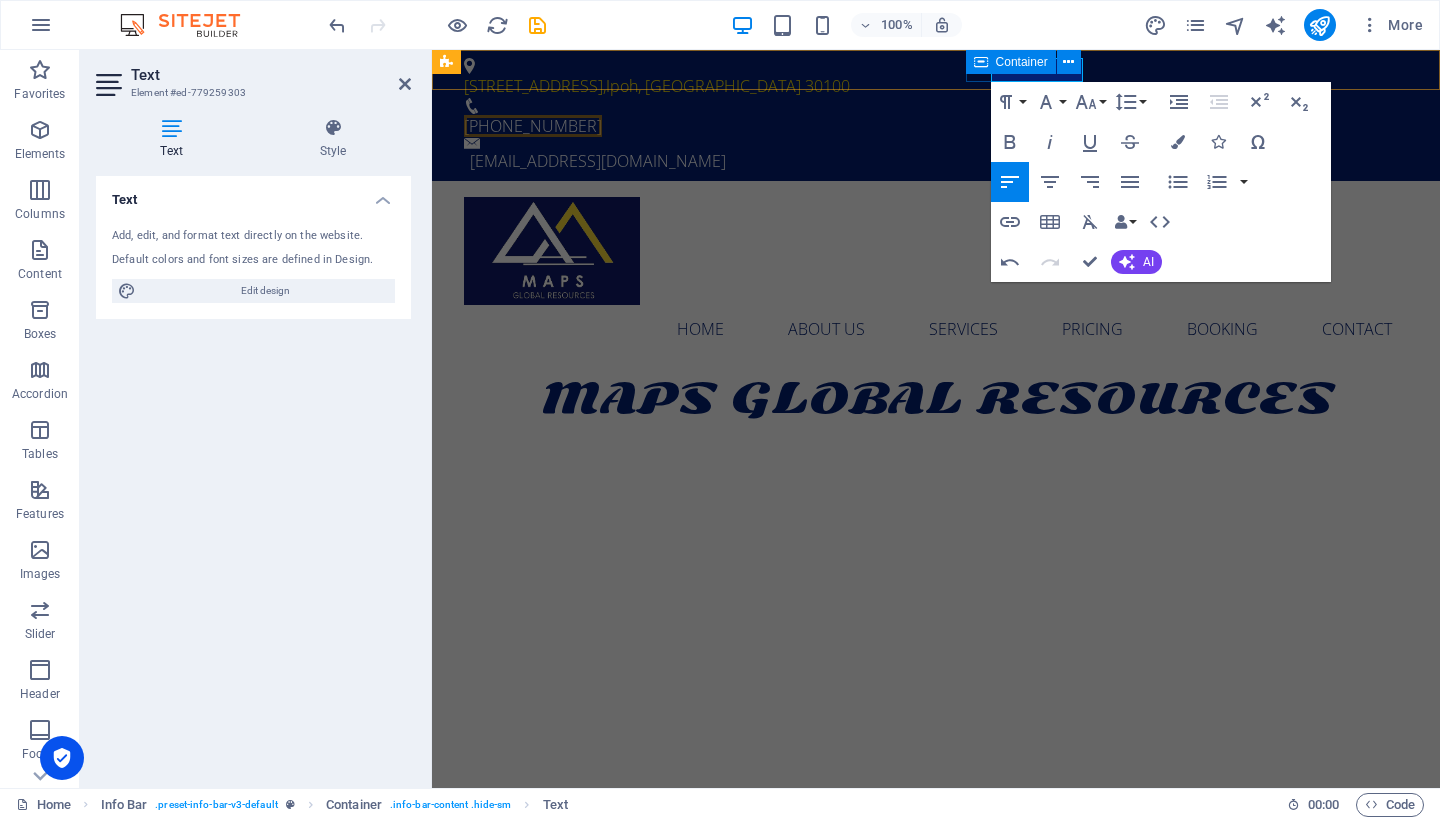 drag, startPoint x: 1078, startPoint y: 72, endPoint x: 1030, endPoint y: 71, distance: 48.010414 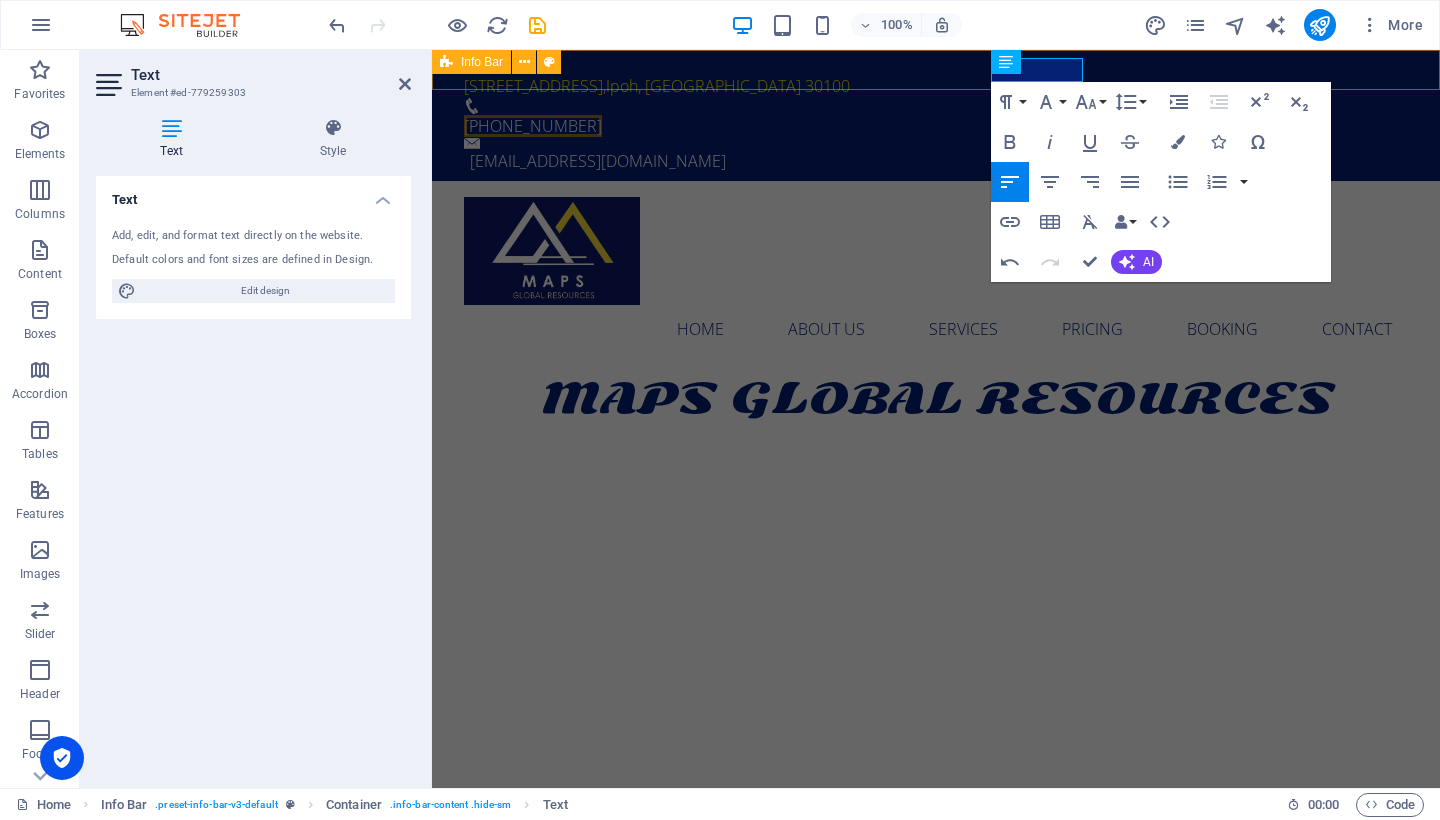 drag, startPoint x: 1109, startPoint y: 62, endPoint x: 1099, endPoint y: 66, distance: 10.770329 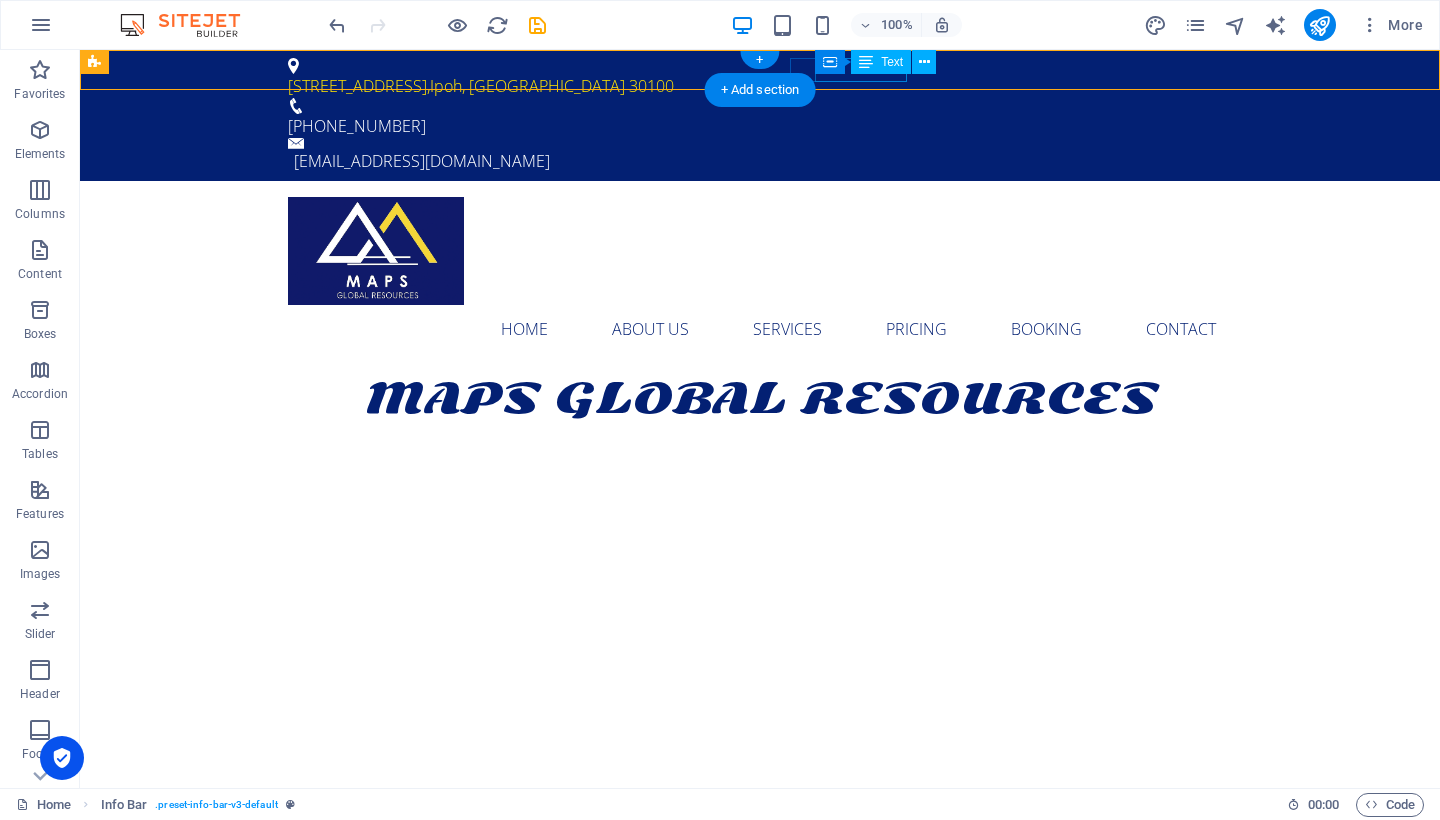 click on "[PHONE_NUMBER]" at bounding box center (357, 126) 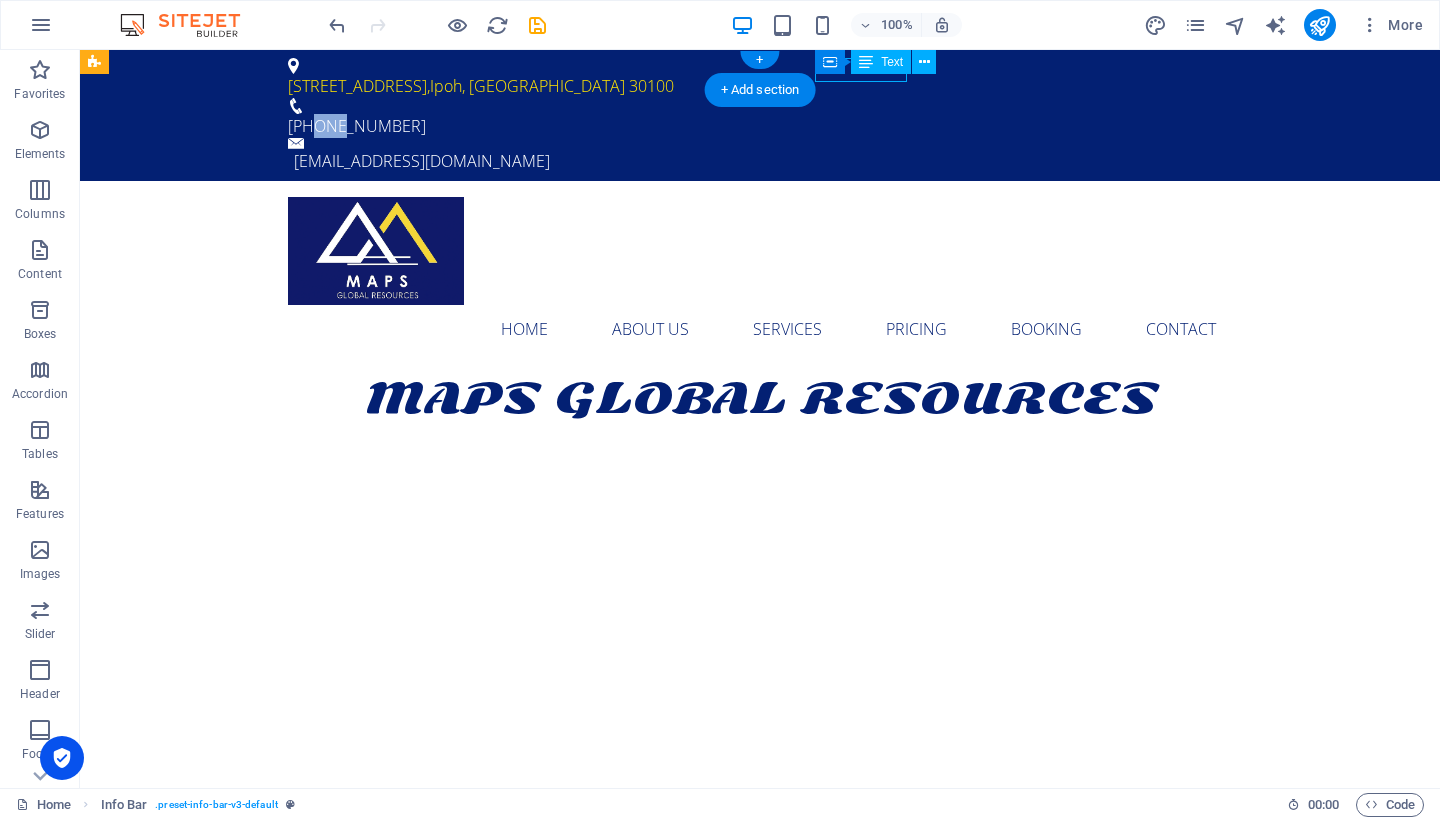 click on "[PHONE_NUMBER]" at bounding box center [357, 126] 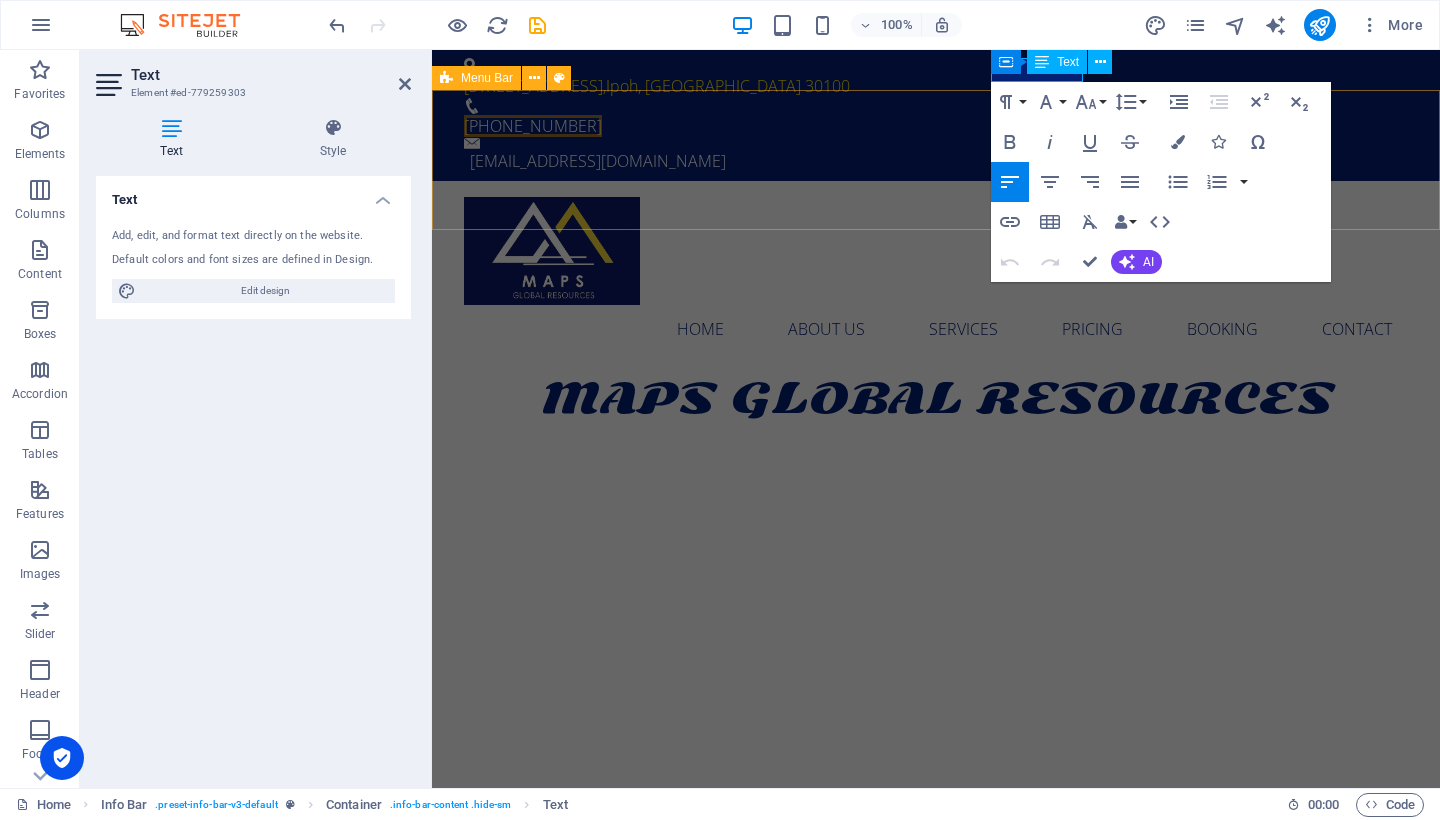 click on "Home About us Services Pricing Booking Contact" at bounding box center (936, 275) 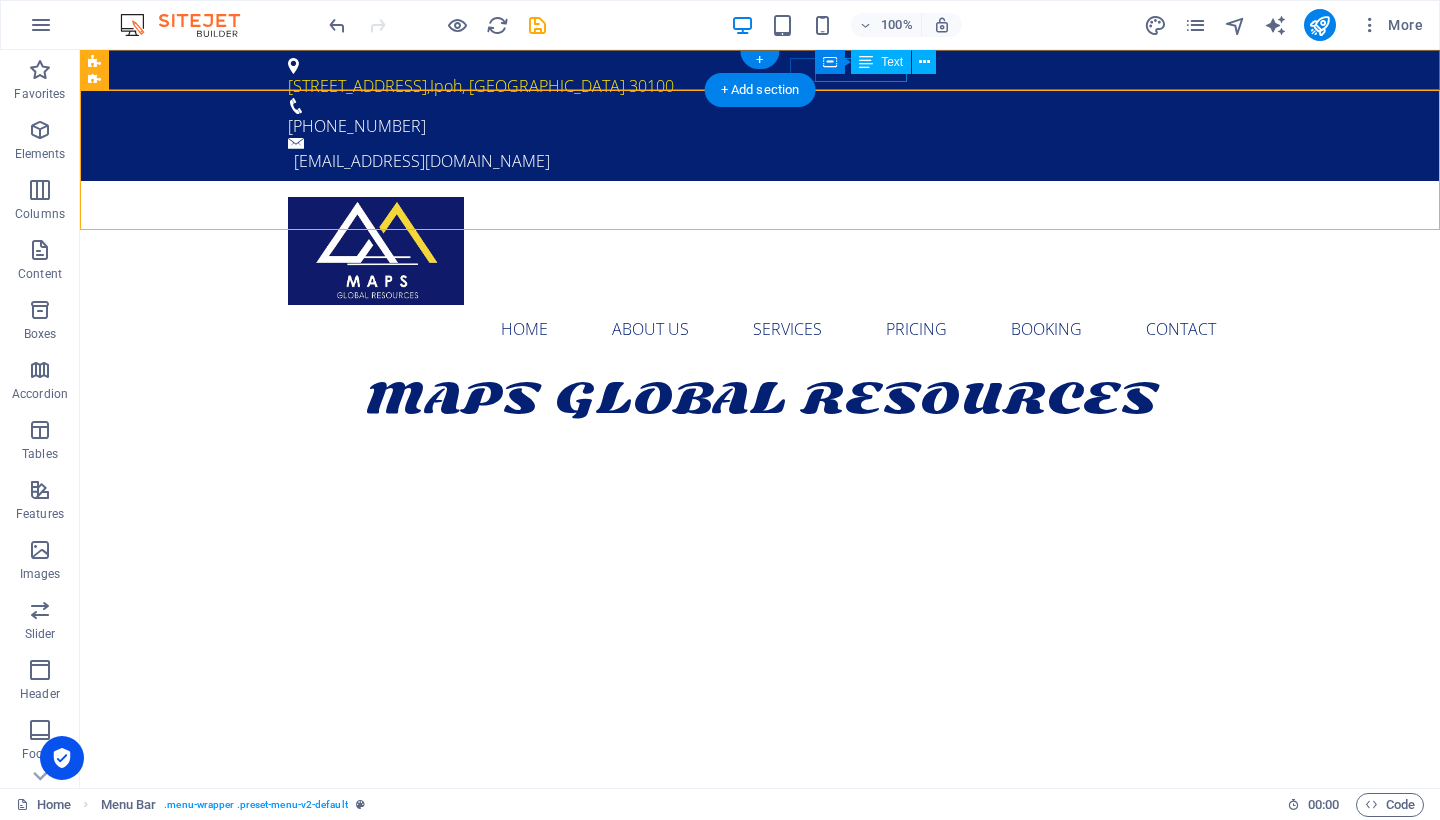 click on "Text" at bounding box center [892, 62] 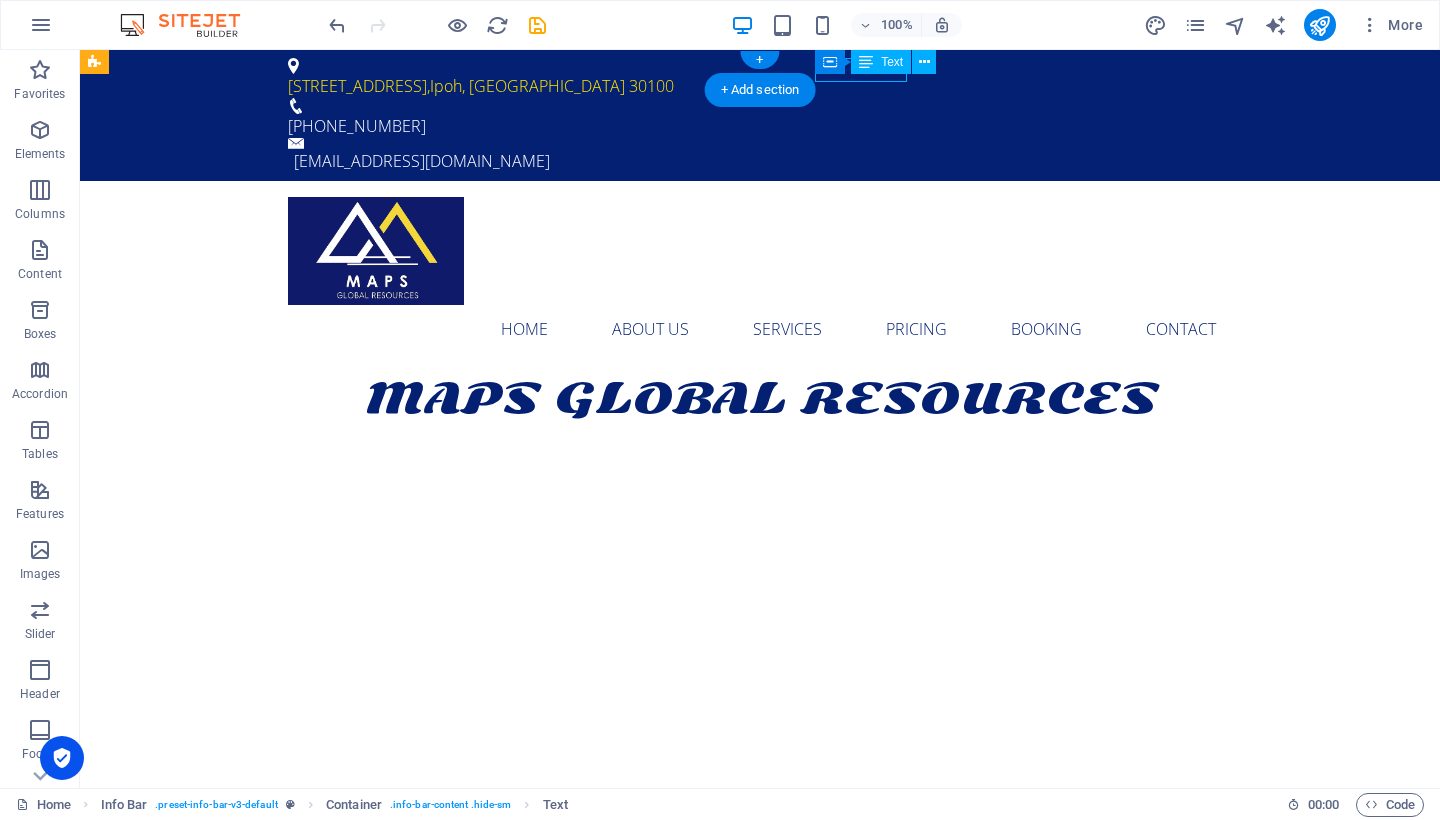 click on "Text" at bounding box center [892, 62] 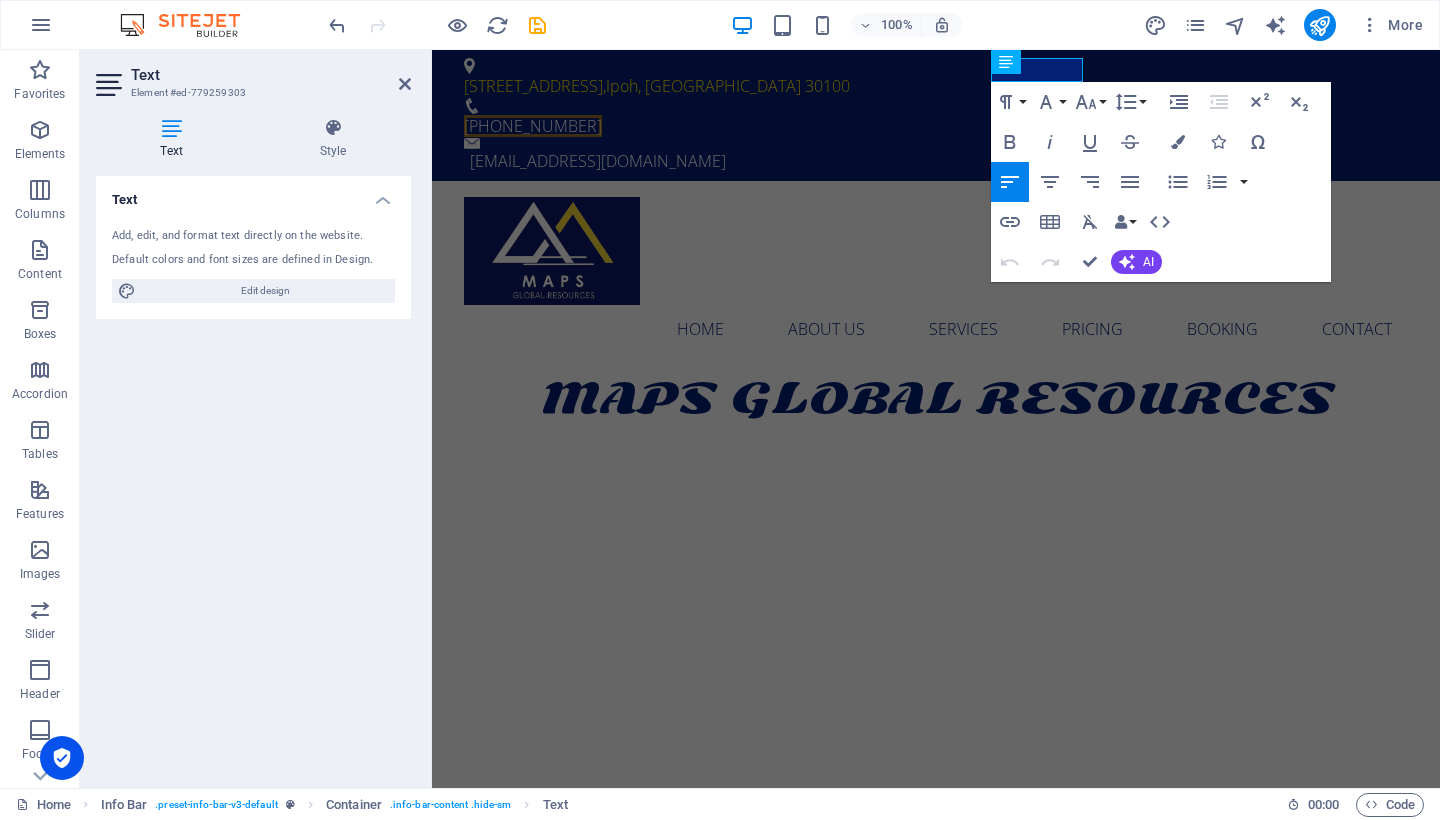 drag, startPoint x: 1080, startPoint y: 76, endPoint x: 1036, endPoint y: 76, distance: 44 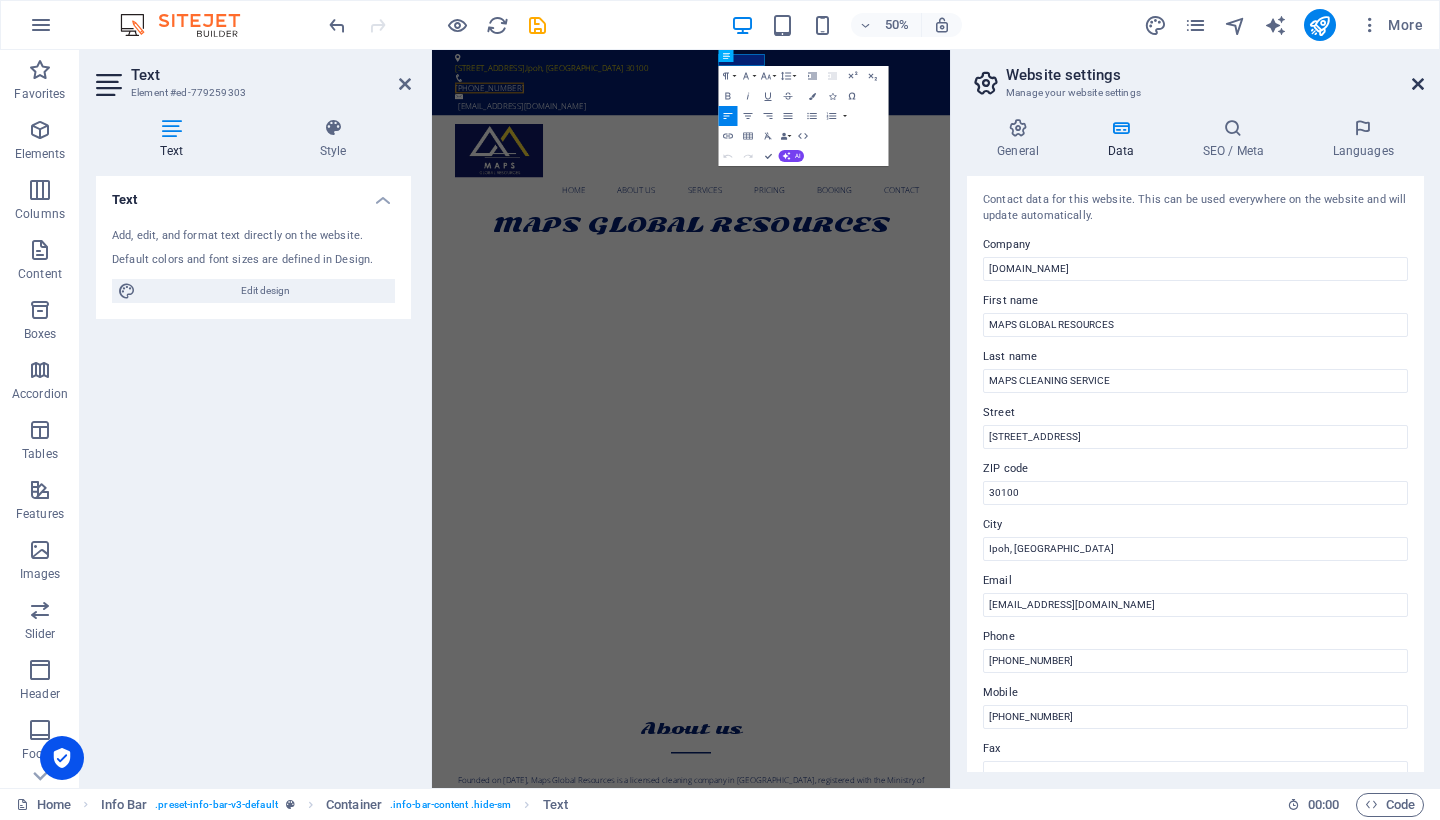 click at bounding box center (1418, 84) 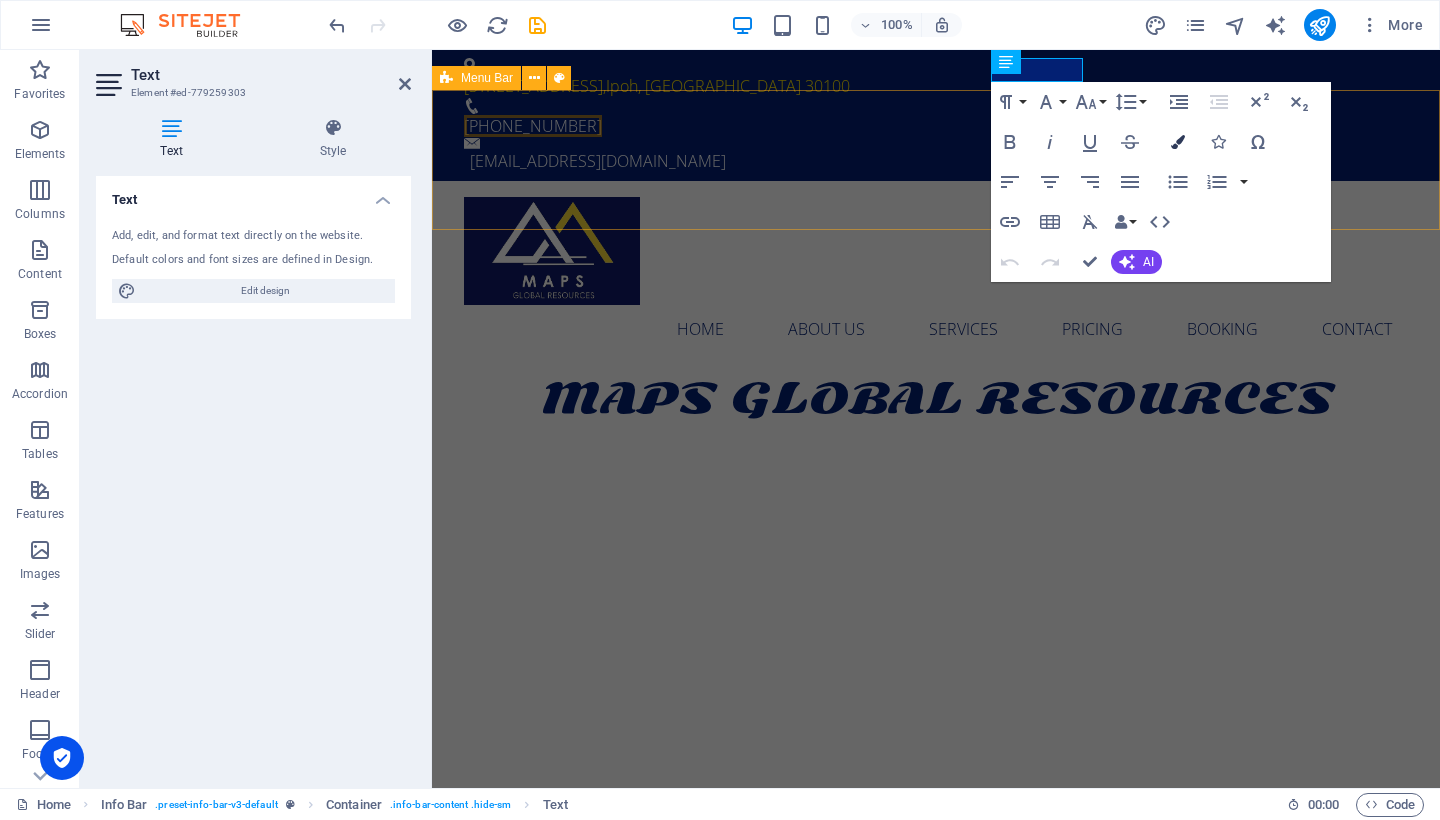 click on "Colors" at bounding box center (1178, 142) 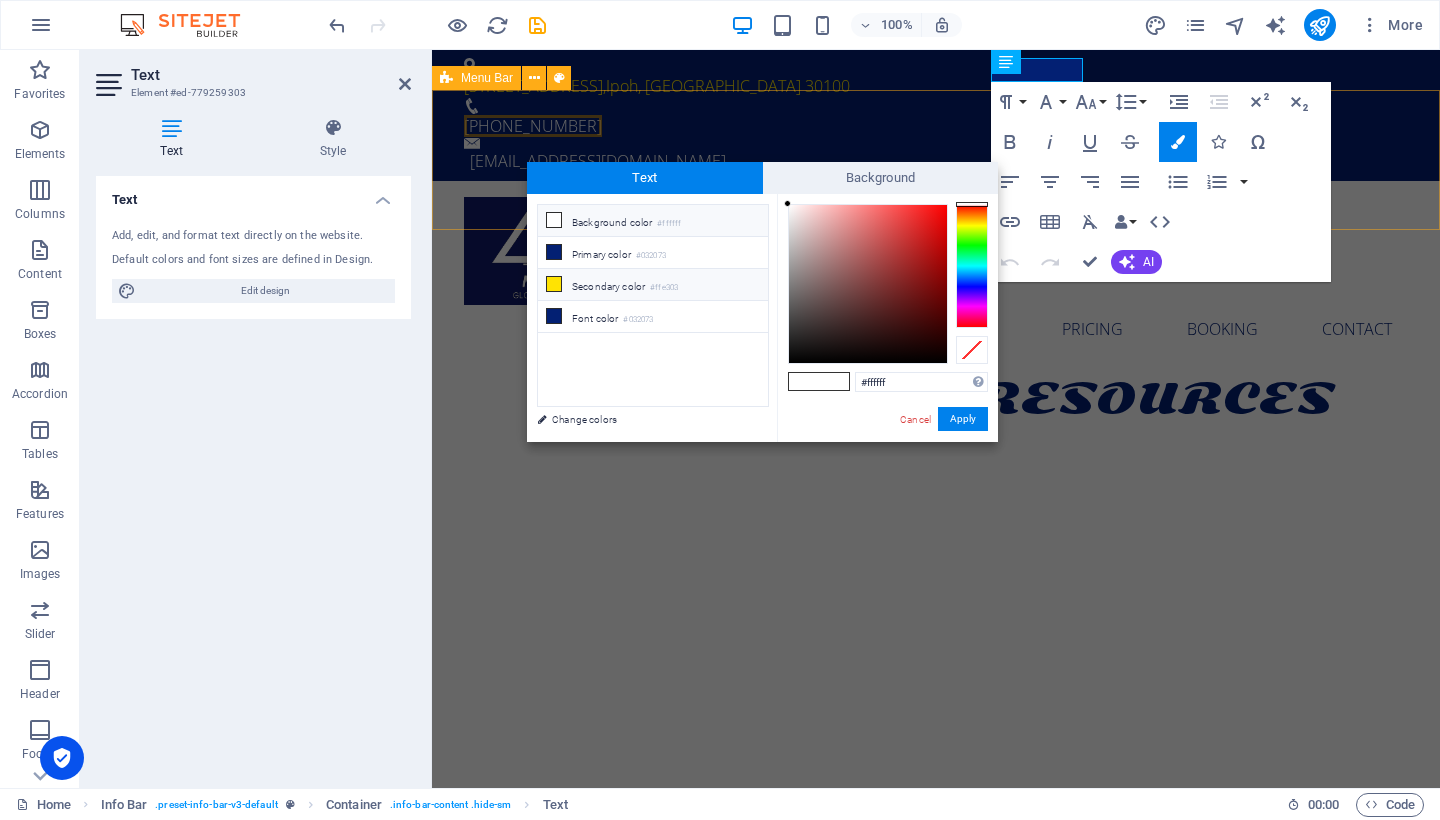 click on "Secondary color
#ffe303" at bounding box center [653, 285] 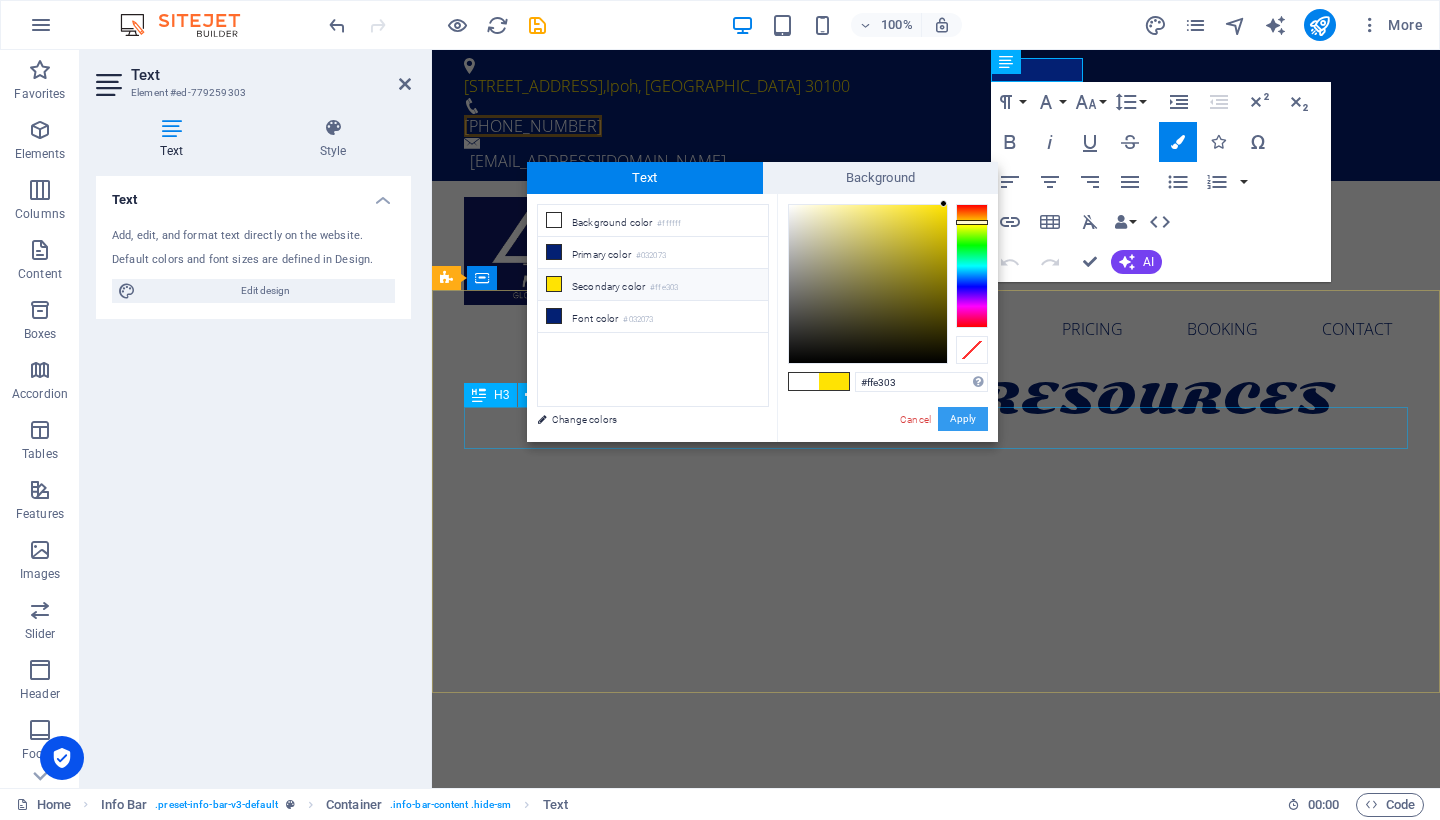 click on "Apply" at bounding box center [963, 419] 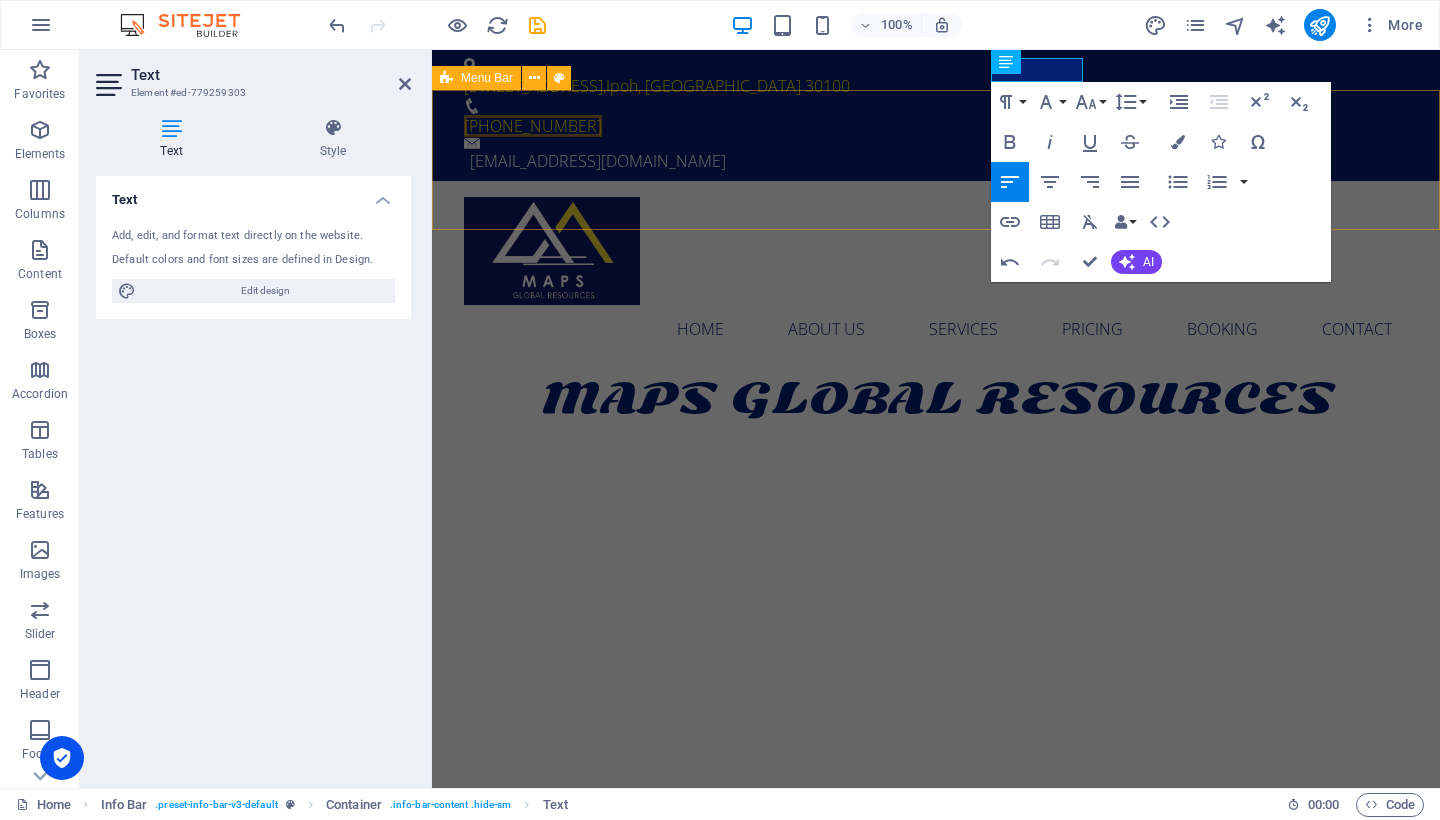click on "Home About us Services Pricing Booking Contact" at bounding box center [936, 275] 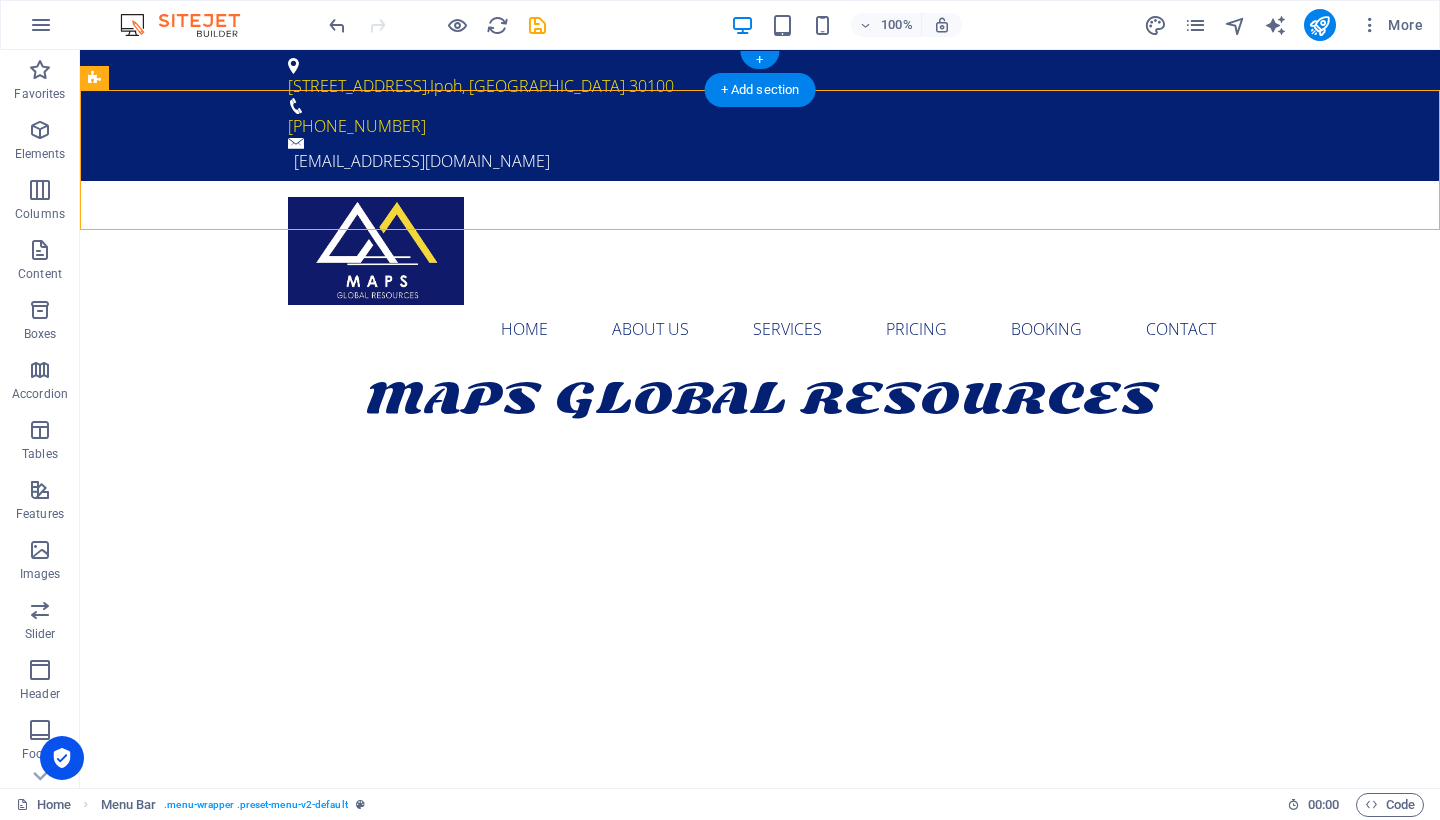 click on "[EMAIL_ADDRESS][DOMAIN_NAME]" at bounding box center [763, 161] 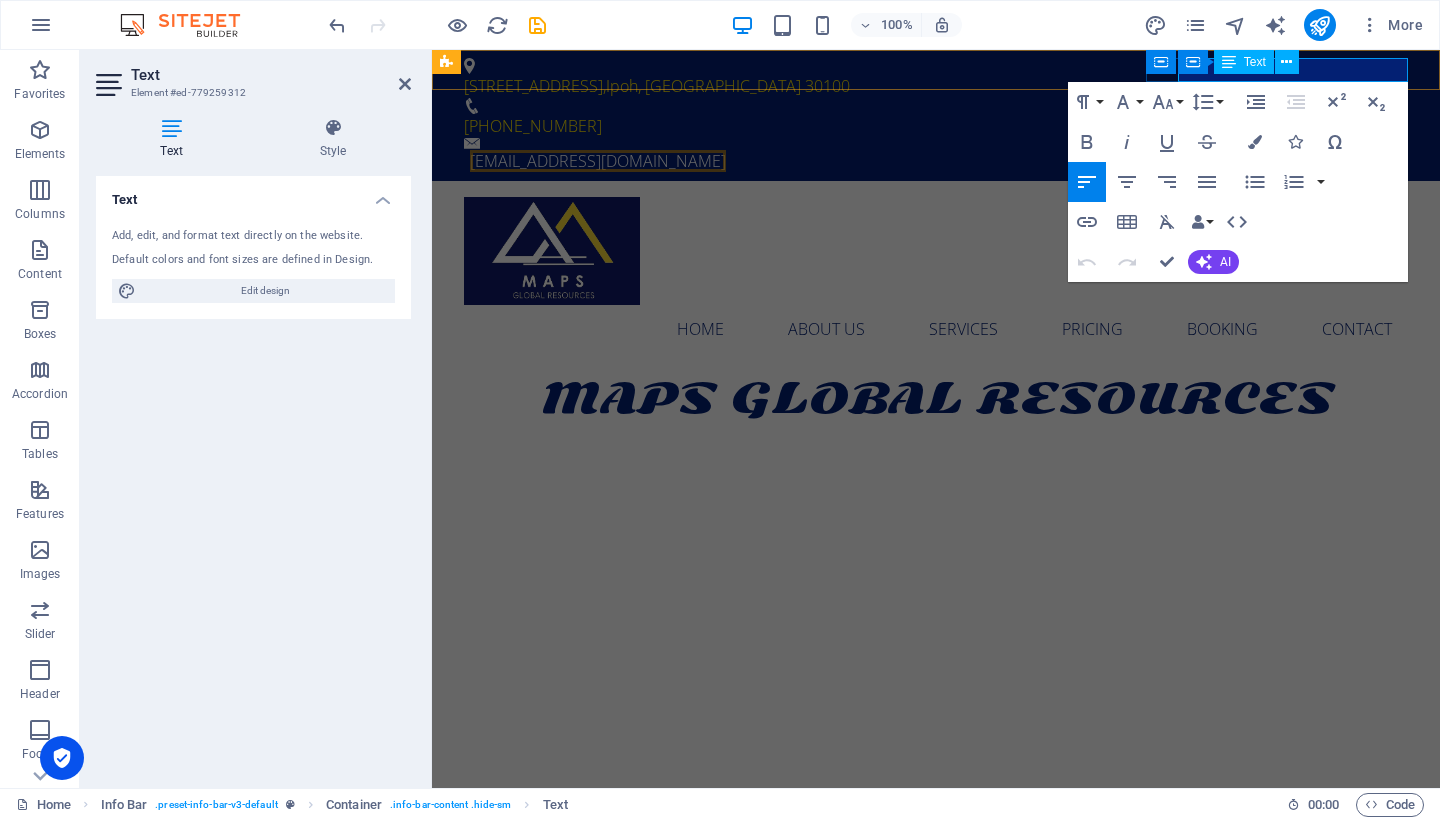 click on "Text" at bounding box center [1255, 62] 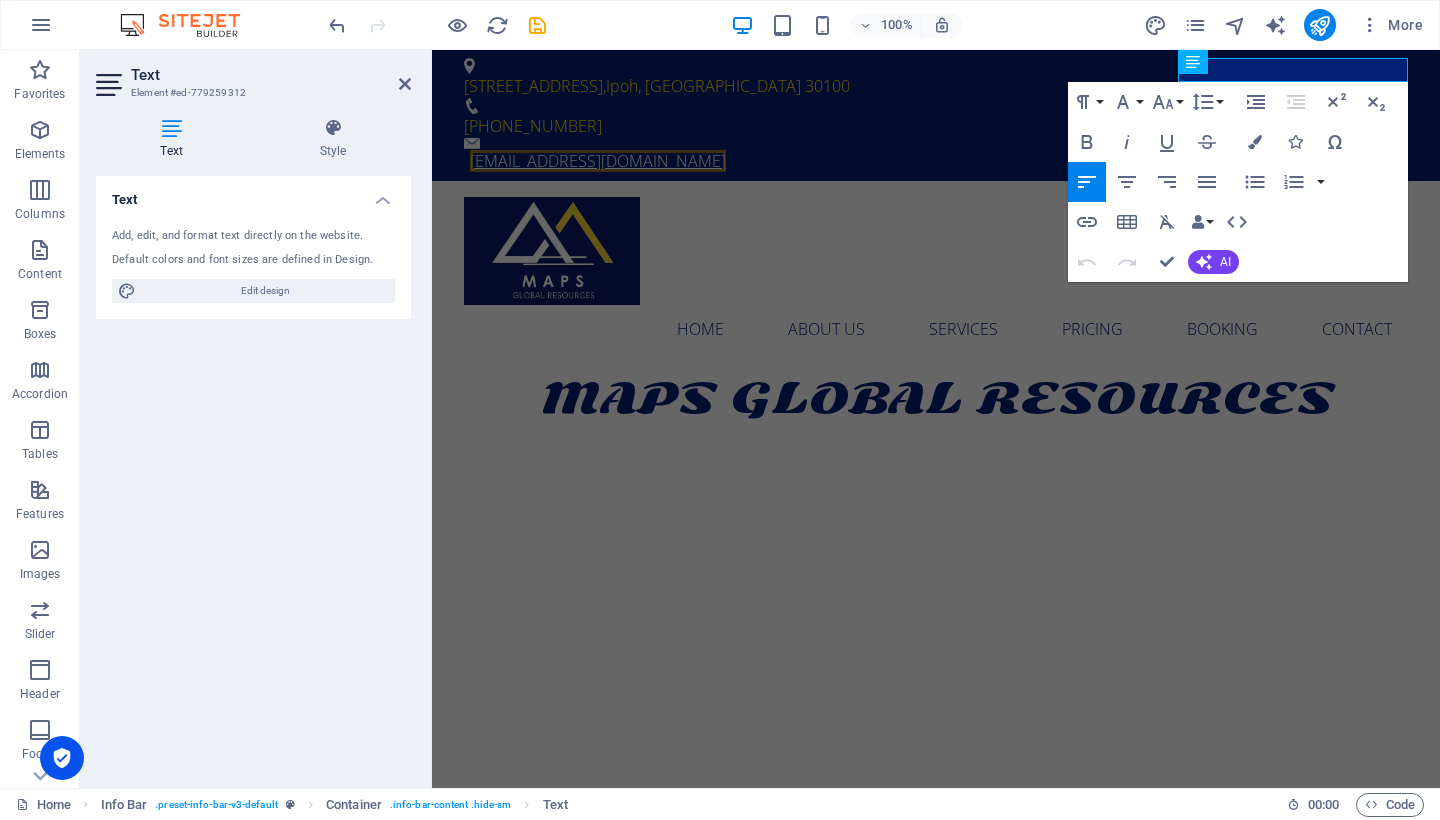 click on "[EMAIL_ADDRESS][DOMAIN_NAME]" at bounding box center (598, 161) 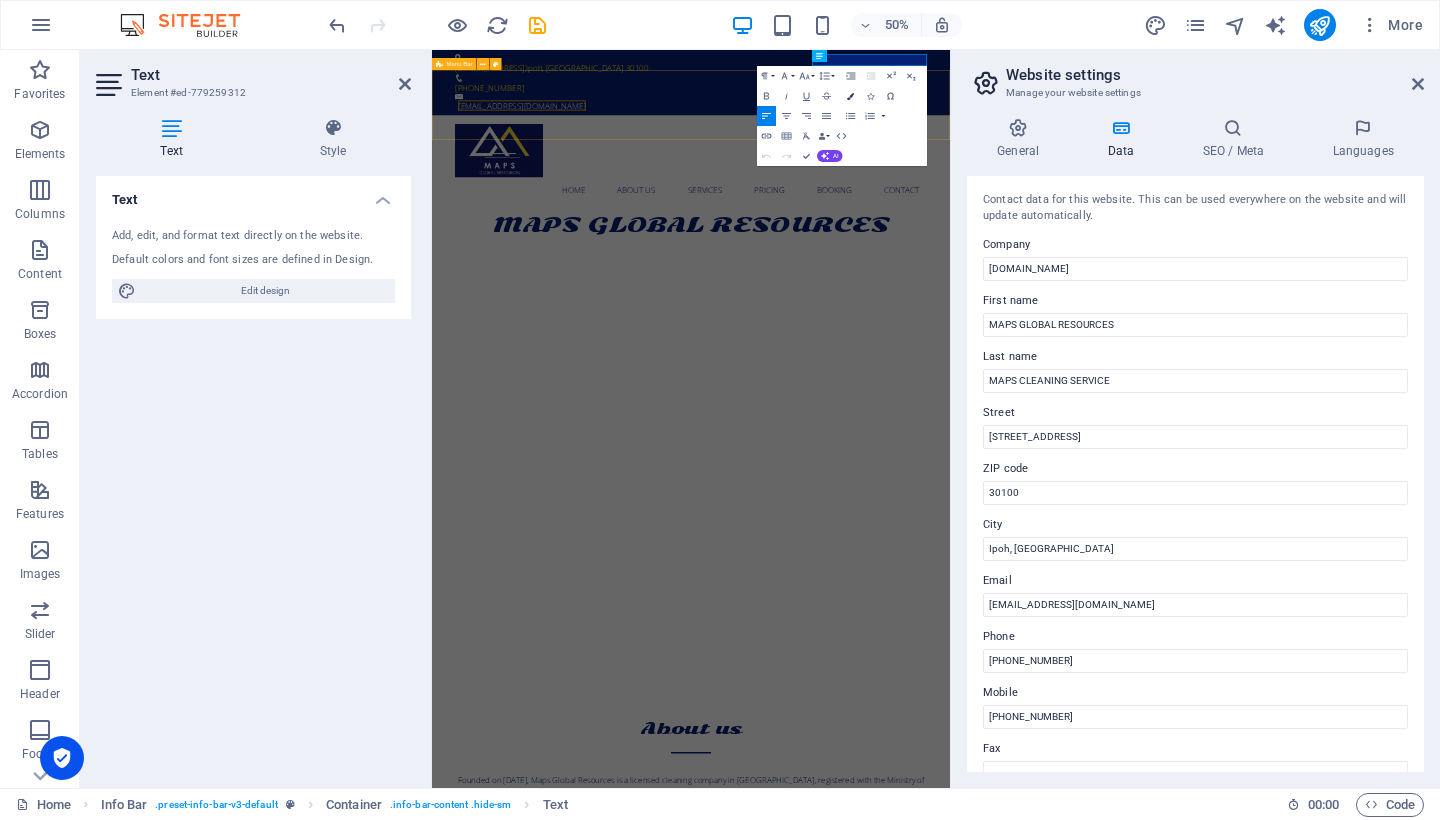 click on "Colors" at bounding box center [850, 96] 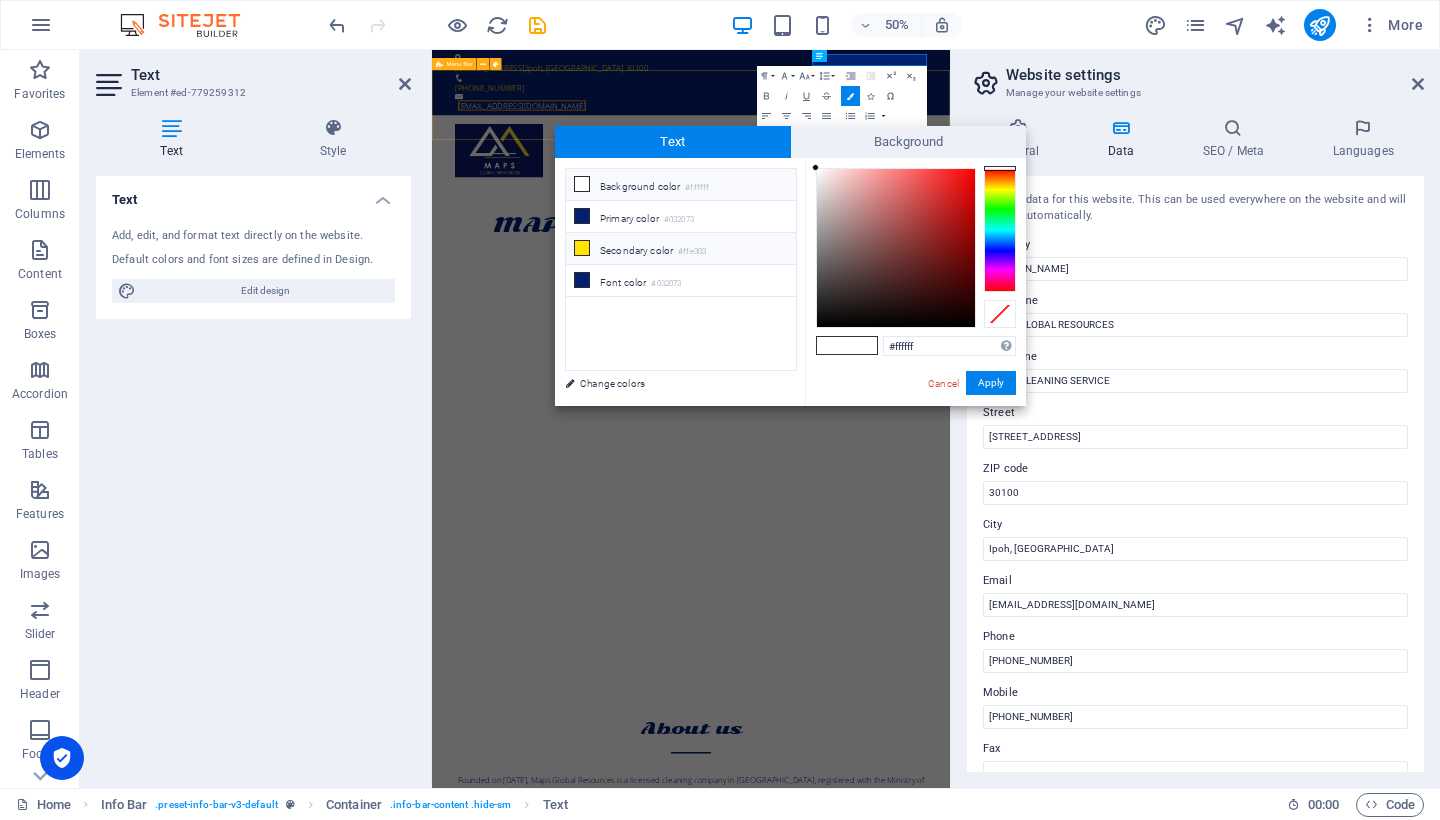 click on "Secondary color
#ffe303" at bounding box center (681, 249) 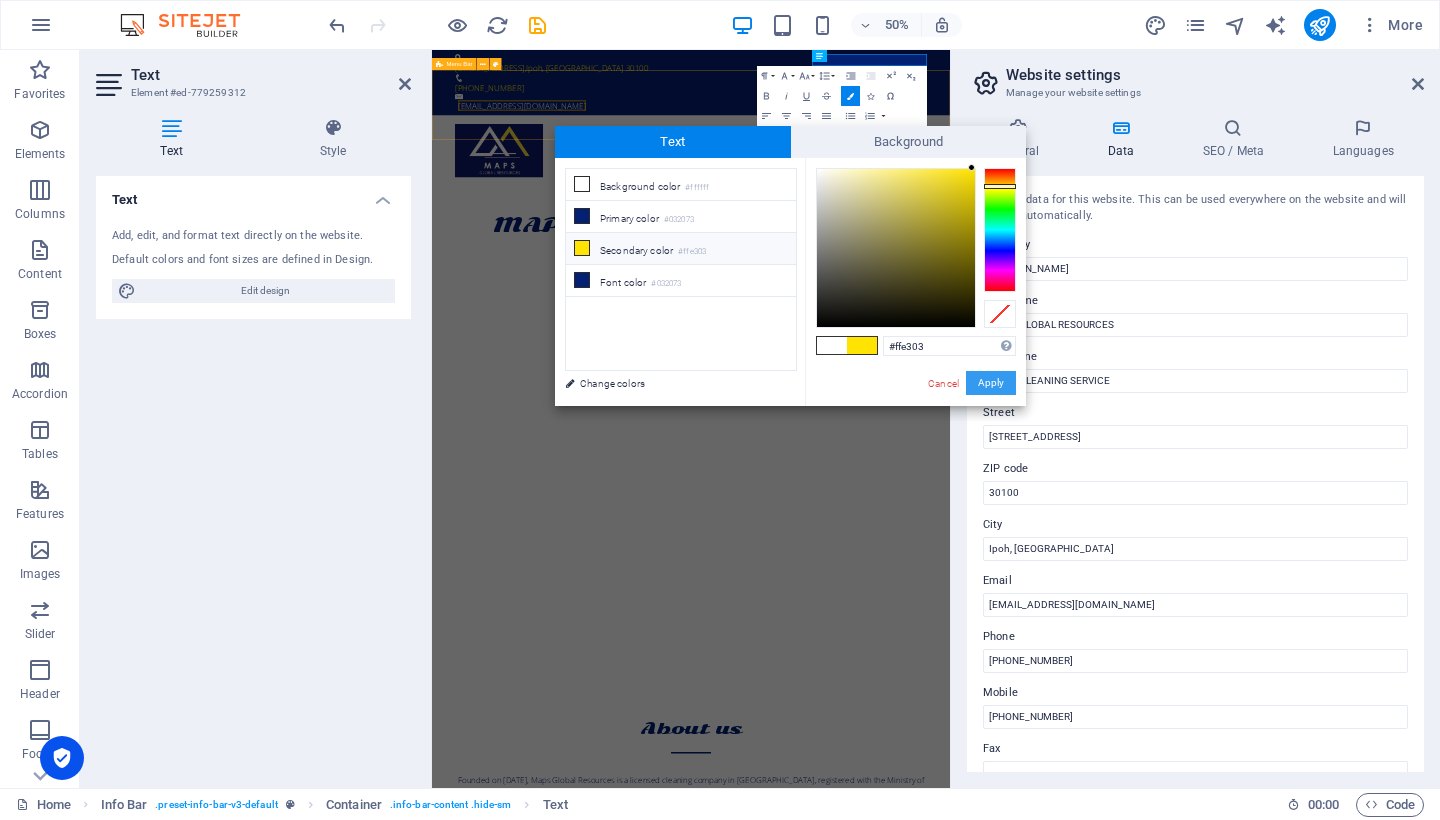 click on "Apply" at bounding box center [991, 383] 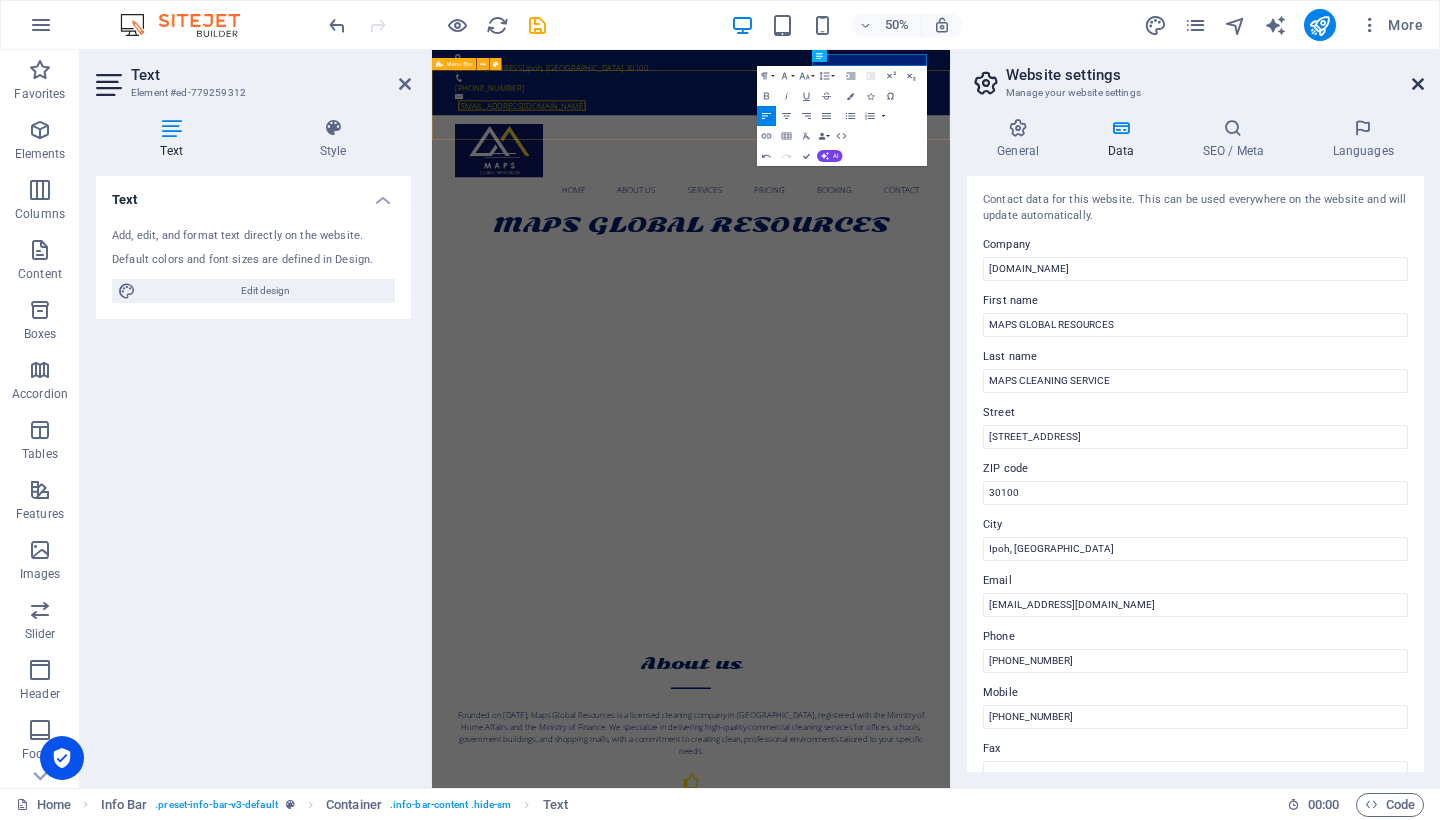 click at bounding box center [1418, 84] 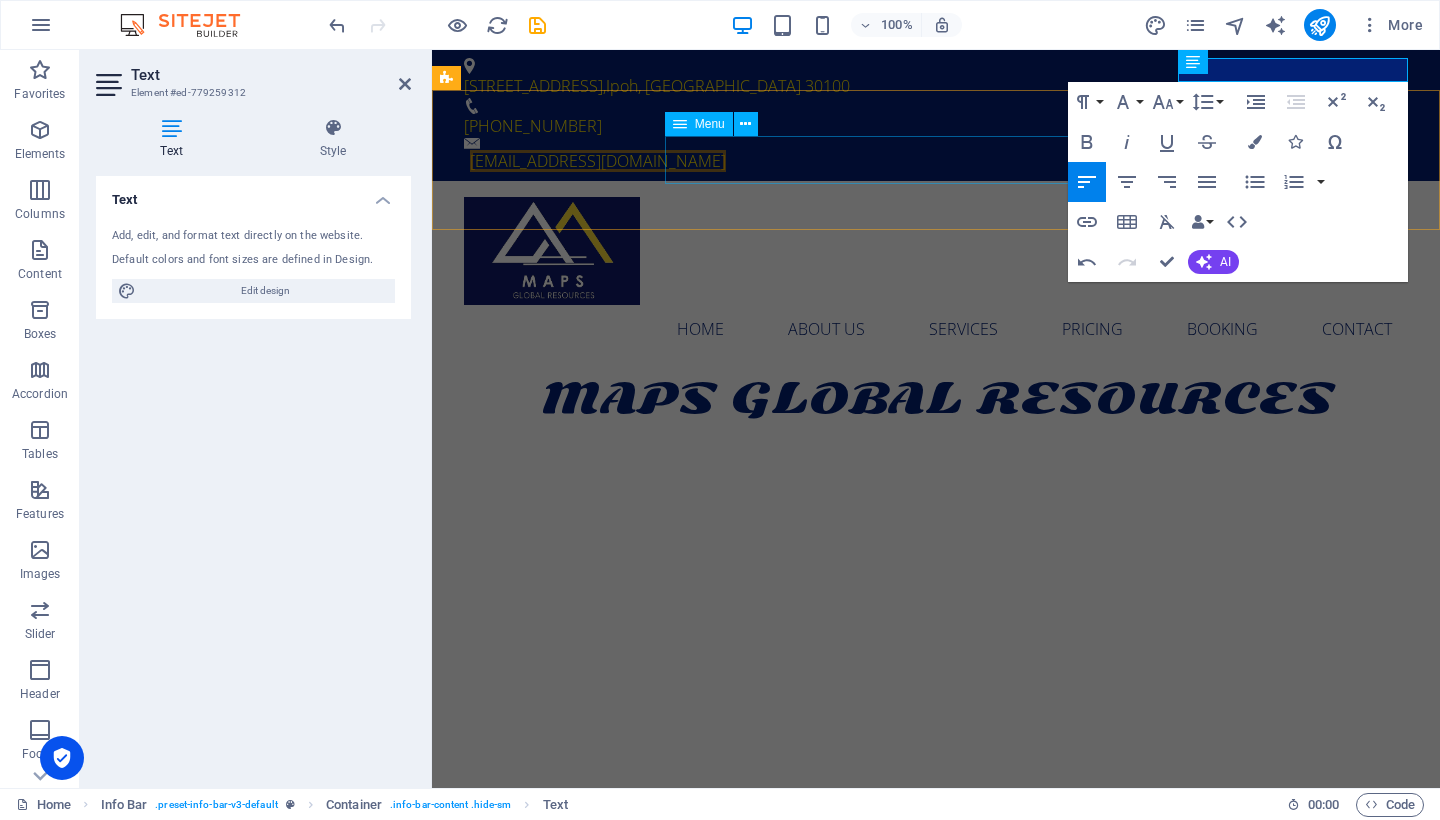 click on "Home About us Services Pricing Booking Contact" at bounding box center (936, 329) 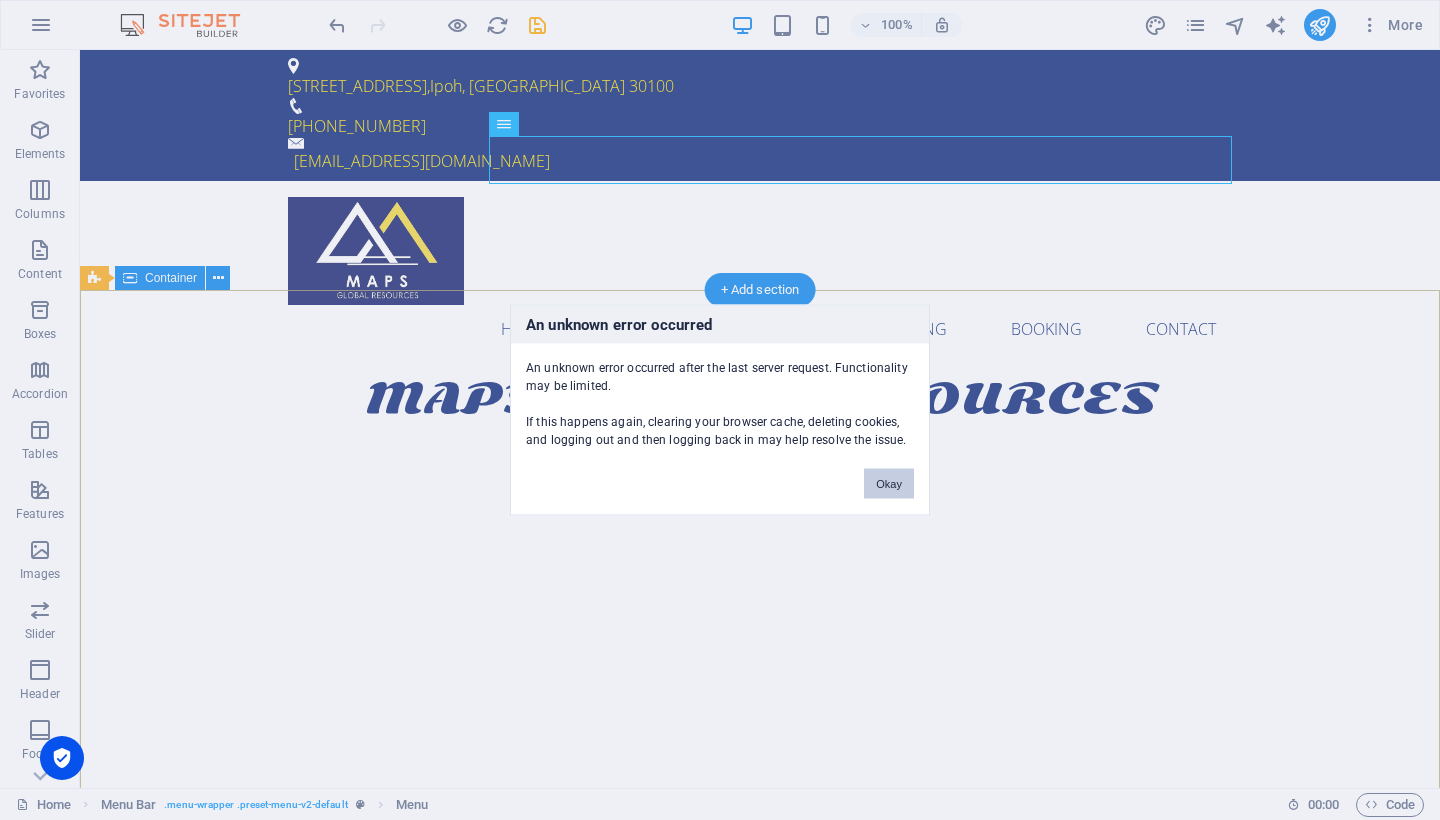 click on "Okay" at bounding box center (889, 484) 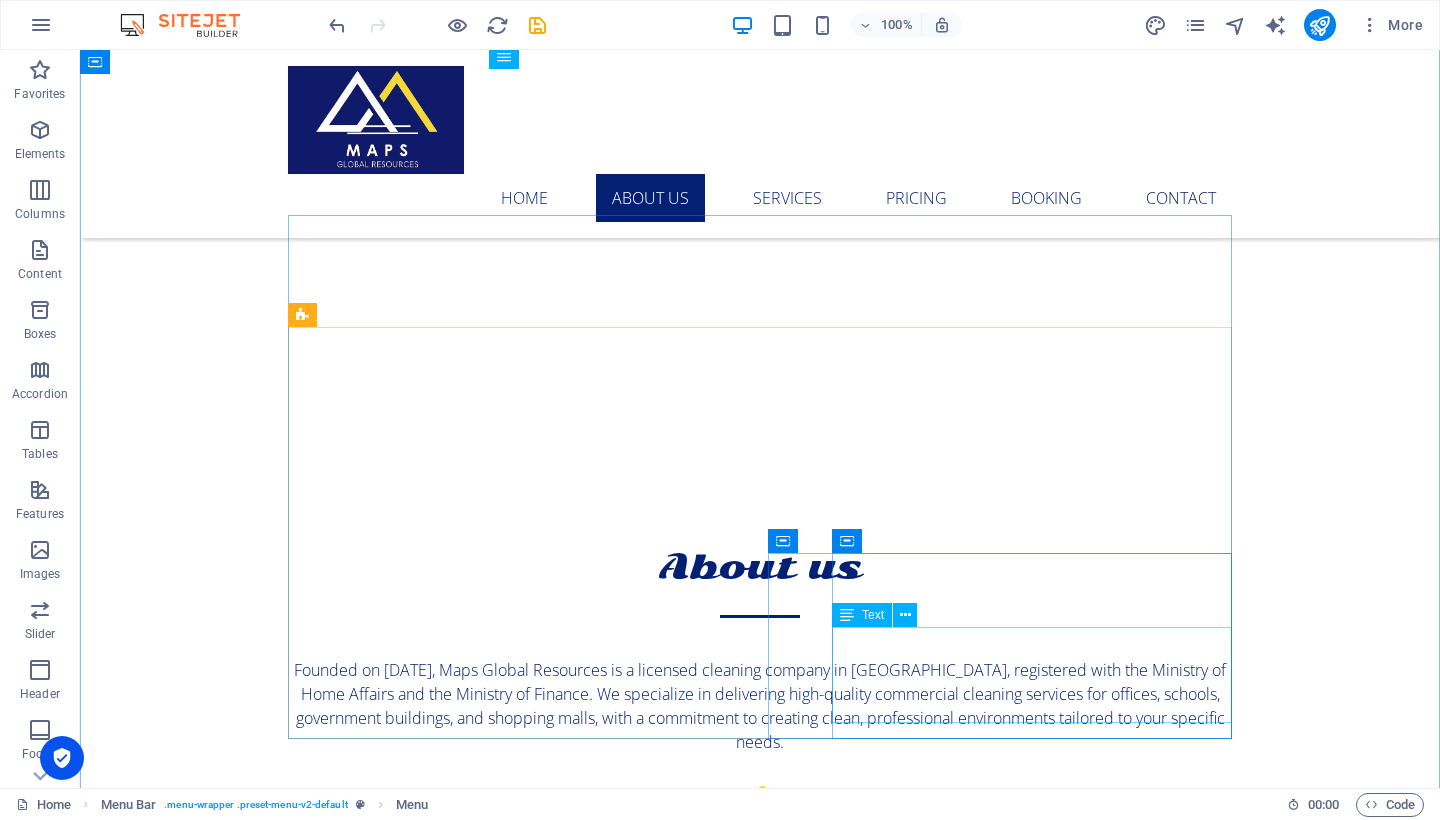 scroll, scrollTop: 825, scrollLeft: 0, axis: vertical 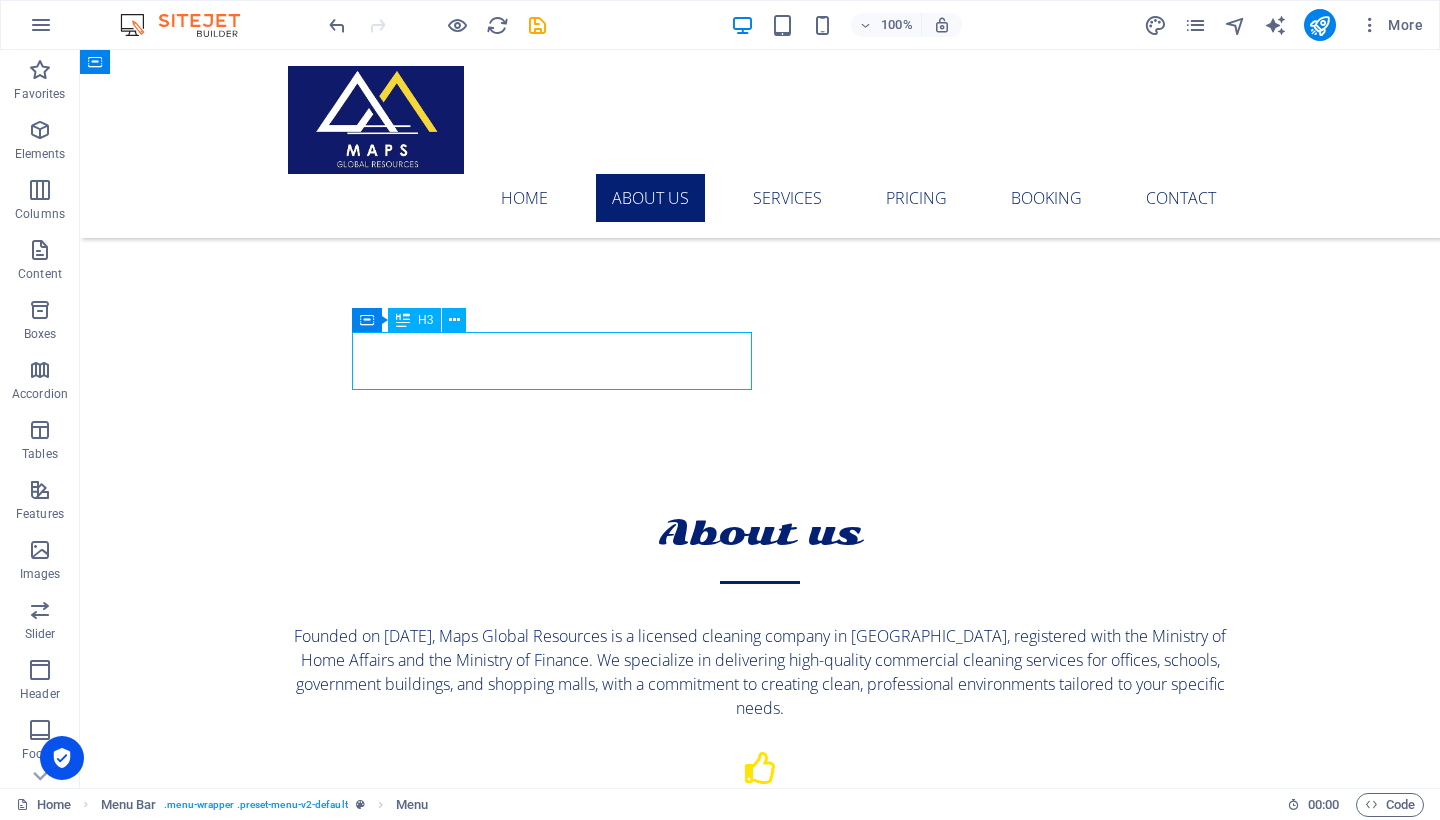 click on "Fair Prices" at bounding box center [760, 845] 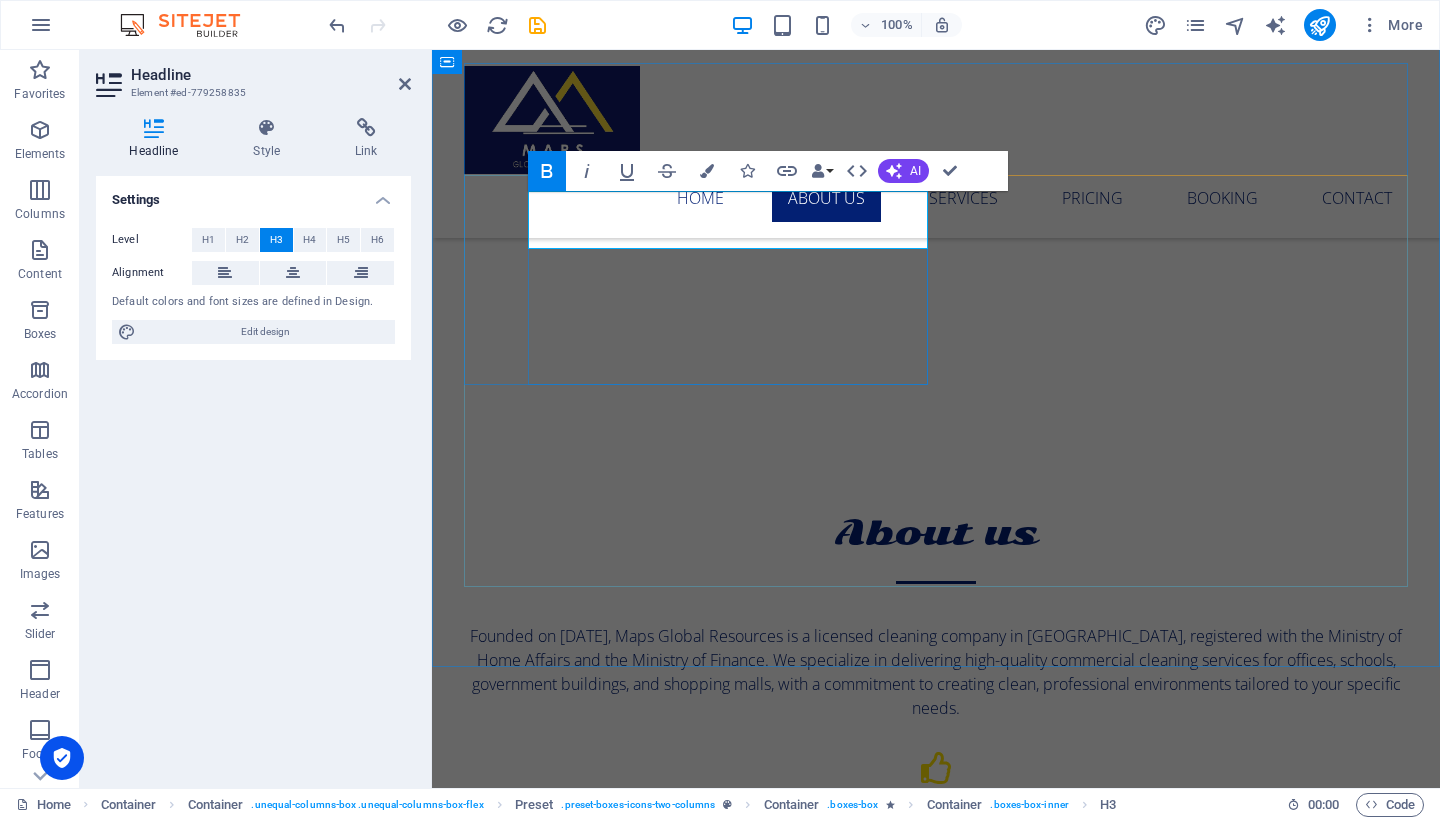 click on "Fair Prices" at bounding box center [936, 845] 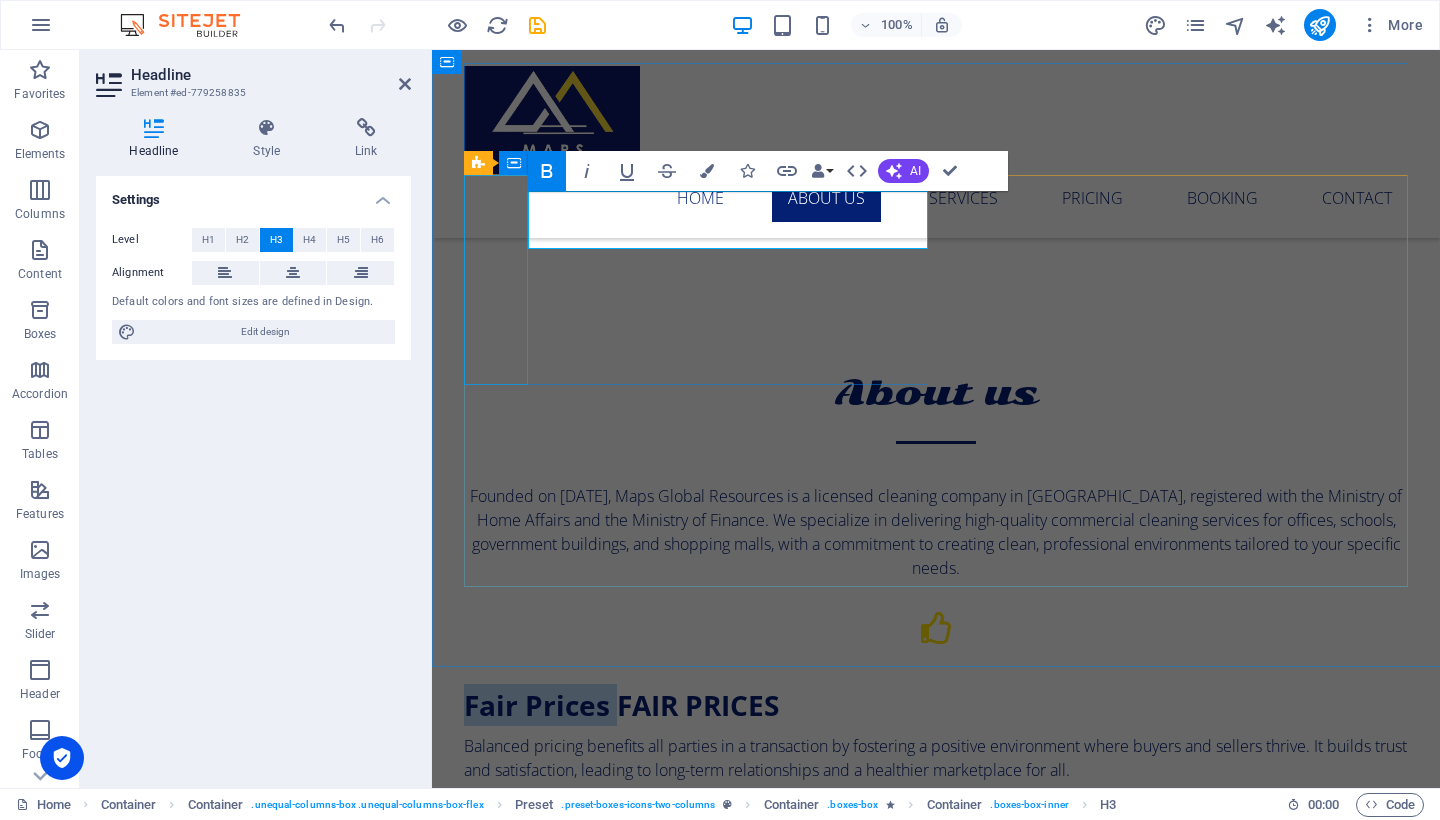 drag, startPoint x: 678, startPoint y: 224, endPoint x: 522, endPoint y: 224, distance: 156 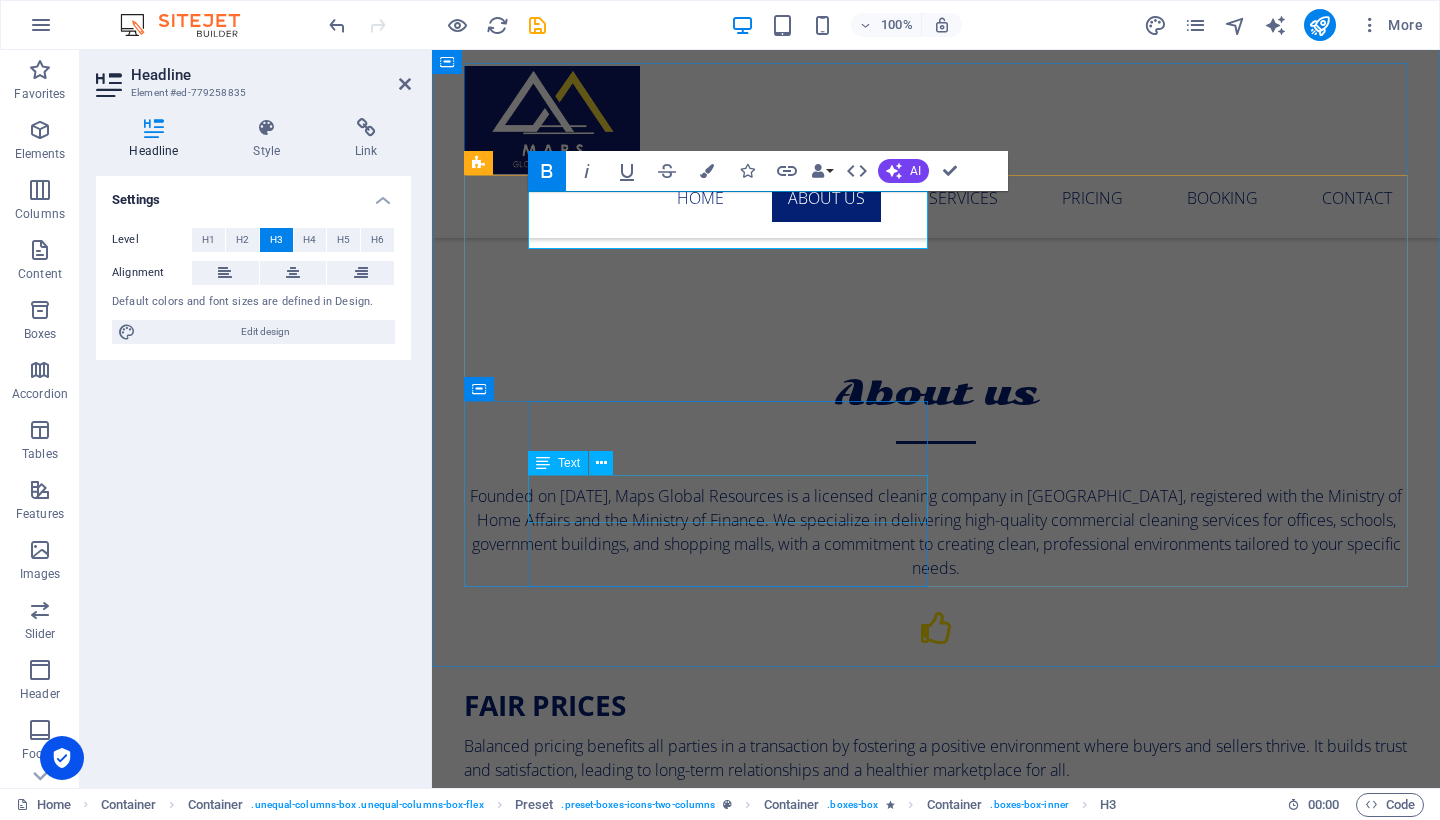click on "Highly trained staff customized to meet your specific cleaning needs." at bounding box center (936, 1142) 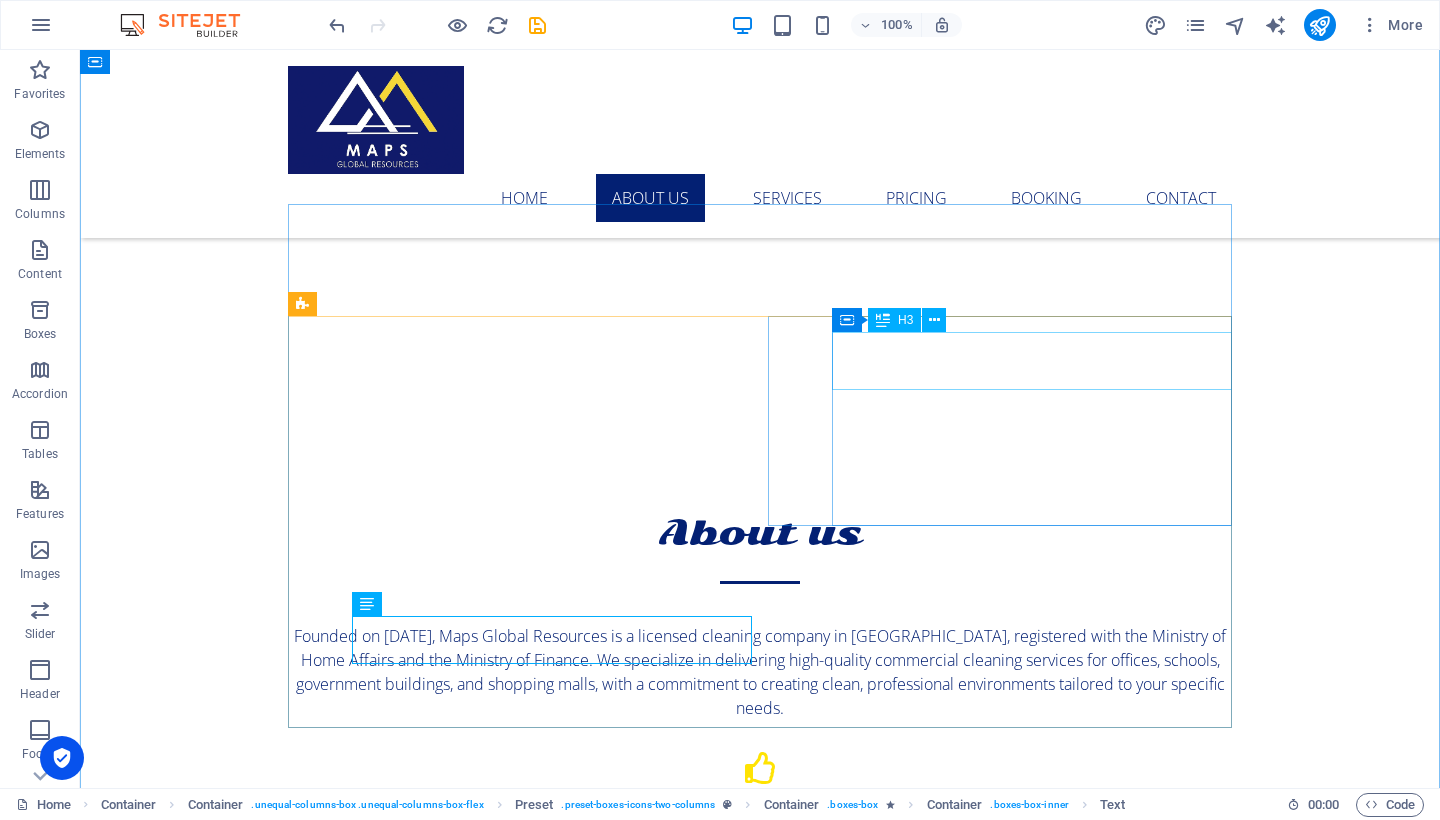 click on "Certification" at bounding box center [760, 1055] 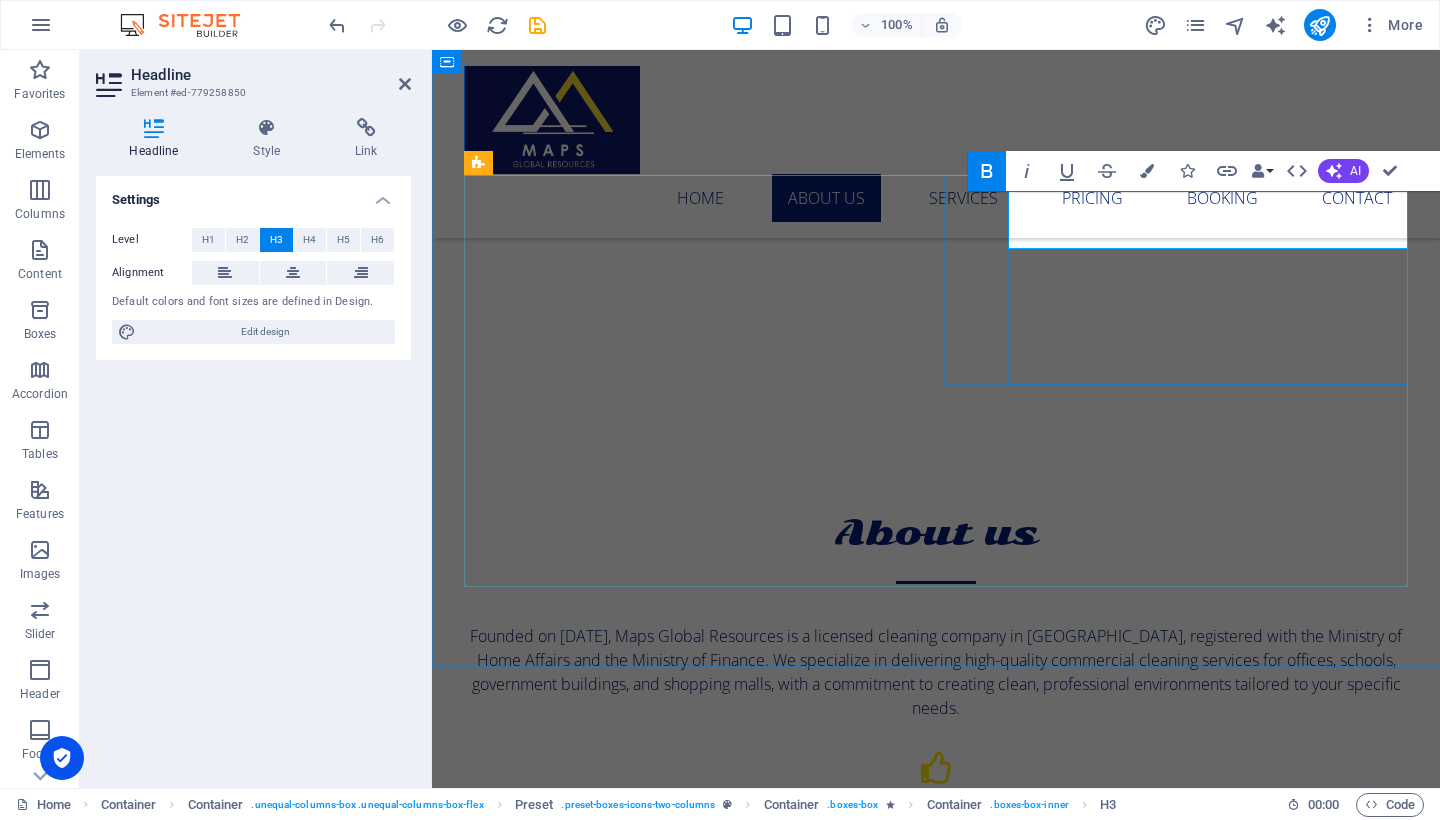 click on "Certification" at bounding box center [936, 1055] 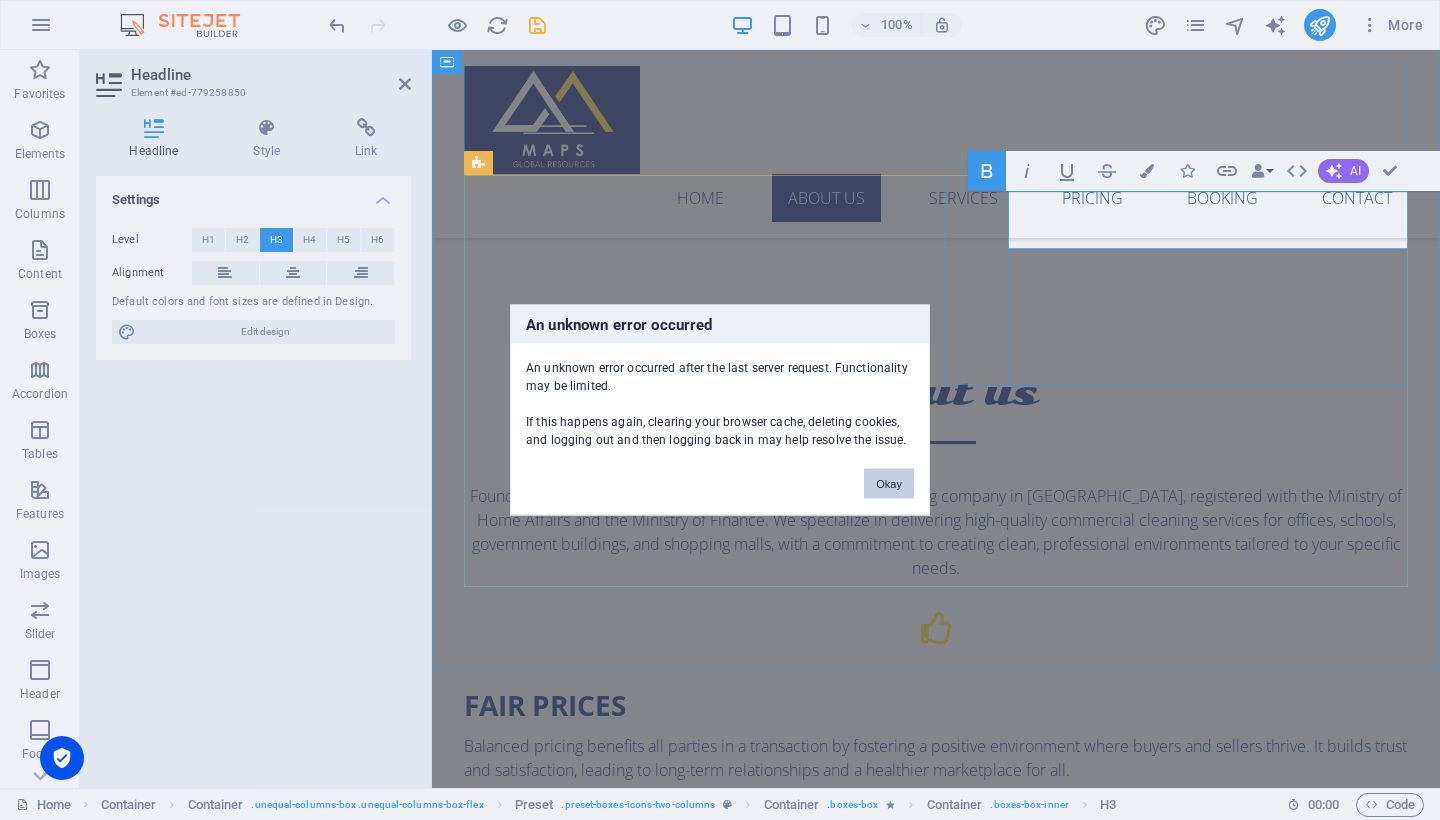 click on "Okay" at bounding box center (889, 484) 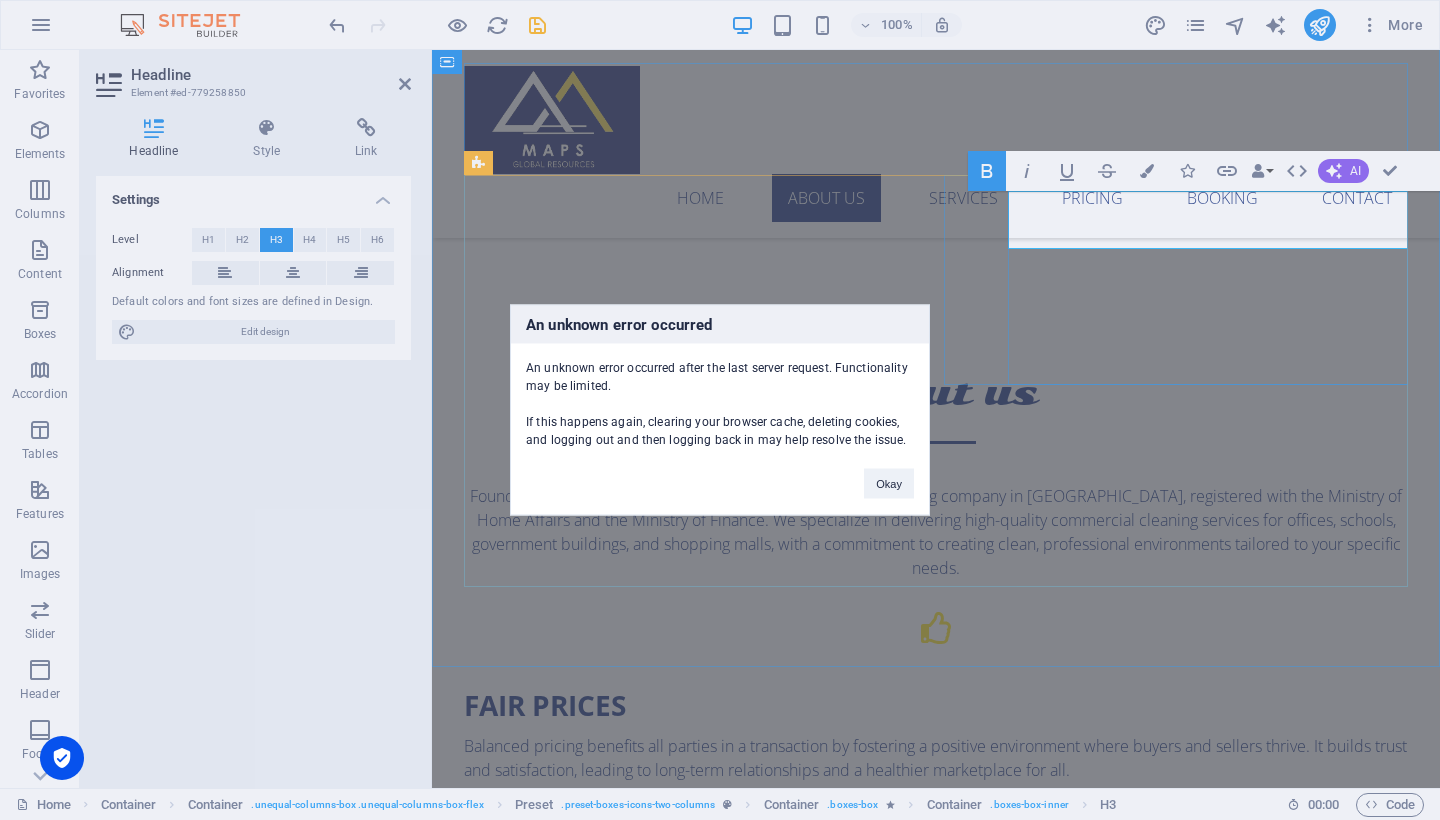 scroll, scrollTop: 822, scrollLeft: 0, axis: vertical 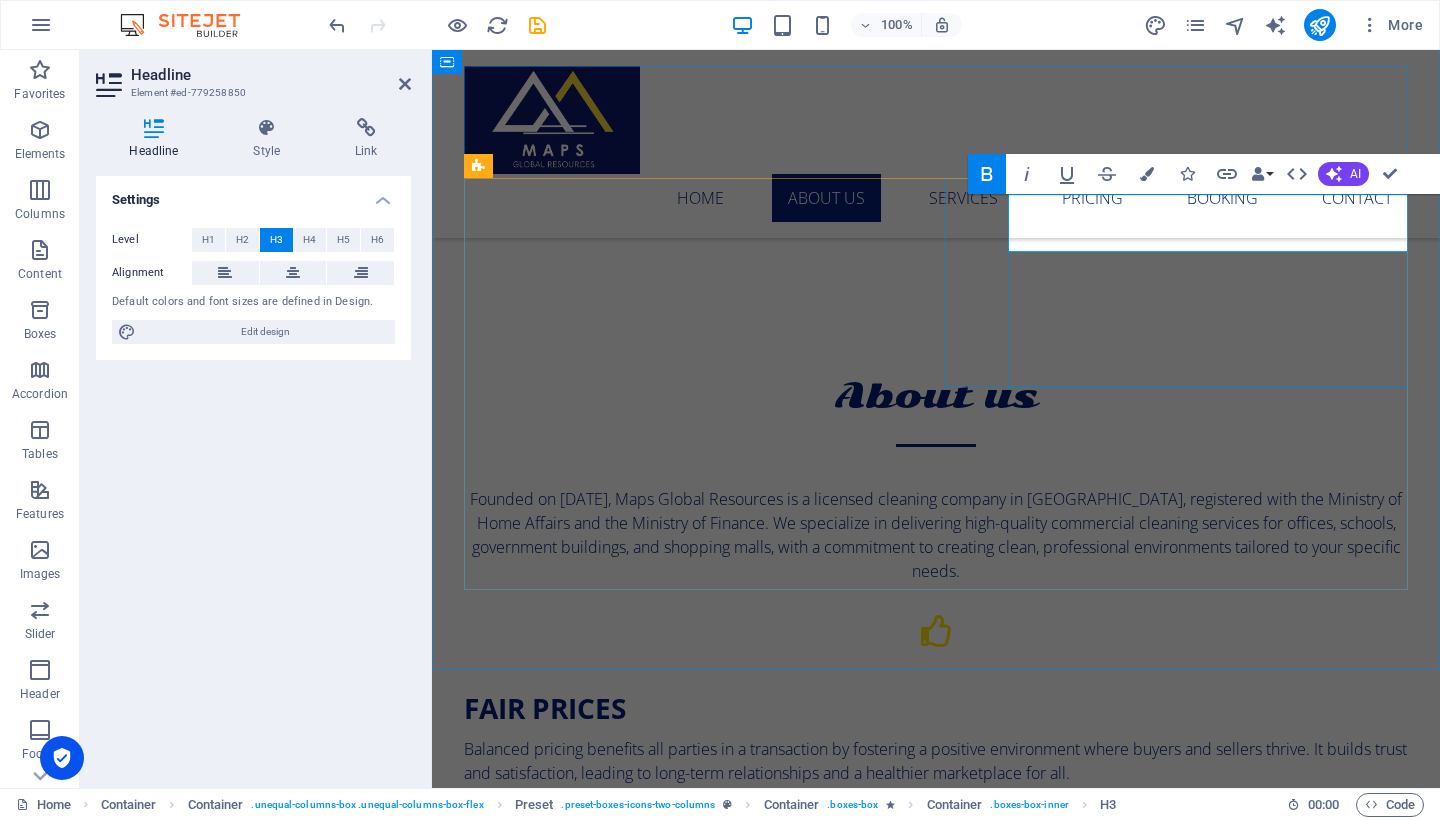 click on "Certification CER" at bounding box center (936, 918) 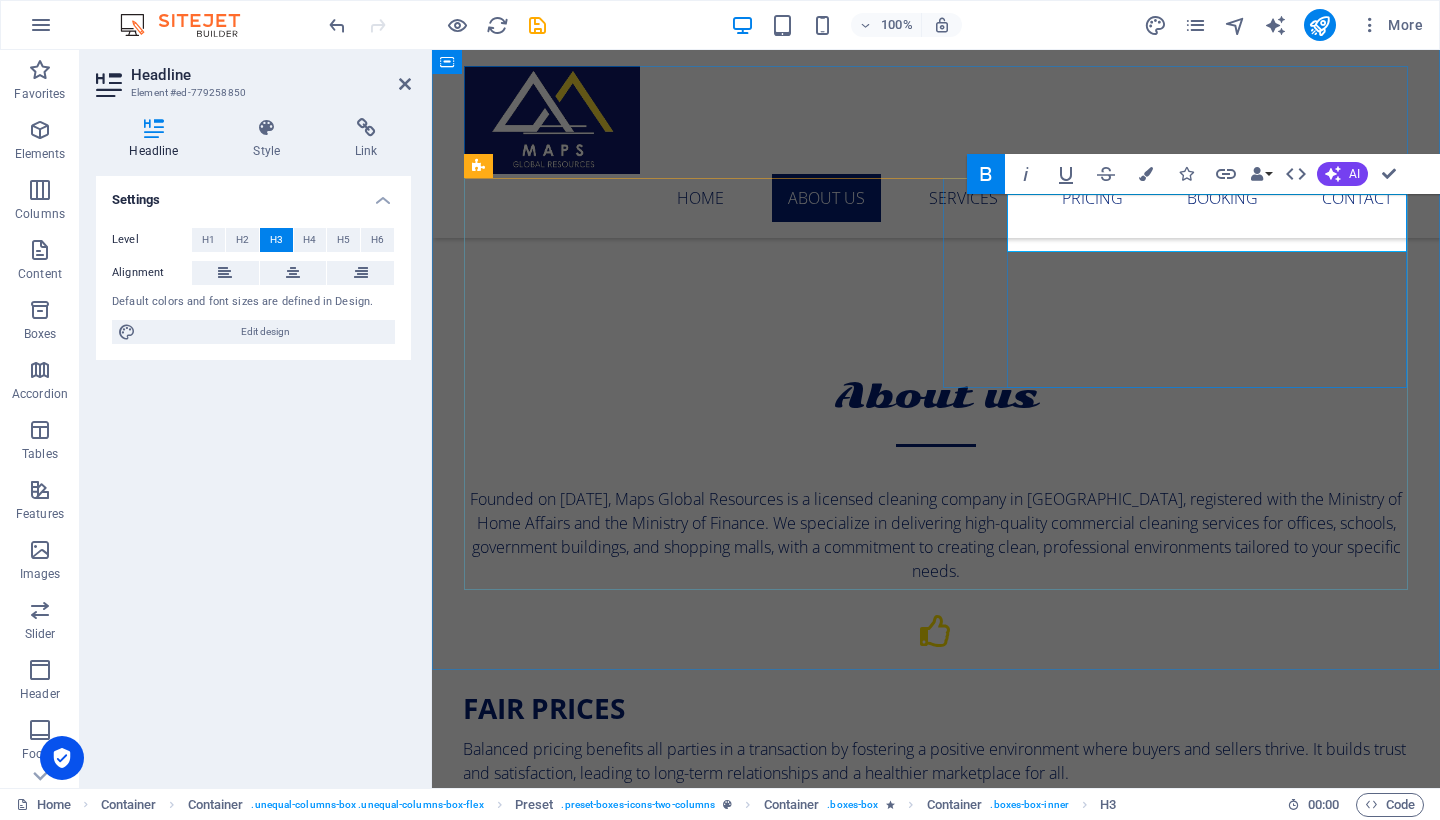 scroll, scrollTop: 814, scrollLeft: 0, axis: vertical 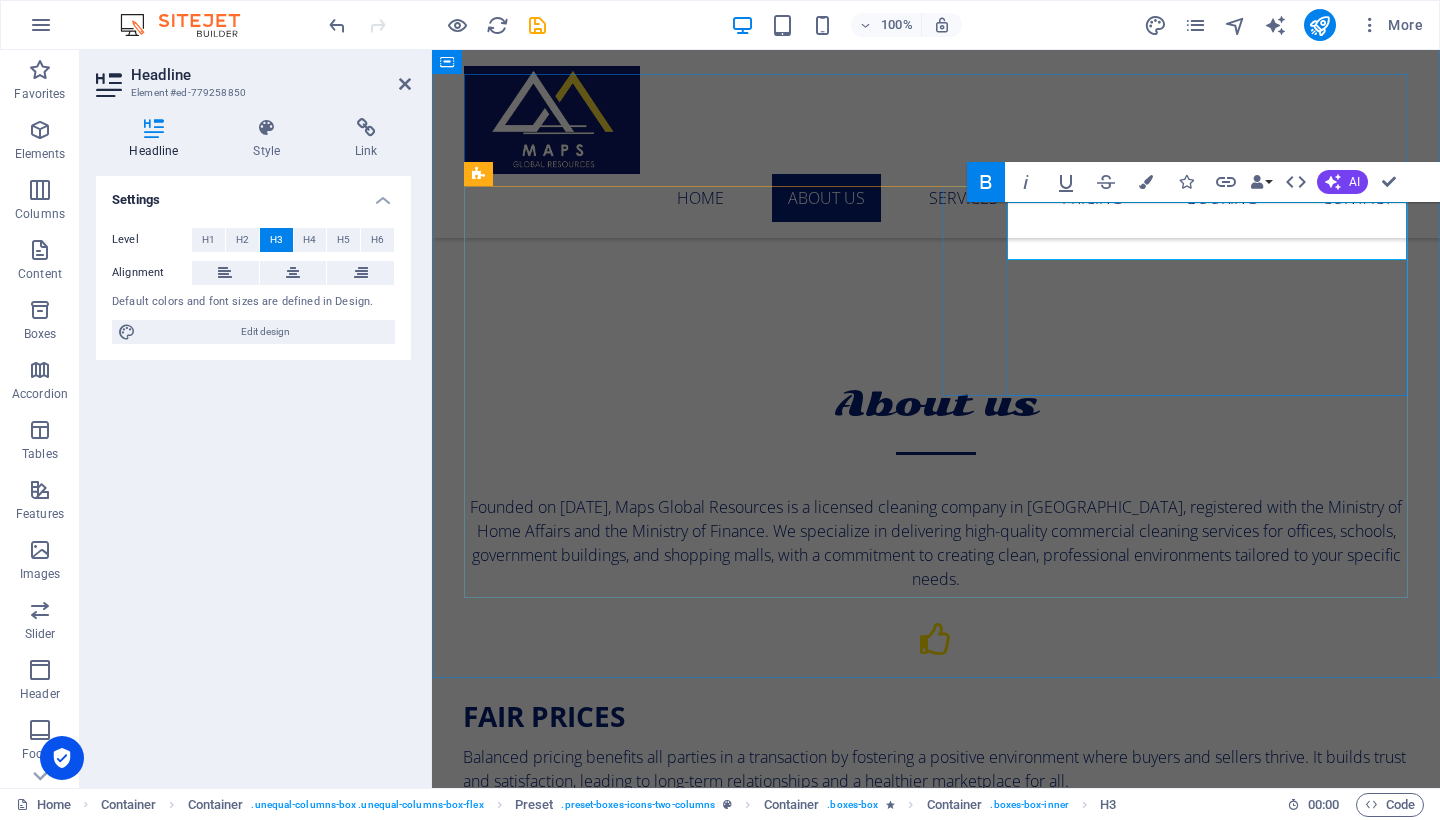 click on "Certification CERTIFICATION" at bounding box center [658, 926] 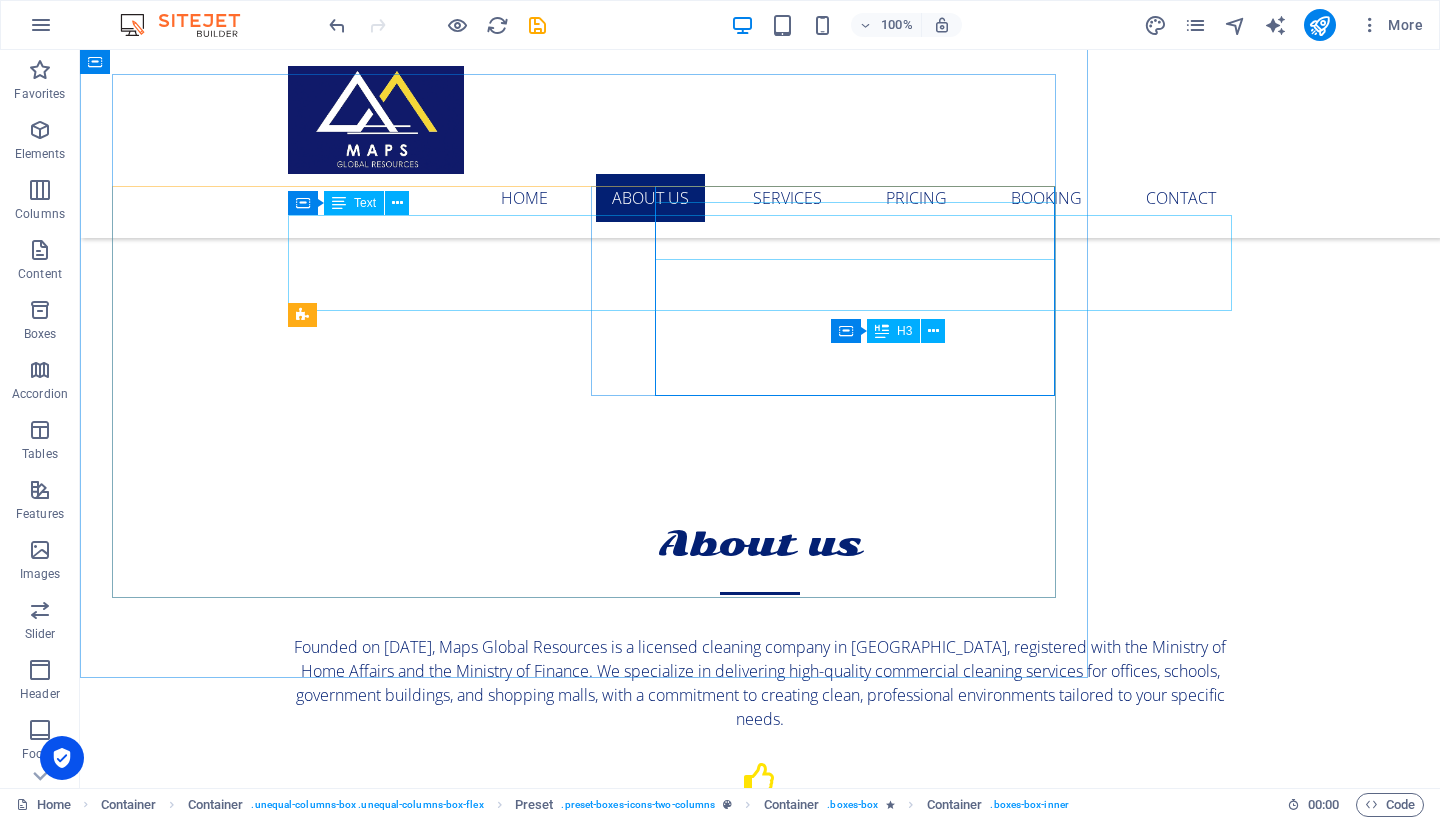 click on "Founded on [DATE], Maps Global Resources is a licensed cleaning company in [GEOGRAPHIC_DATA], registered with the Ministry of Home Affairs and the Ministry of Finance. We specialize in delivering high-quality commercial cleaning services for offices, schools, government buildings, and shopping malls, with a commitment to creating clean, professional environments tailored to your specific needs." at bounding box center [760, 683] 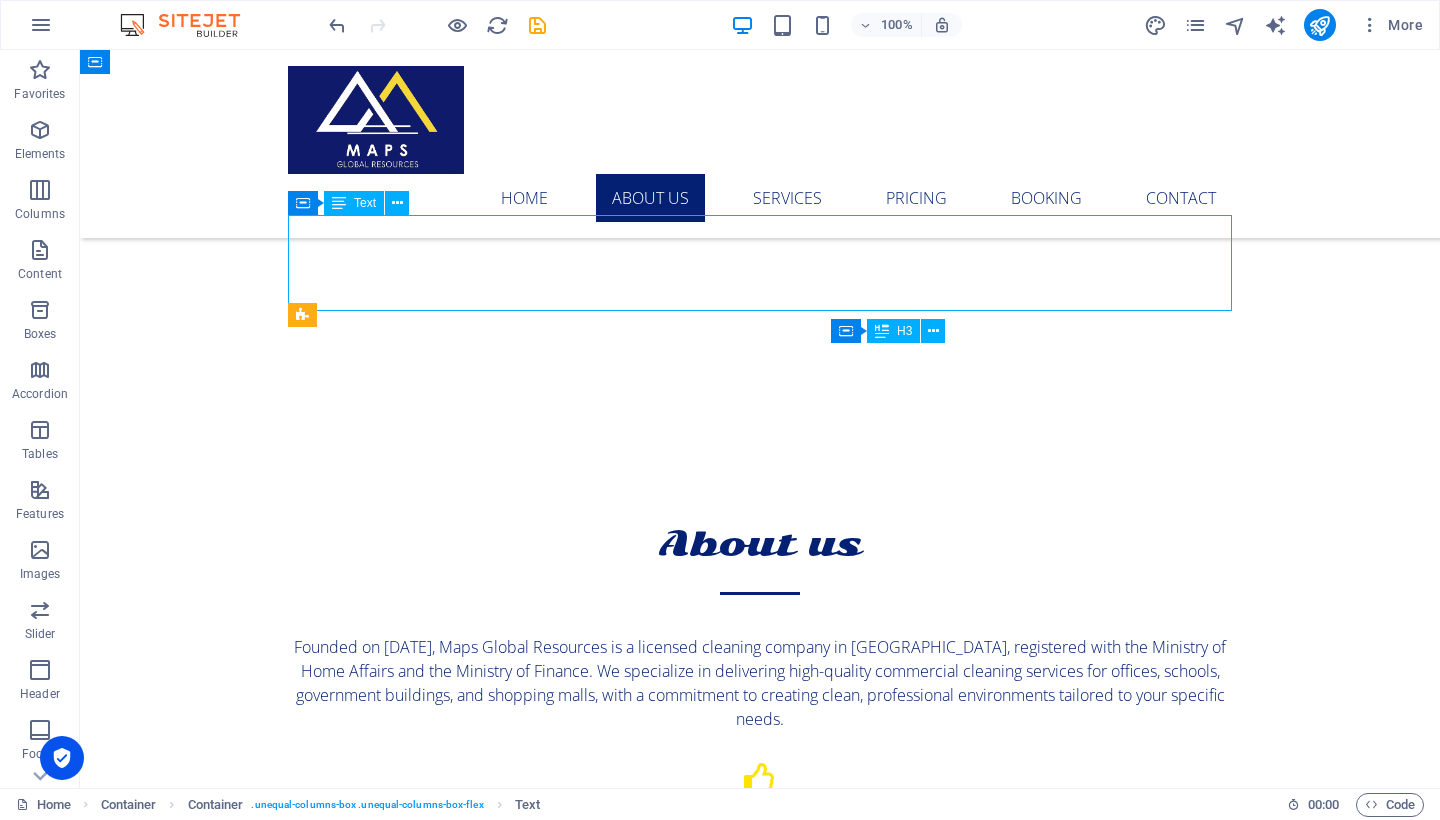 drag, startPoint x: 1184, startPoint y: 228, endPoint x: 832, endPoint y: 228, distance: 352 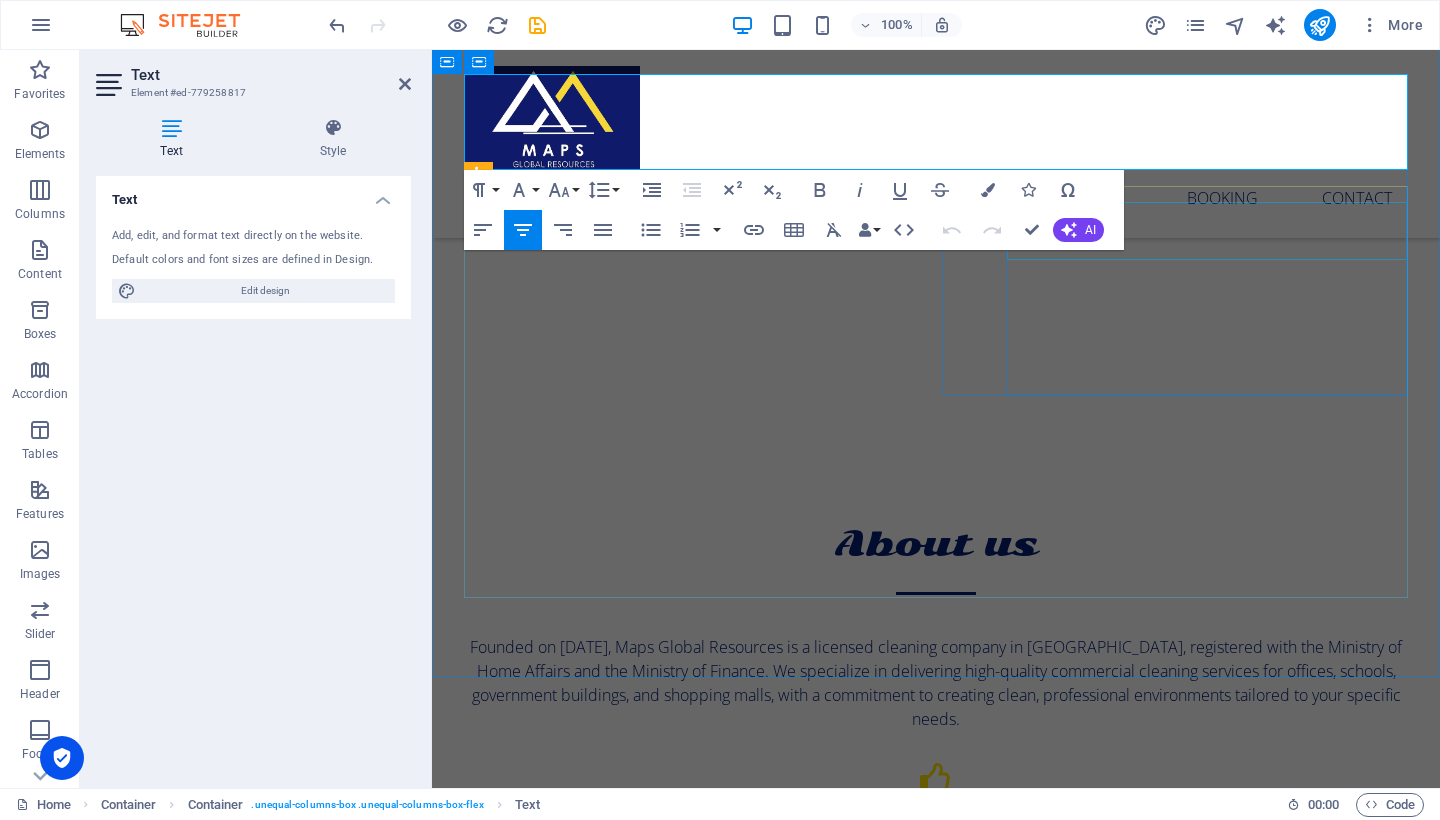 click on "Certification CERTIFICATION" at bounding box center [935, 1066] 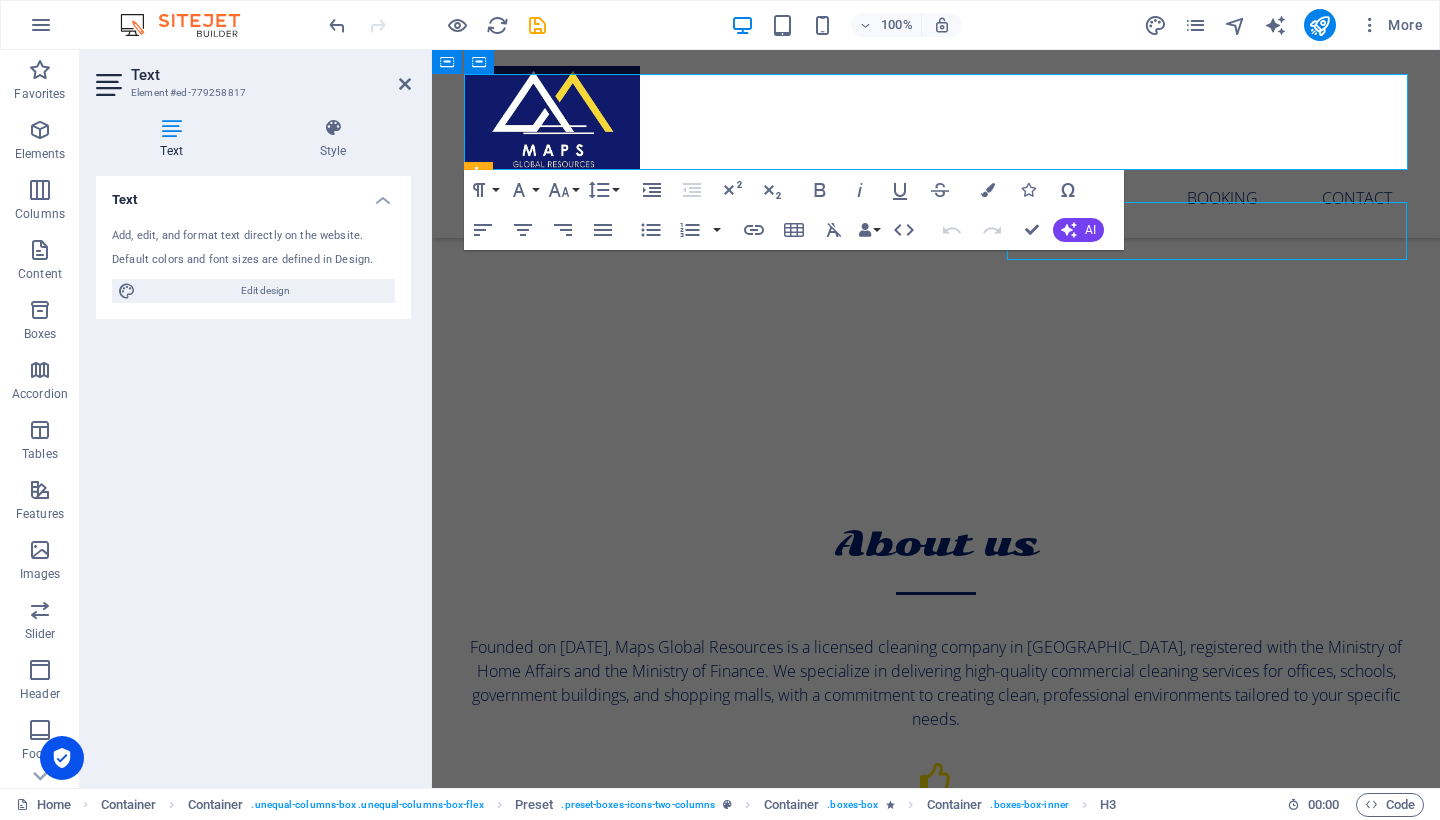 click on "Certification CERTIFICATION" at bounding box center [935, 1066] 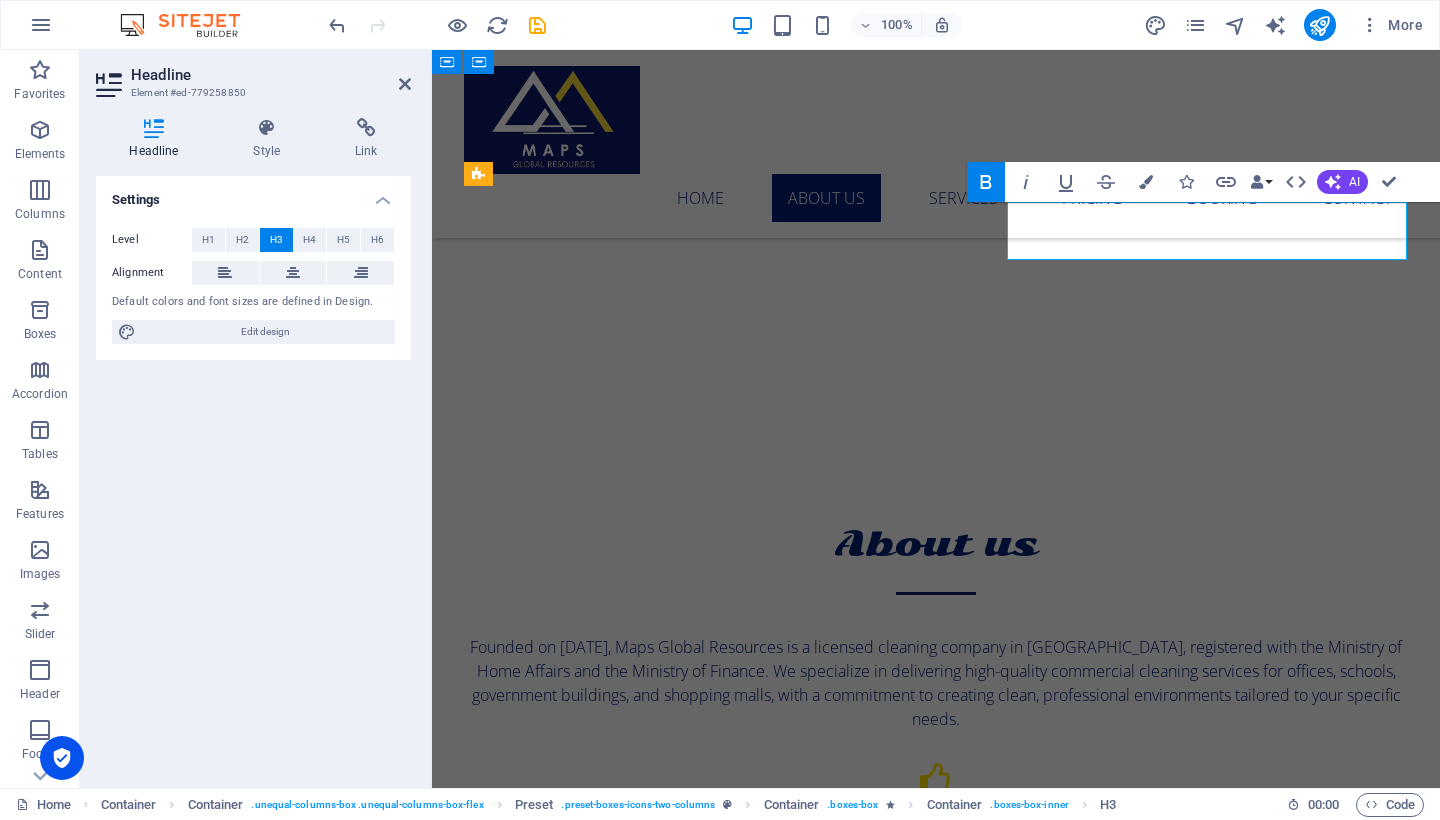 click on "Certification CERTIFICATION" at bounding box center (658, 1066) 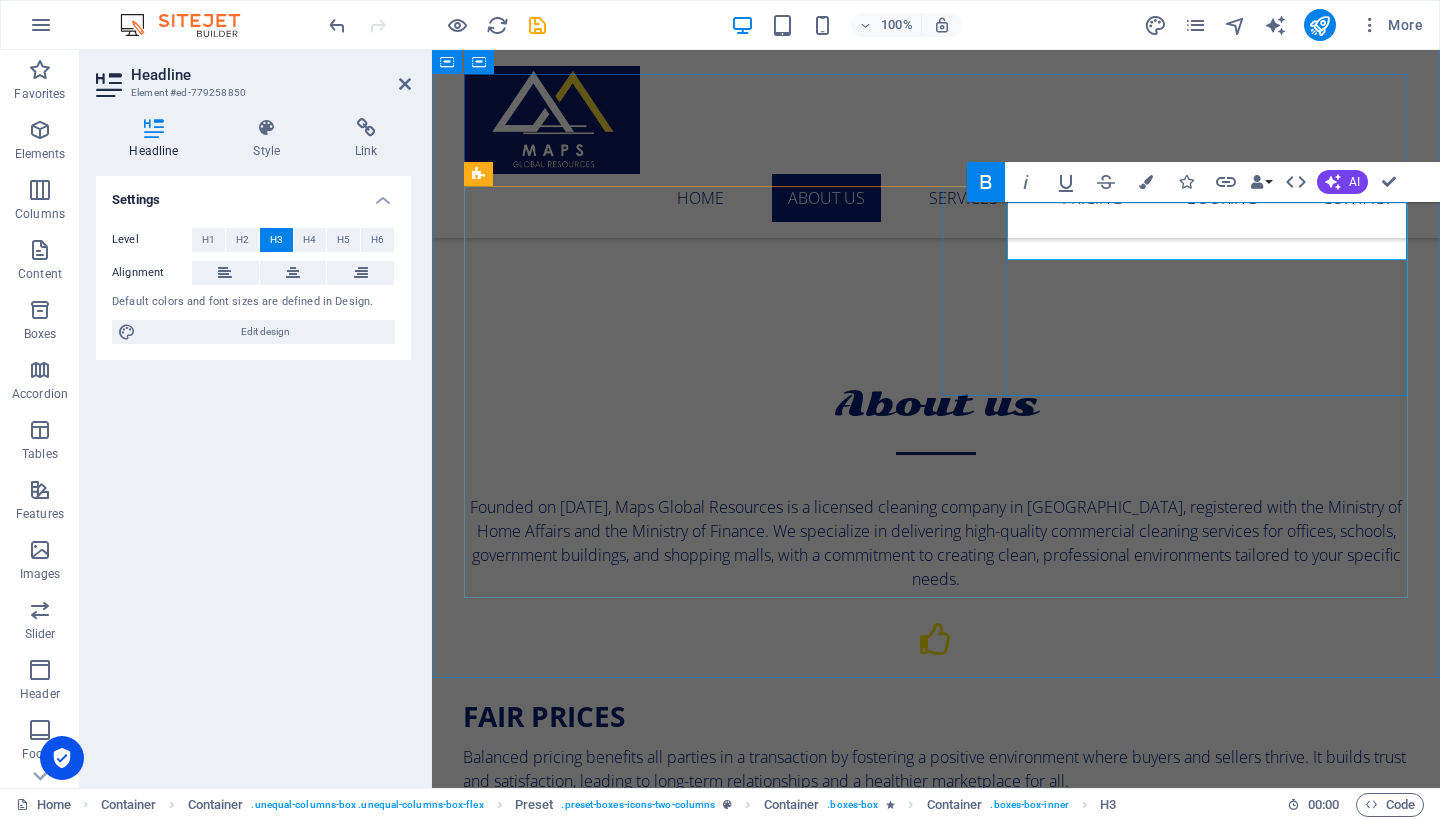 click on "CERTIFICATION" at bounding box center (567, 926) 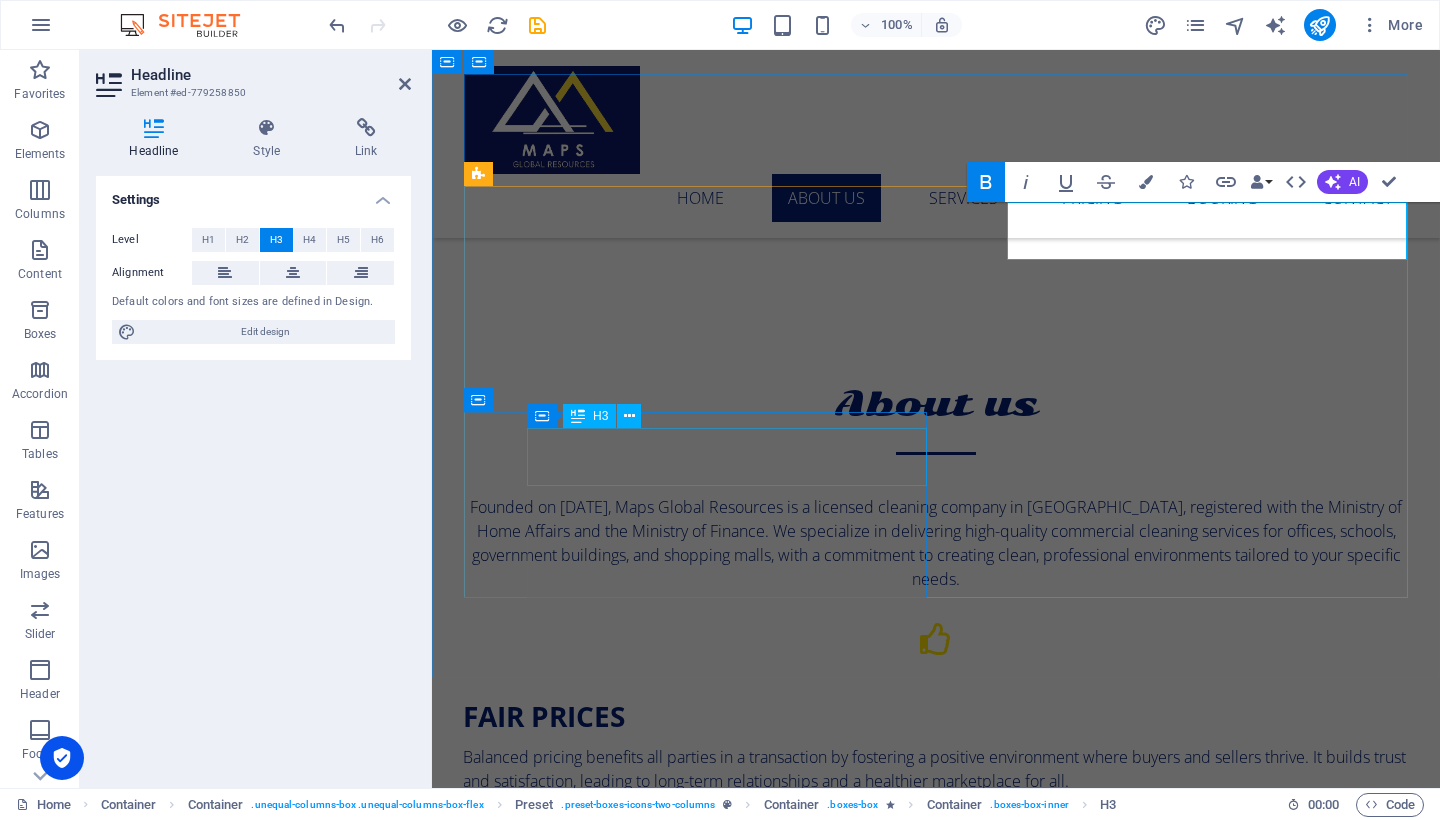 click on "Professional Staff" at bounding box center [935, 1112] 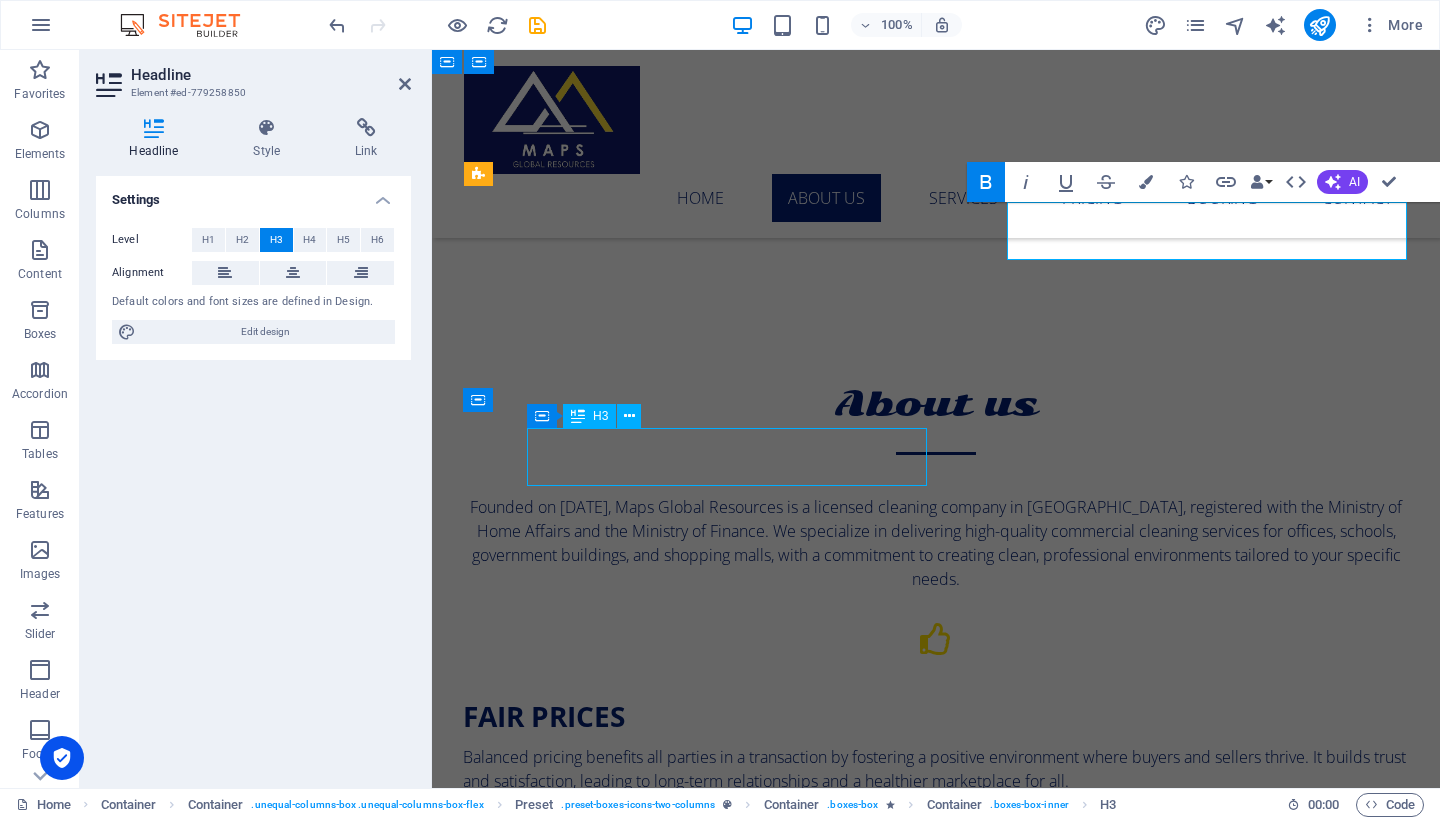 click on "Professional Staff" at bounding box center (935, 1112) 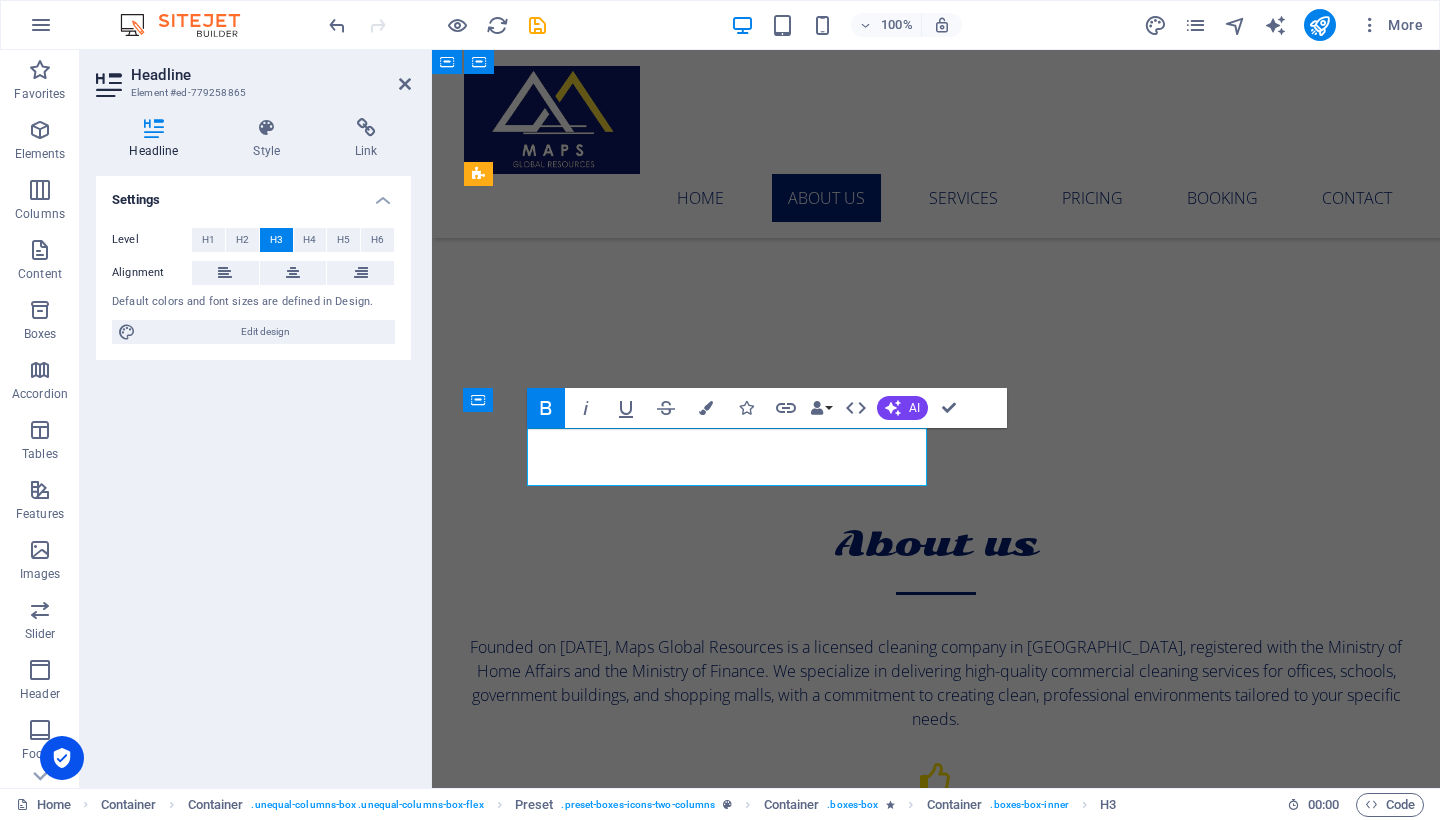 type 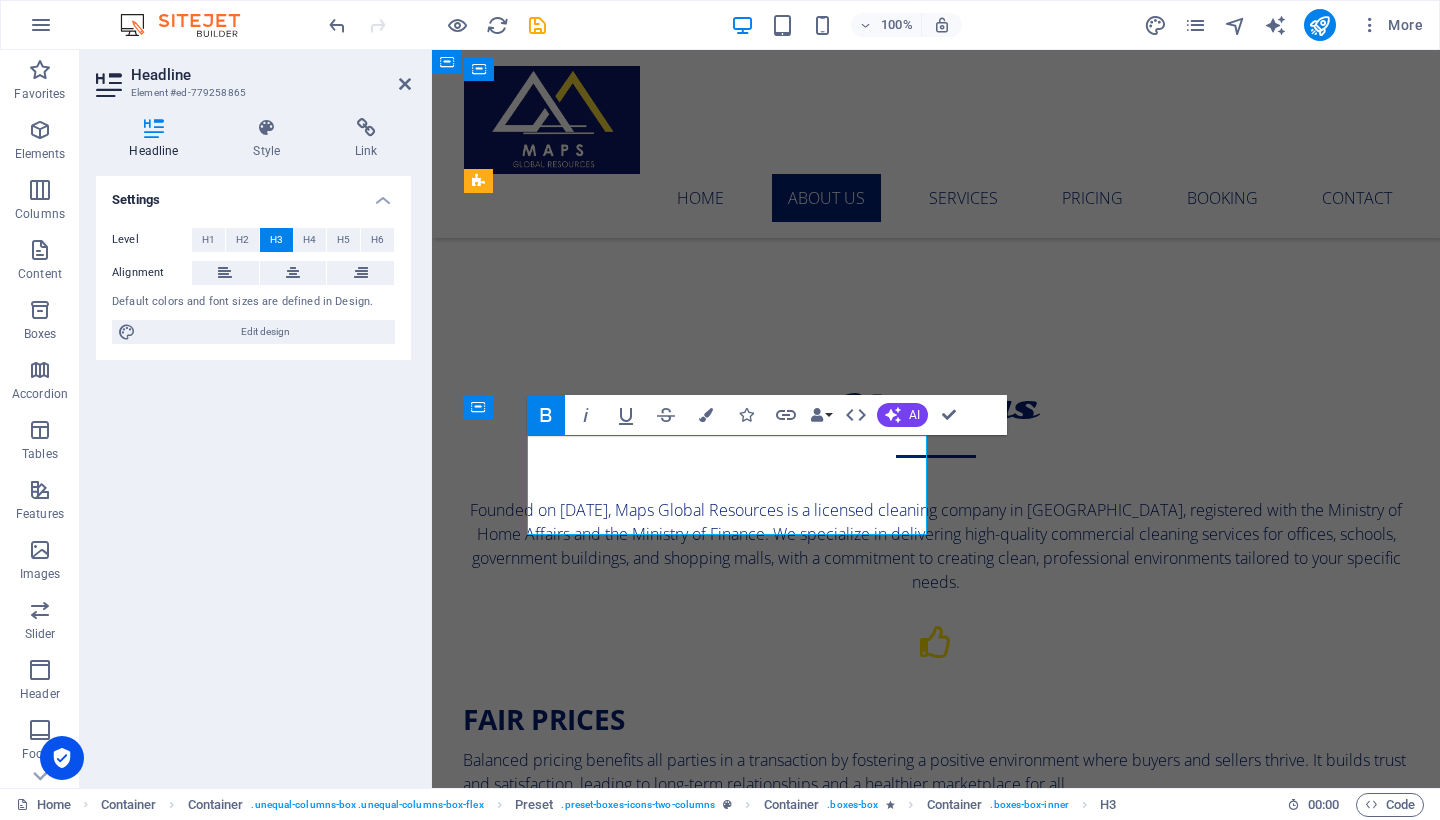 scroll, scrollTop: 804, scrollLeft: 0, axis: vertical 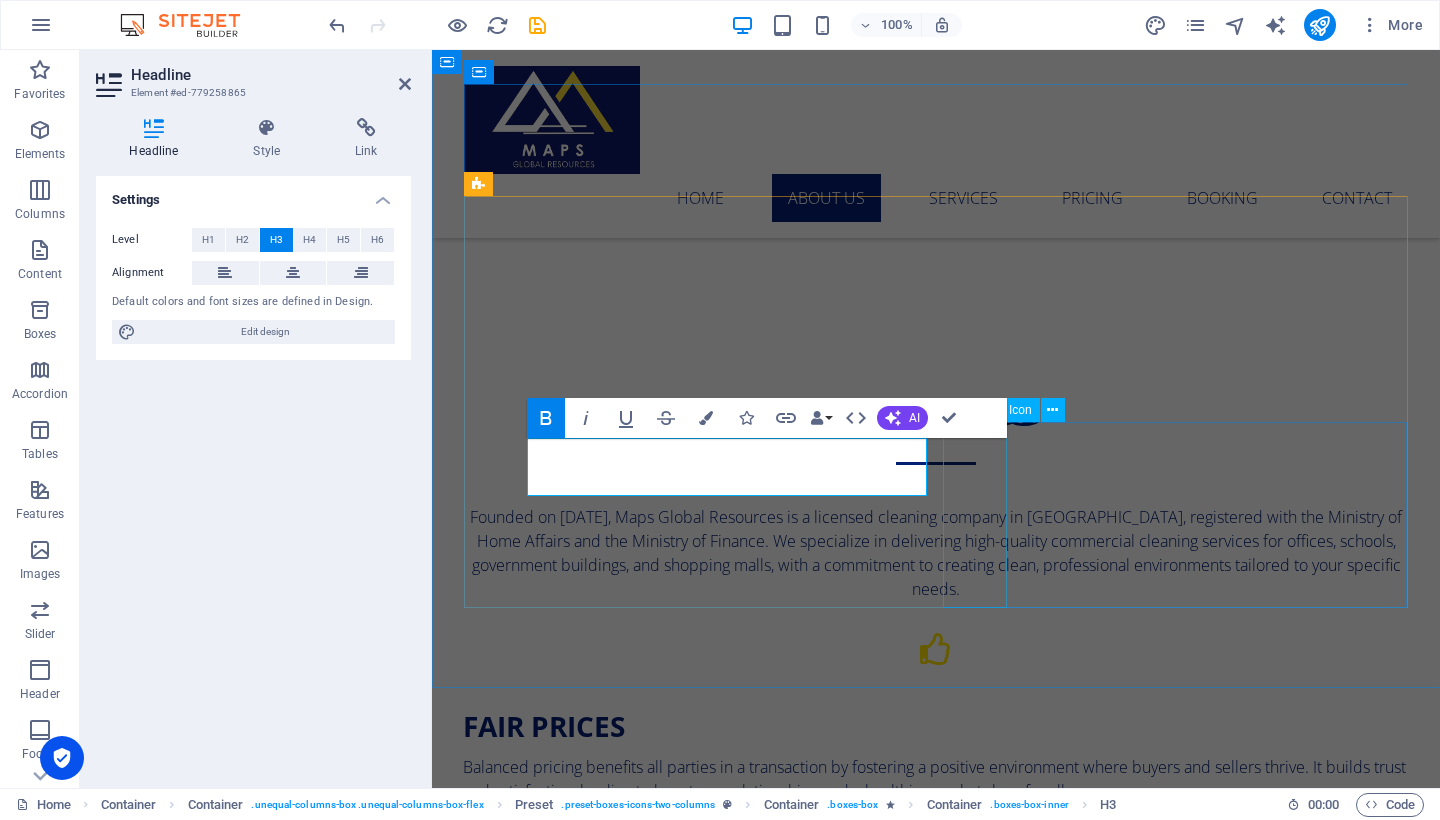 click at bounding box center (935, 1231) 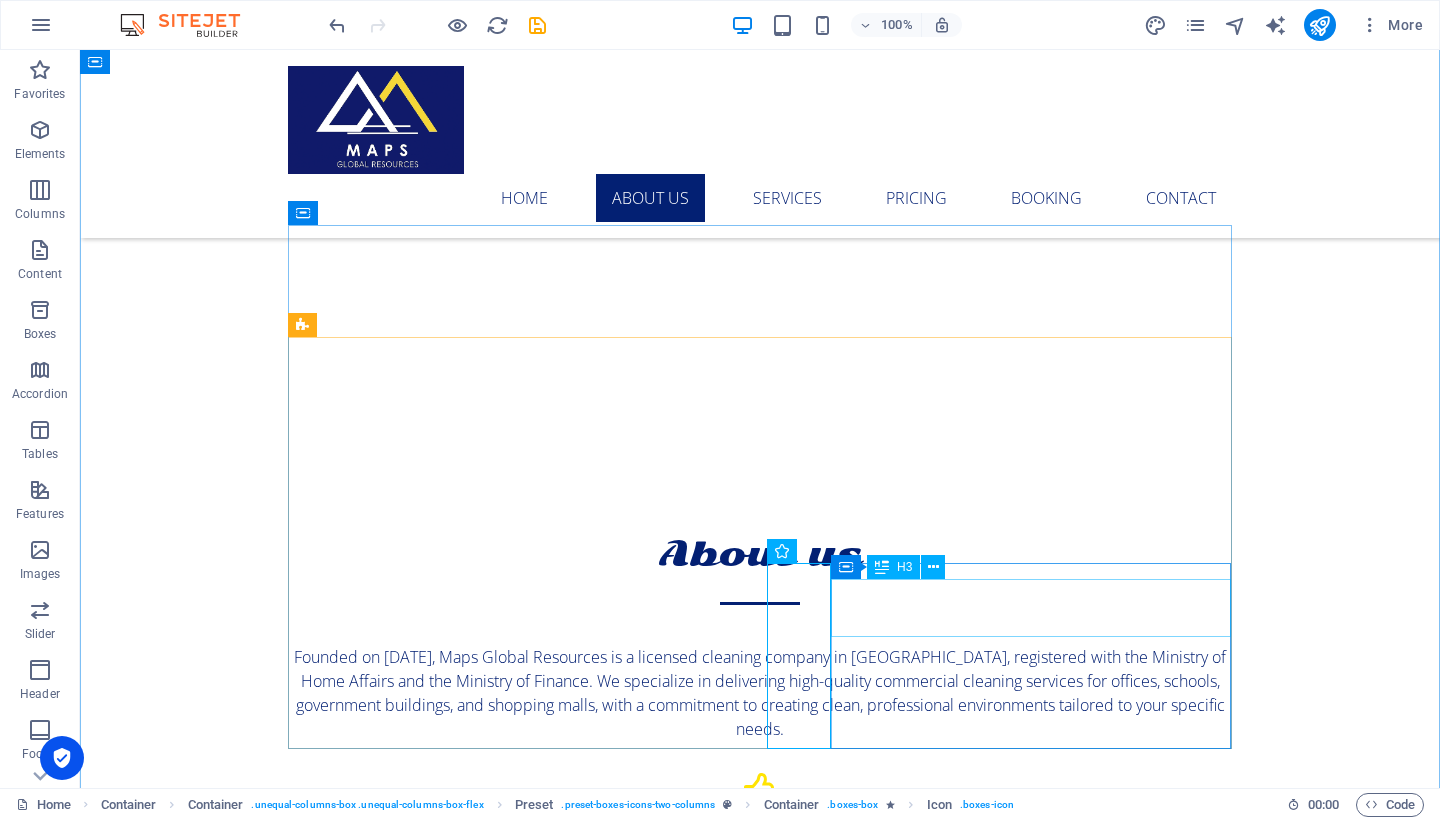 click on "Reliable" at bounding box center [759, 1448] 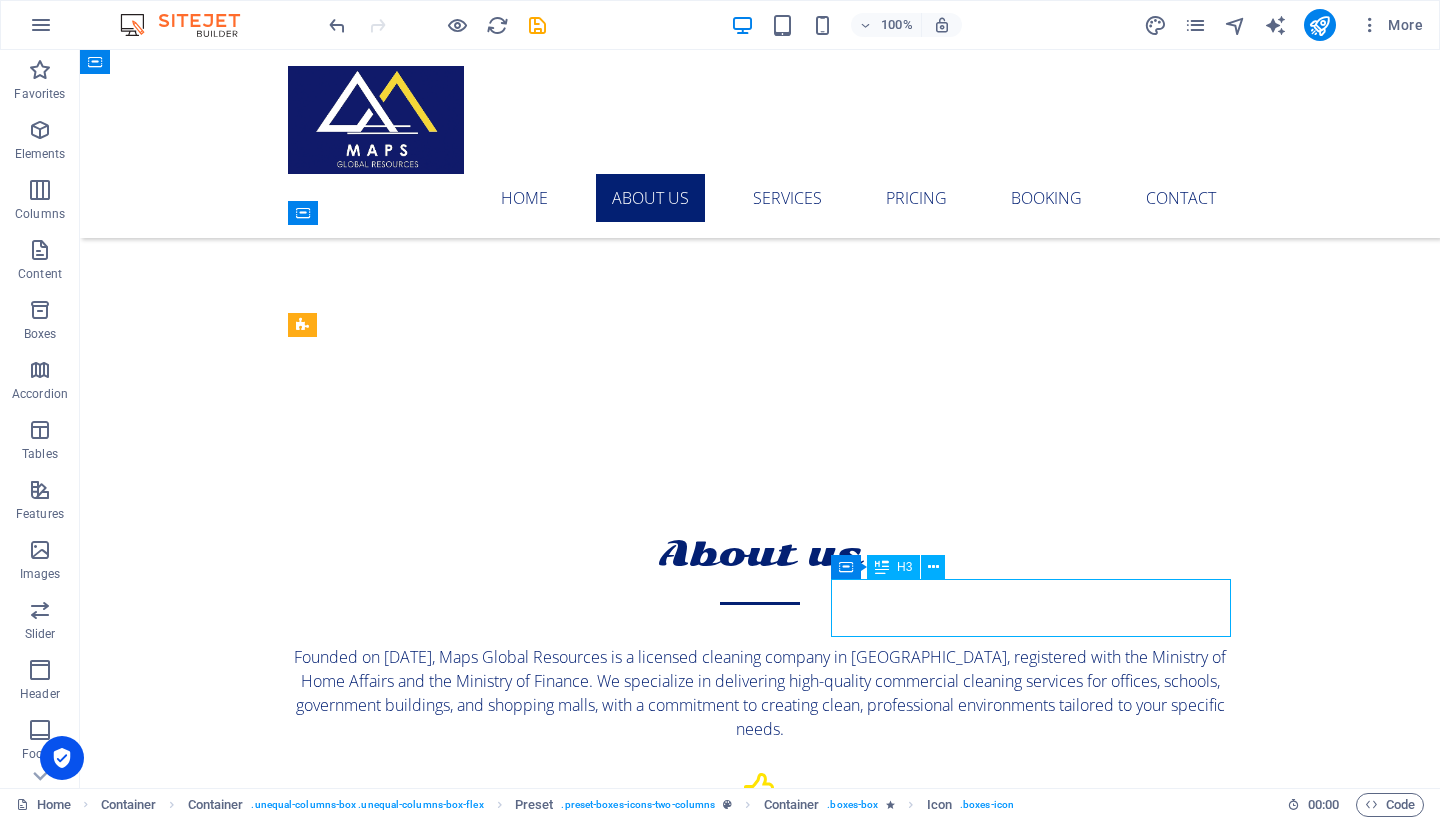 drag, startPoint x: 927, startPoint y: 620, endPoint x: 575, endPoint y: 619, distance: 352.00143 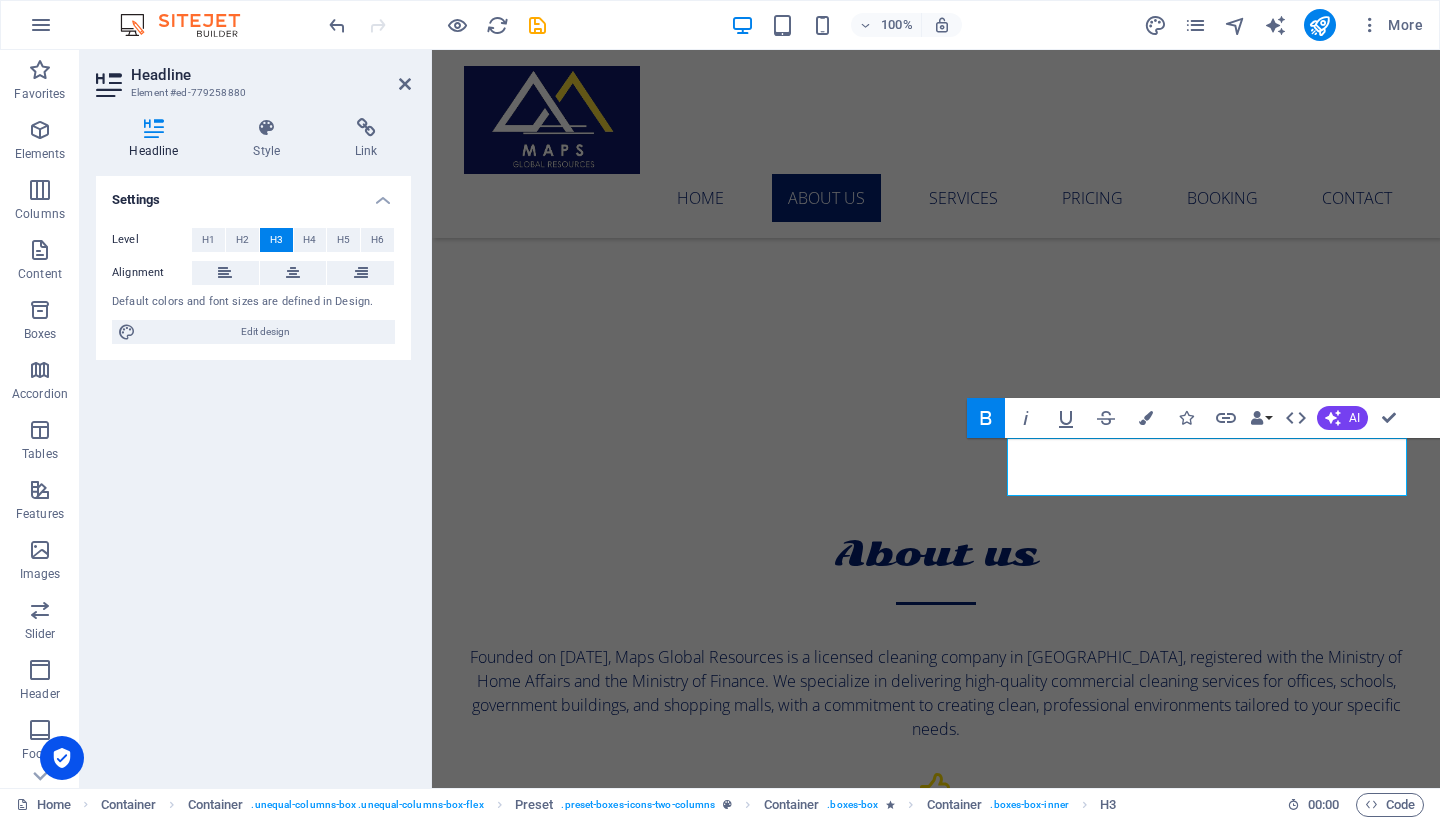 click on "Reliable" at bounding box center (935, 1448) 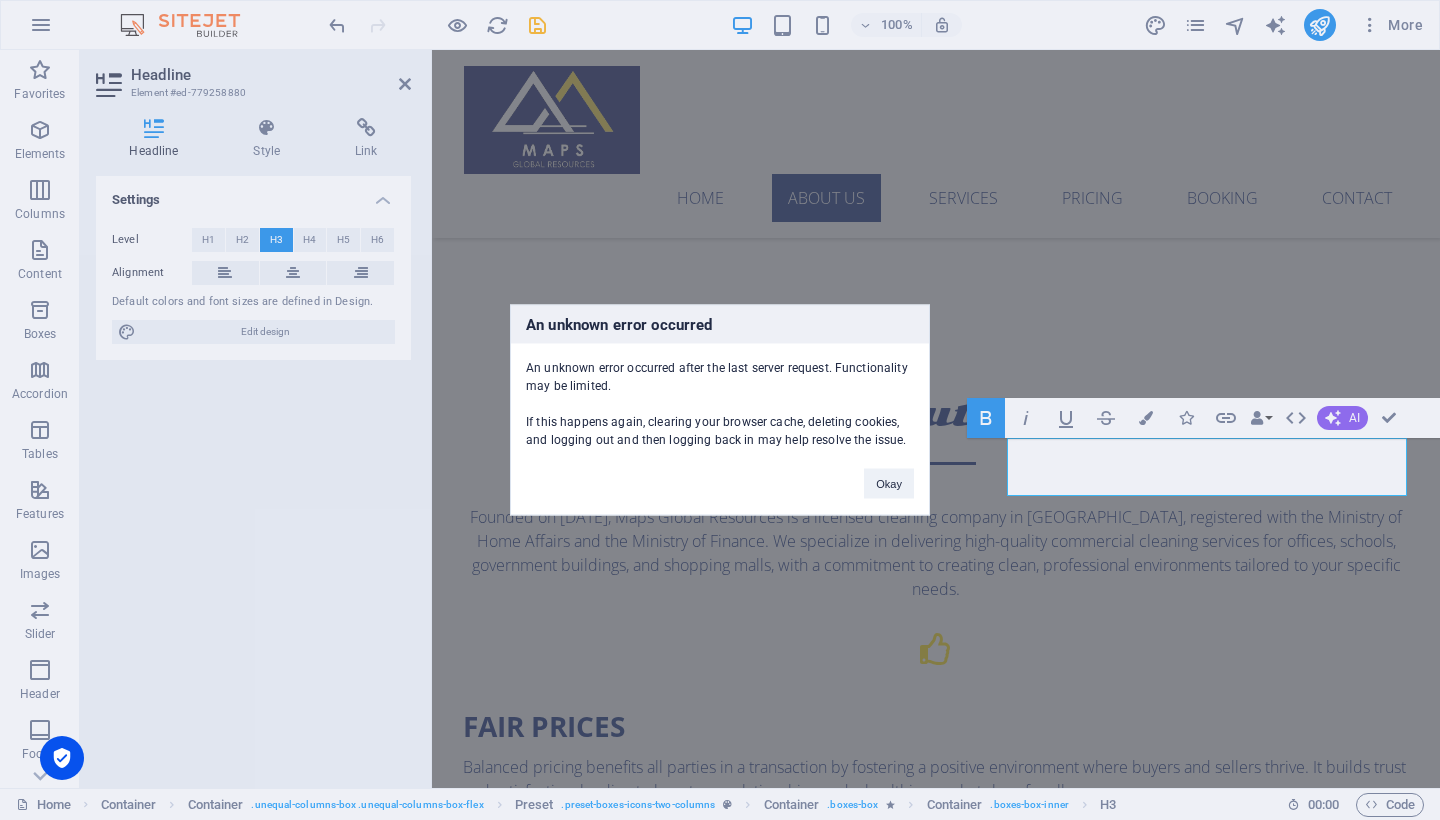 type 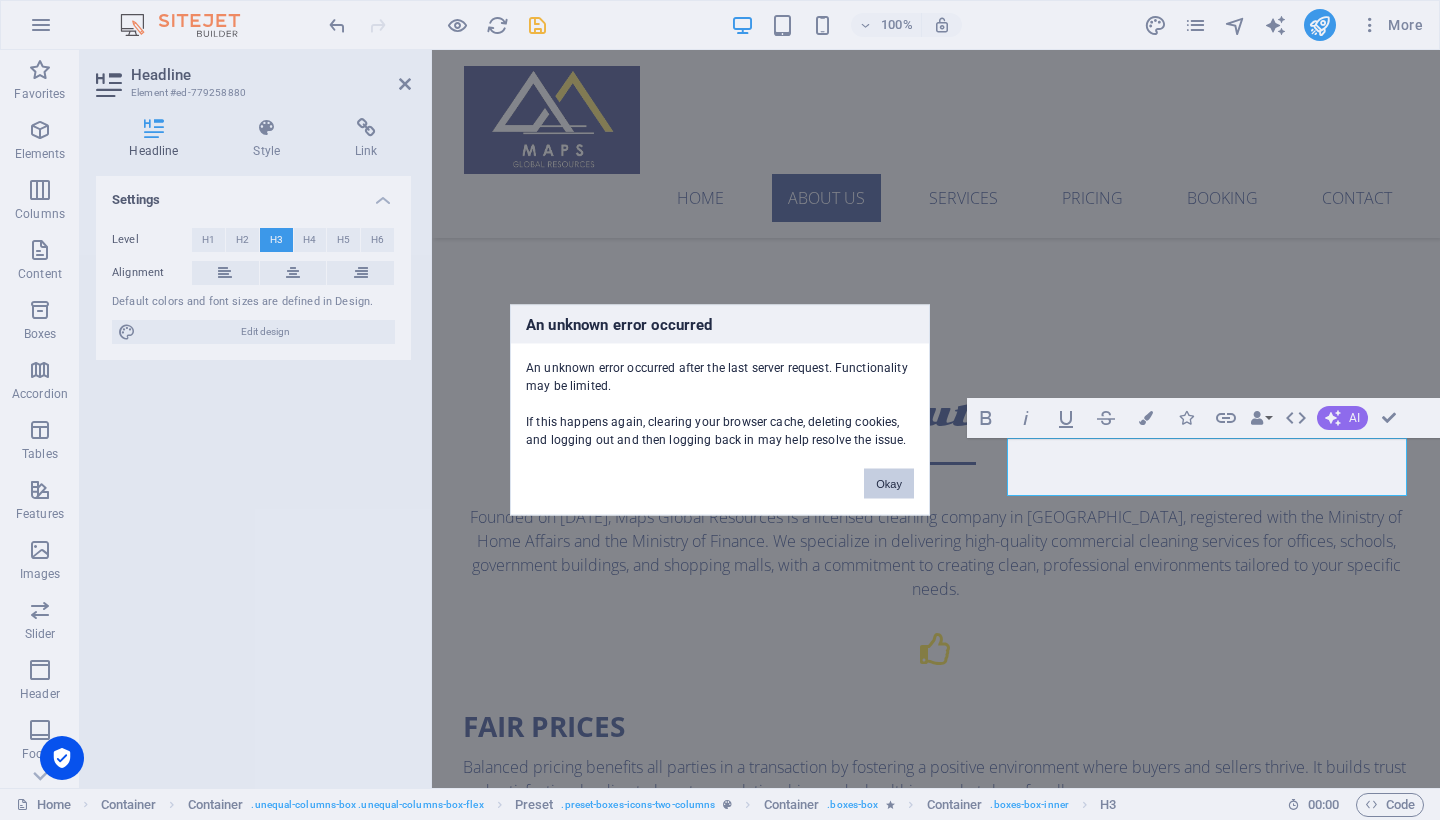 click on "Okay" at bounding box center [889, 484] 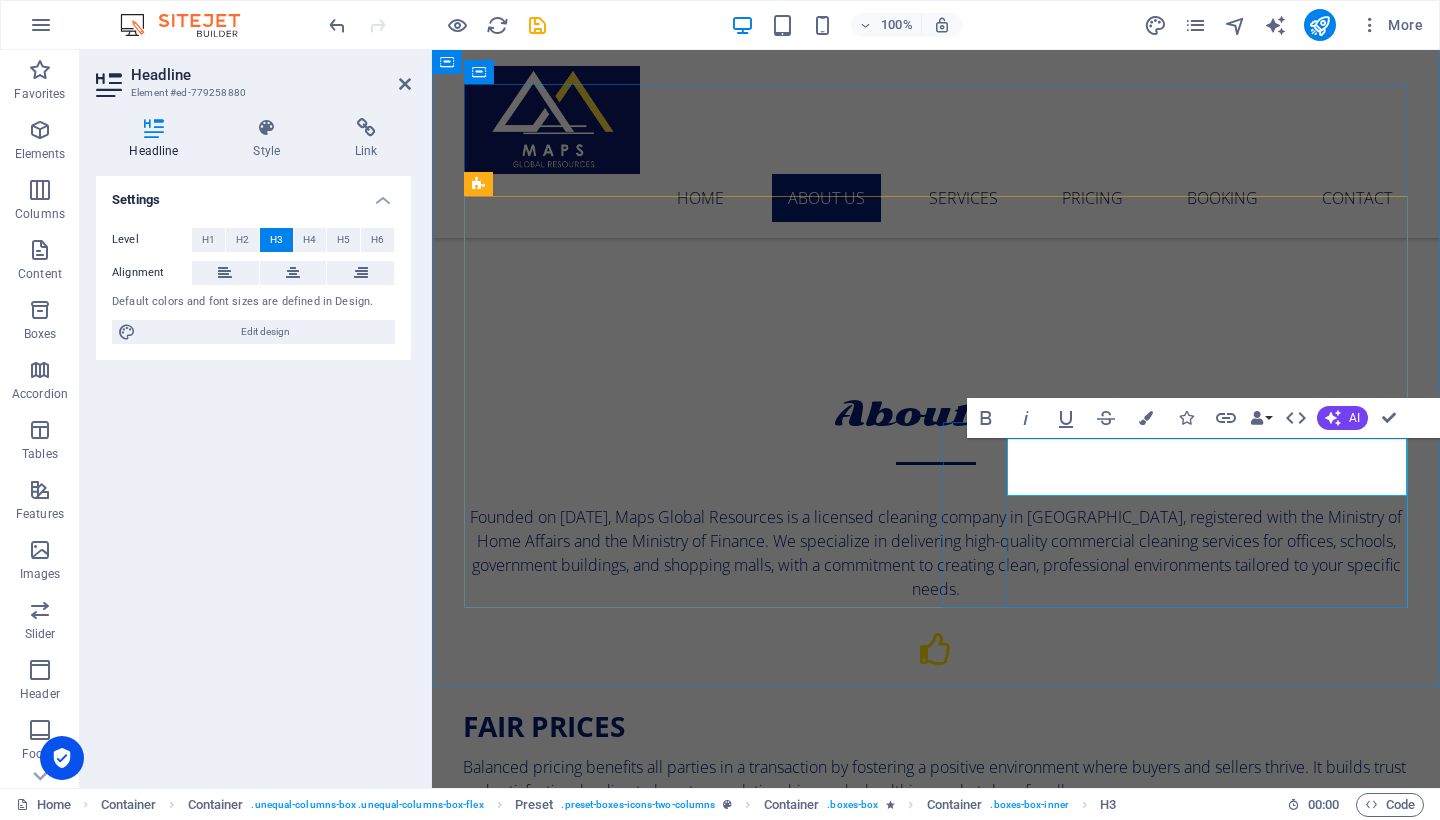 click on "Reliable E" at bounding box center [935, 1308] 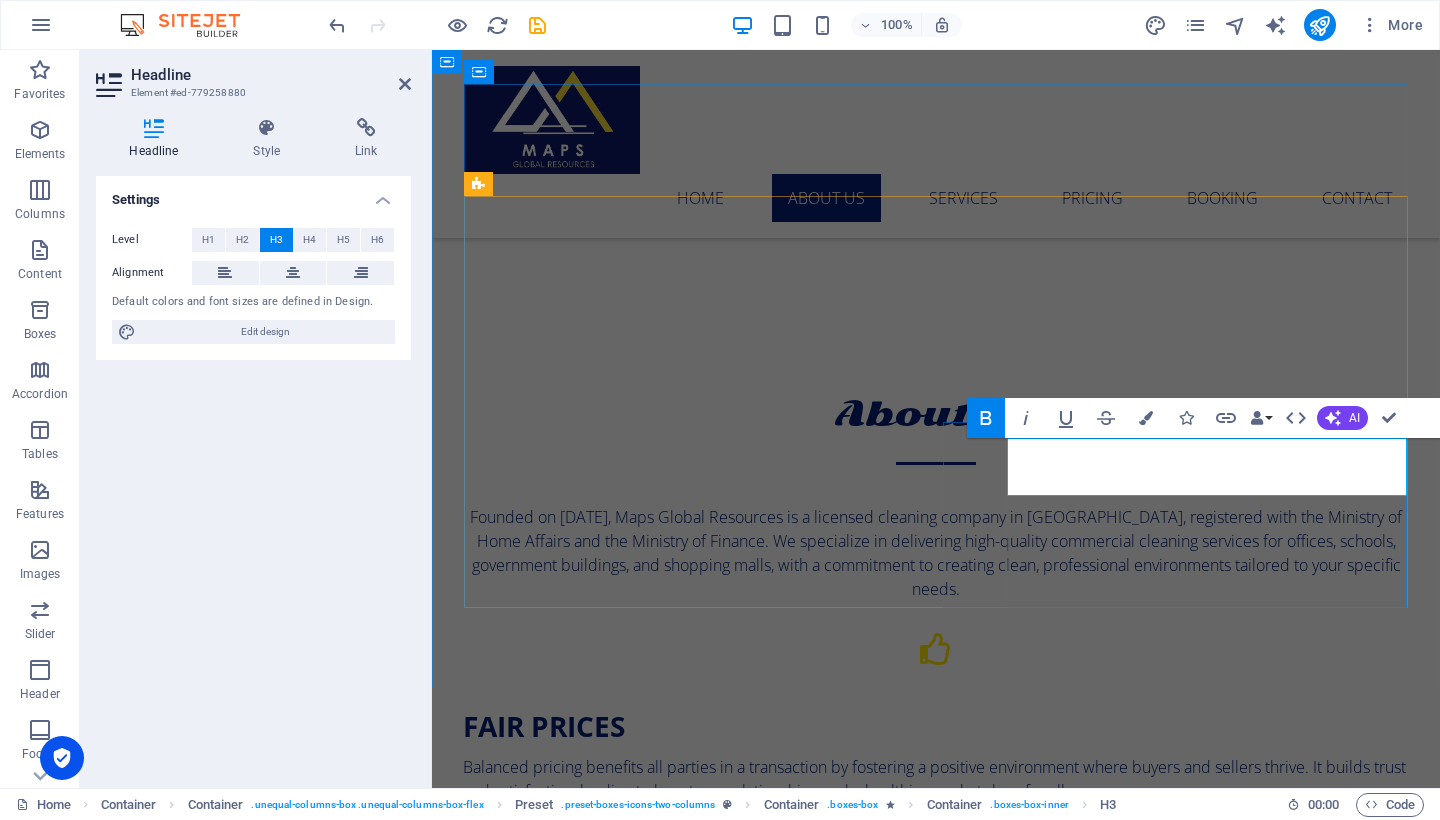 scroll, scrollTop: 803, scrollLeft: 0, axis: vertical 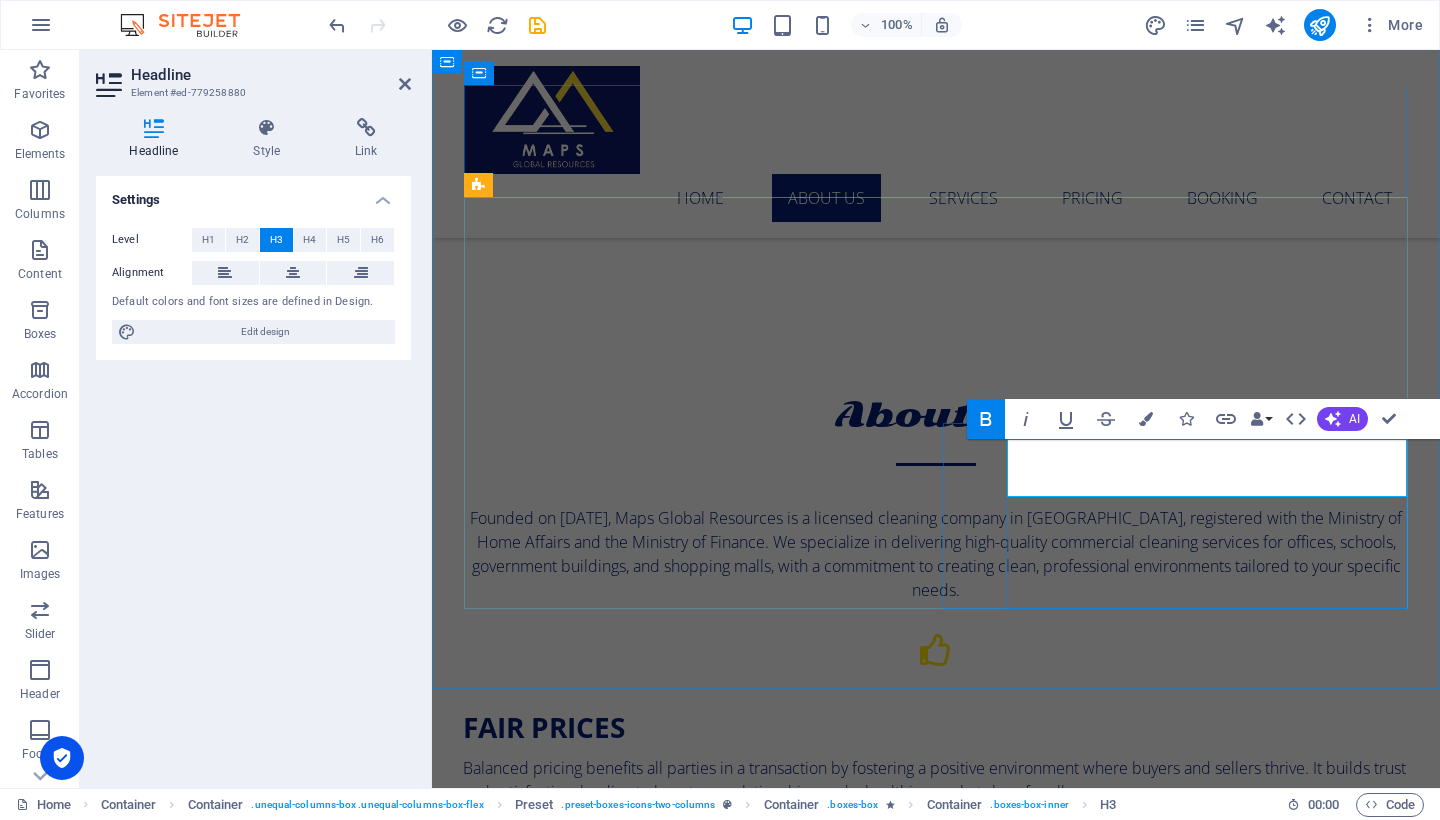 drag, startPoint x: 1145, startPoint y: 475, endPoint x: 1131, endPoint y: 475, distance: 14 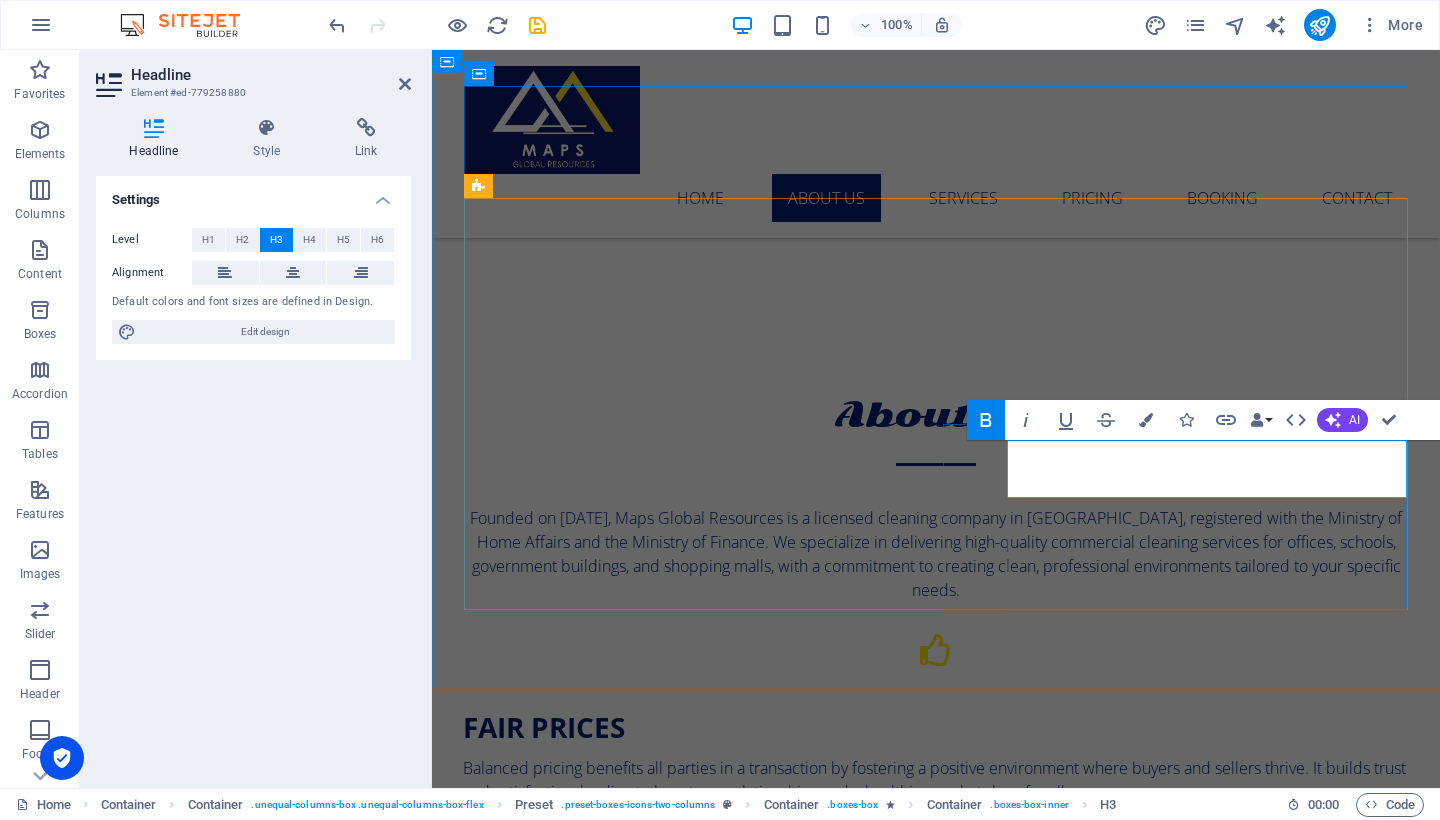 scroll, scrollTop: 802, scrollLeft: 0, axis: vertical 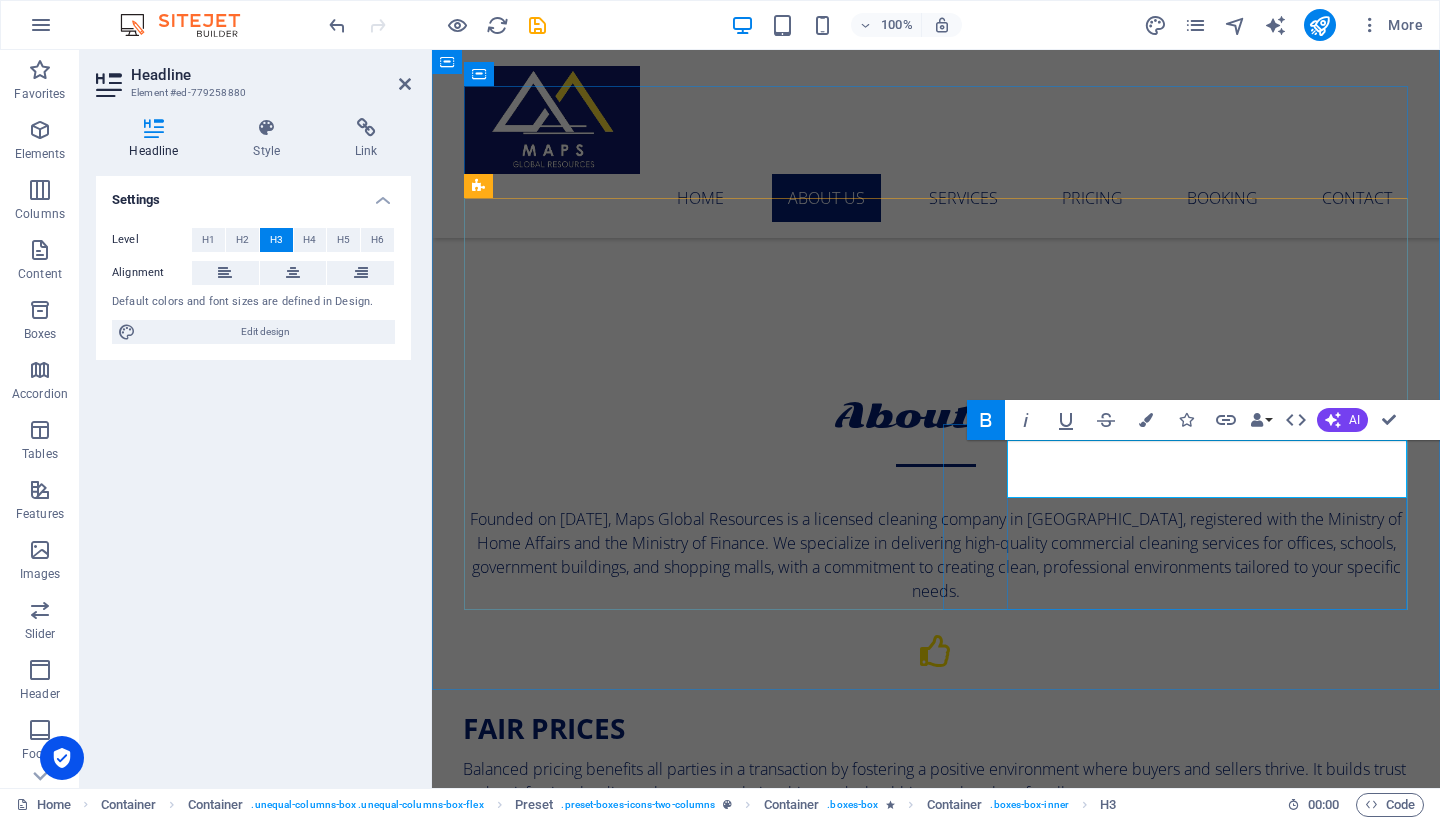 drag, startPoint x: 1130, startPoint y: 472, endPoint x: 1011, endPoint y: 467, distance: 119.104996 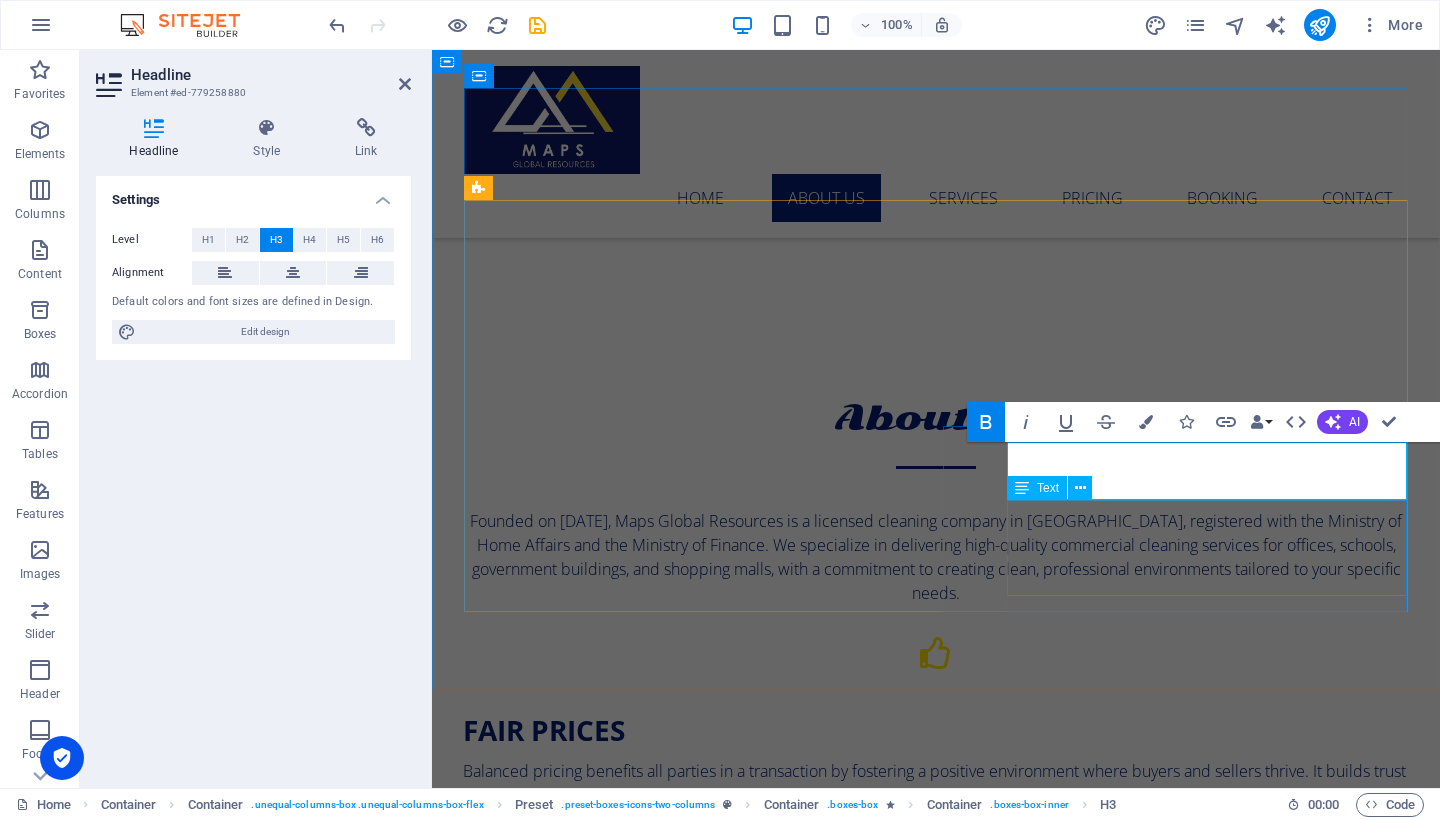 click on "Count on us for reliable and trustworthy service that you can depend on. We are committed to providing you with the highest level of service, ensuring that your needs are met with utmost care and professionalism." at bounding box center [935, 1365] 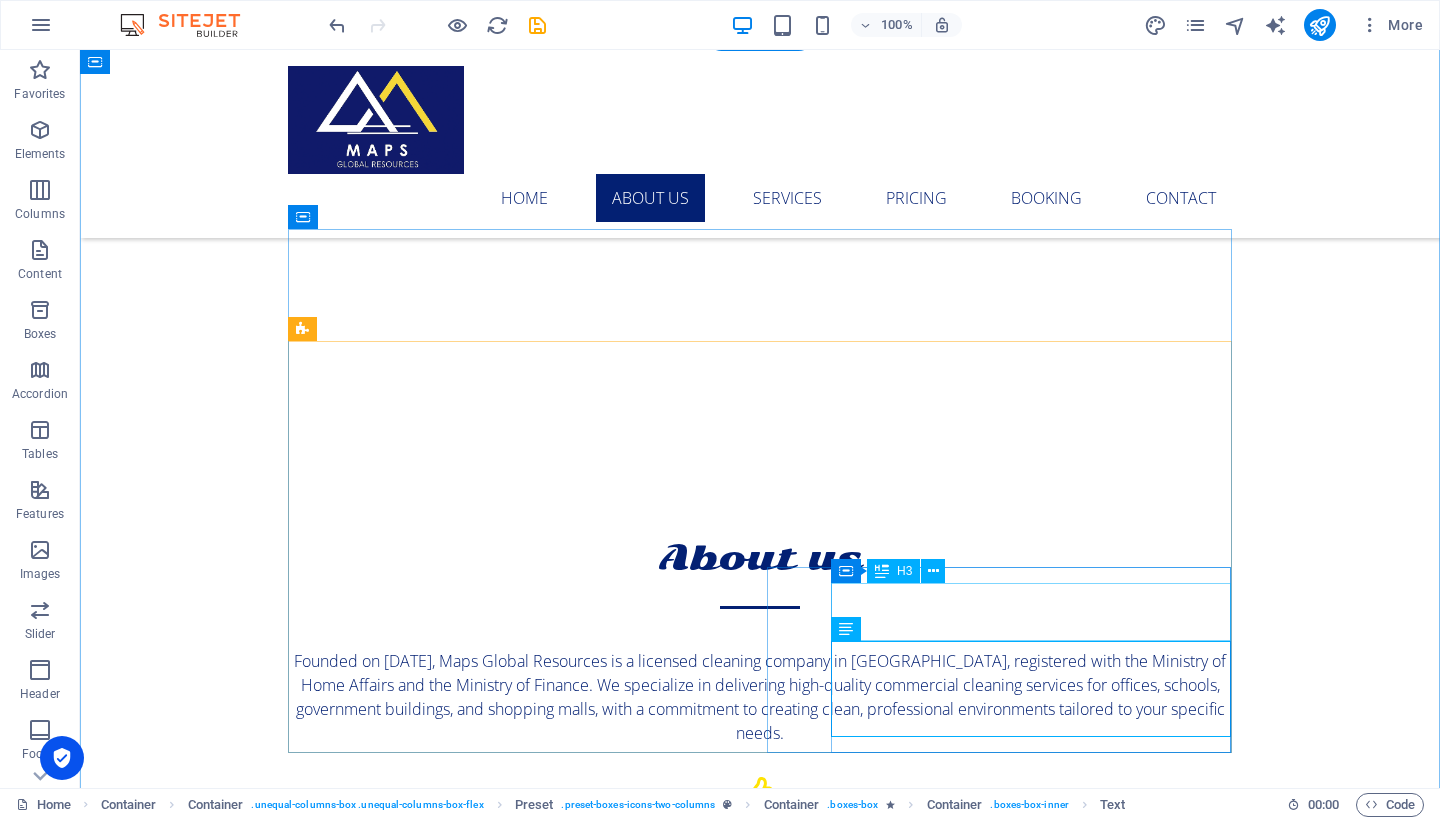 click on "RELIABLE" at bounding box center (759, 1452) 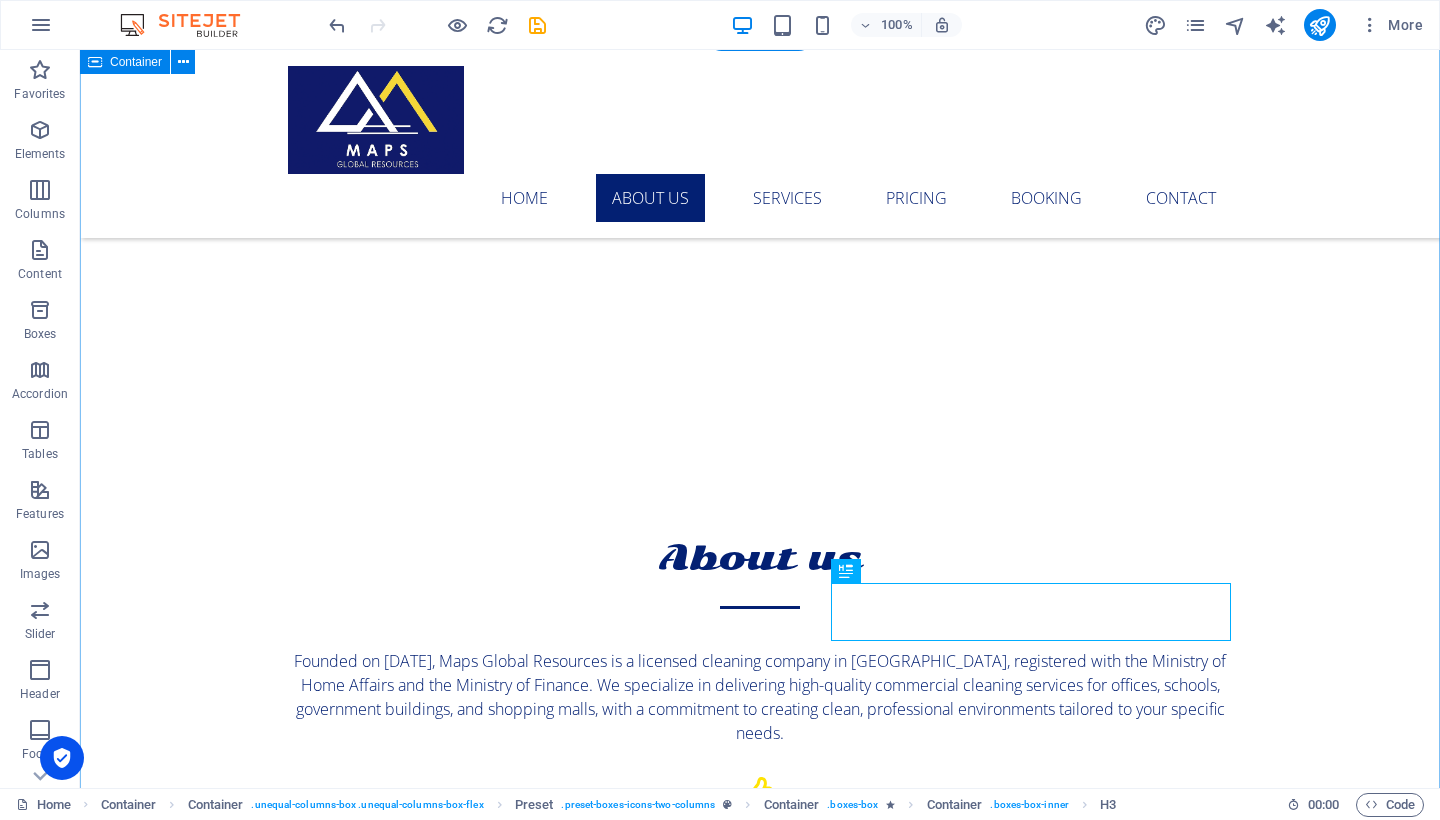 click on "About us Founded on [DATE], Maps Global Resources is a licensed cleaning company in [GEOGRAPHIC_DATA], registered with the Ministry of Home Affairs and the Ministry of Finance. We specialize in delivering high-quality commercial cleaning services for offices, schools, government buildings, and shopping malls, with a commitment to creating clean, professional environments tailored to your specific needs. FAIR PRICES Balanced pricing benefits all parties in a transaction by fostering a positive environment where buyers and sellers thrive. It builds trust and satisfaction, leading to long-term relationships and a healthier marketplace for all. CERTIFICATION  Certified and registered for your complete peace of mind, ensuring you can fully trust our services and products. PROFESSIONAL STAFF Highly trained staff customized to meet your specific cleaning needs. RELIABLE" at bounding box center [760, 1039] 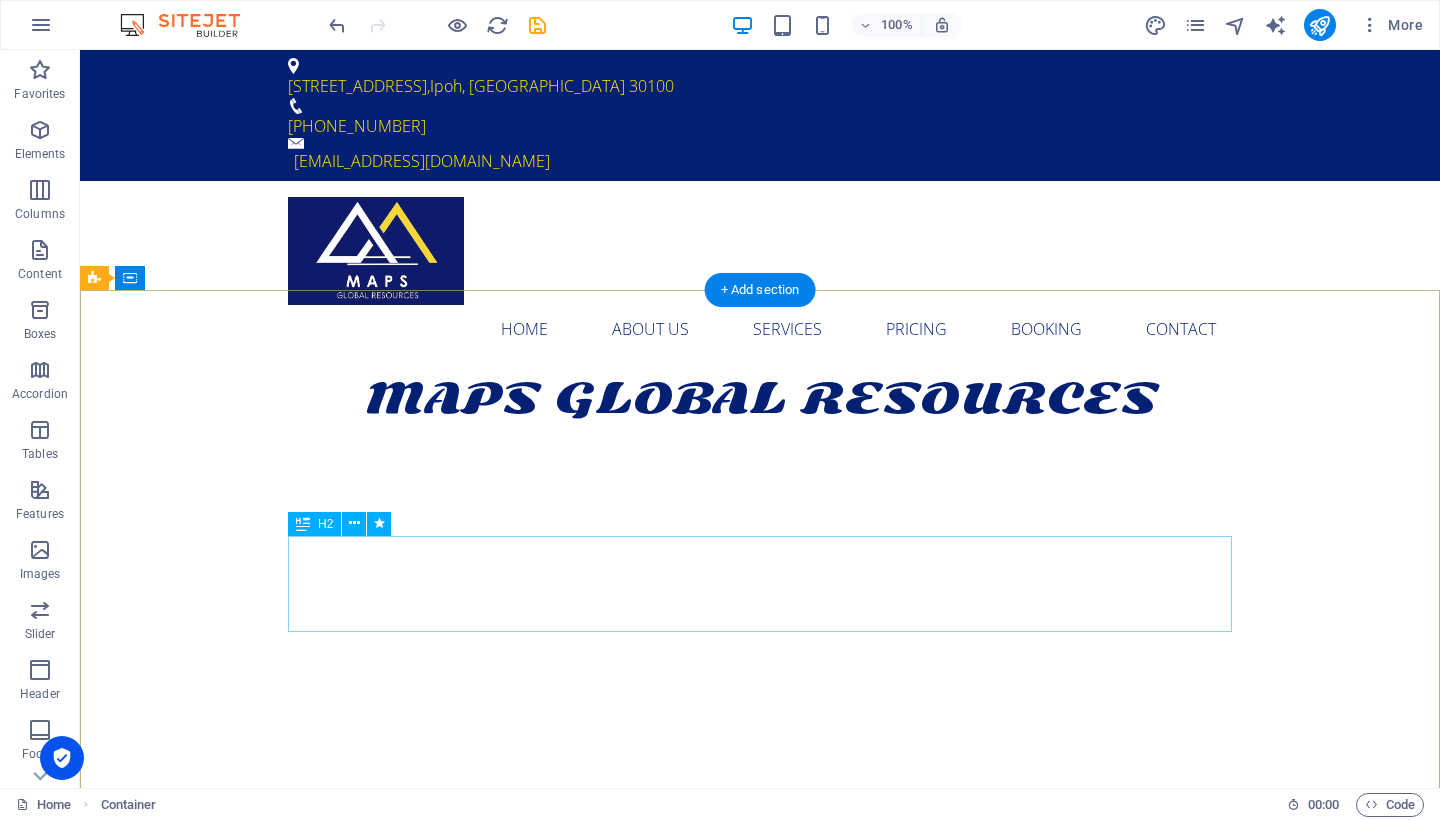 scroll, scrollTop: 0, scrollLeft: 0, axis: both 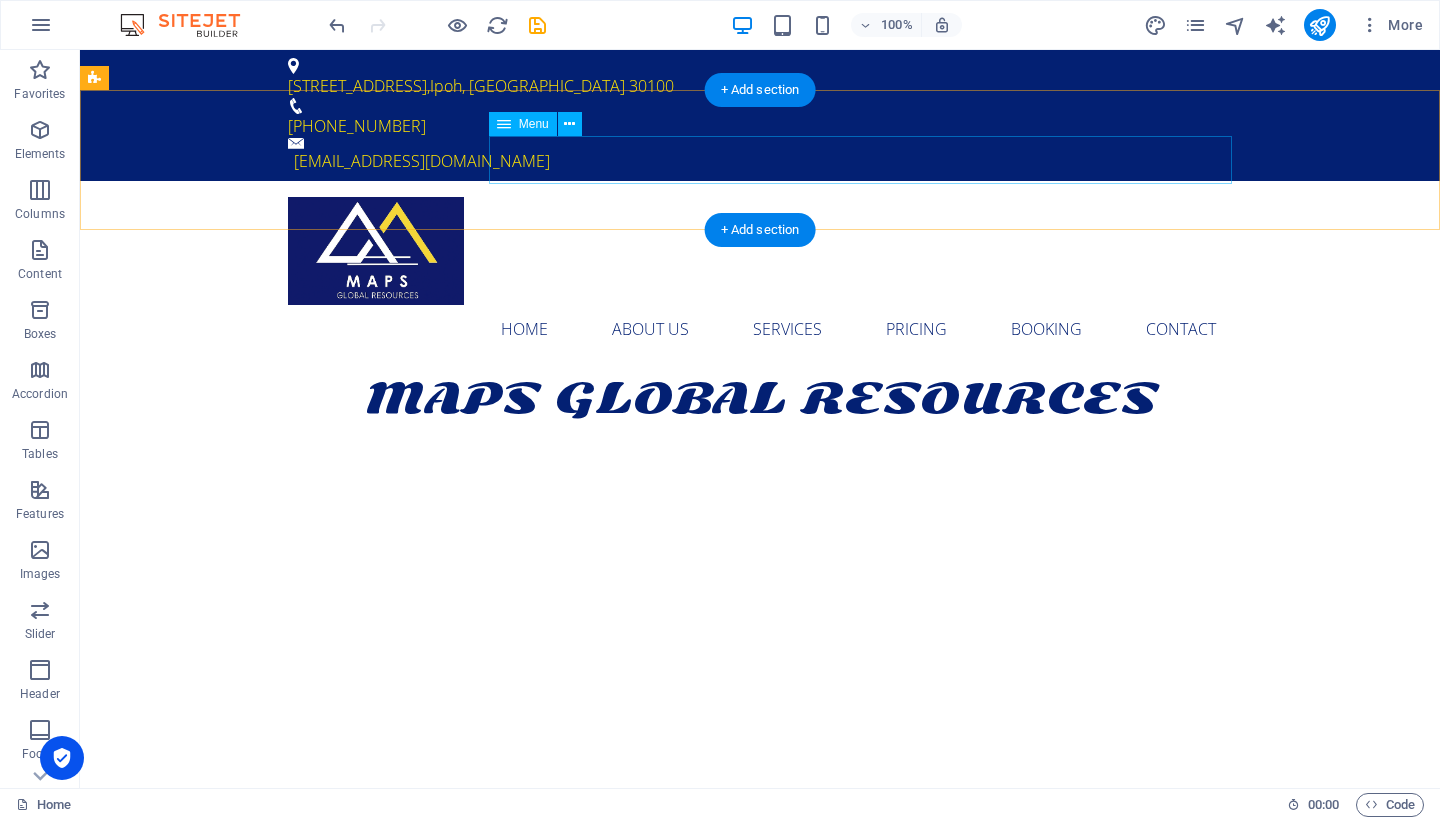 click on "Home About us Services Pricing Booking Contact" at bounding box center (760, 329) 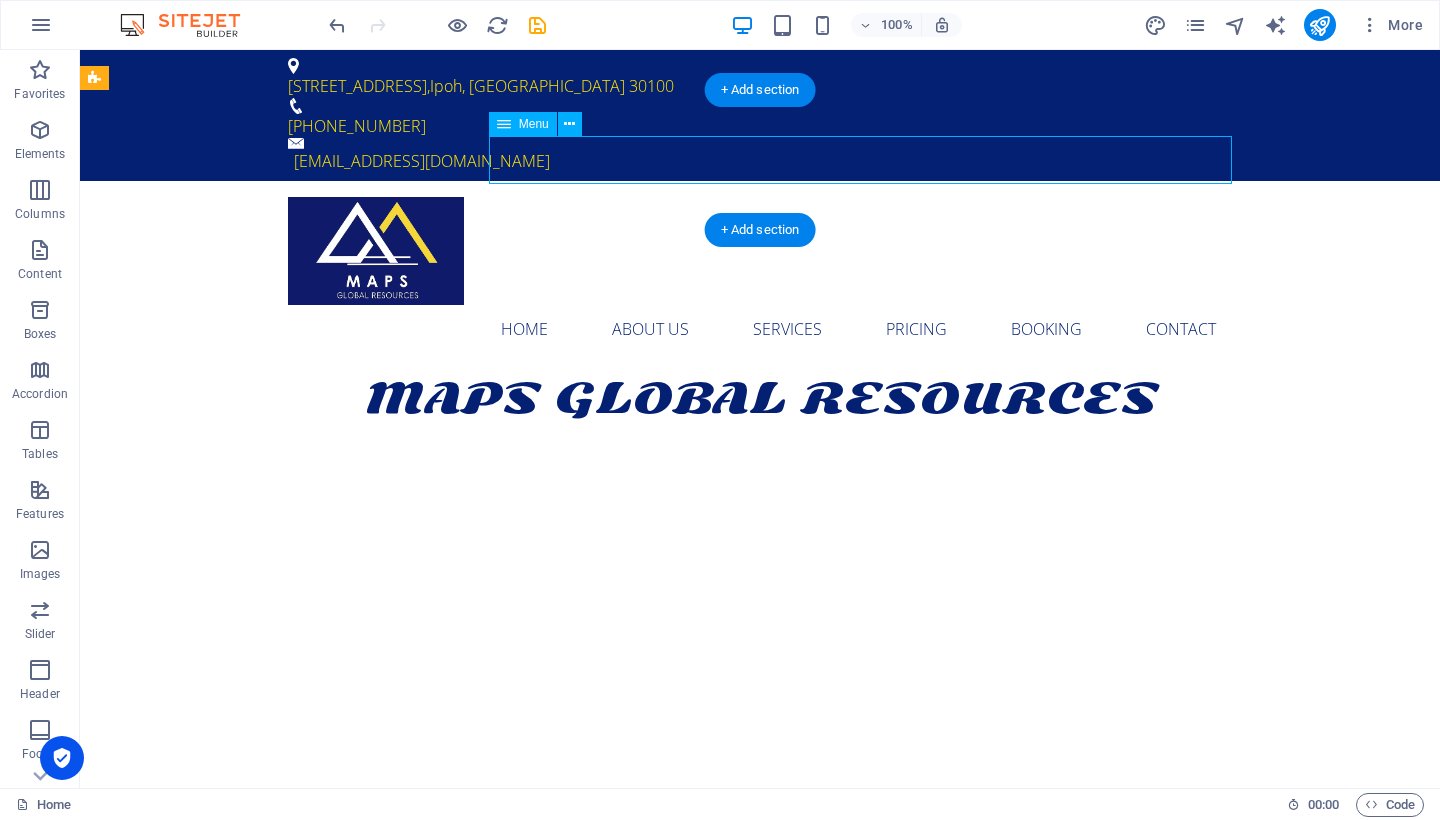 drag, startPoint x: 519, startPoint y: 160, endPoint x: 167, endPoint y: 160, distance: 352 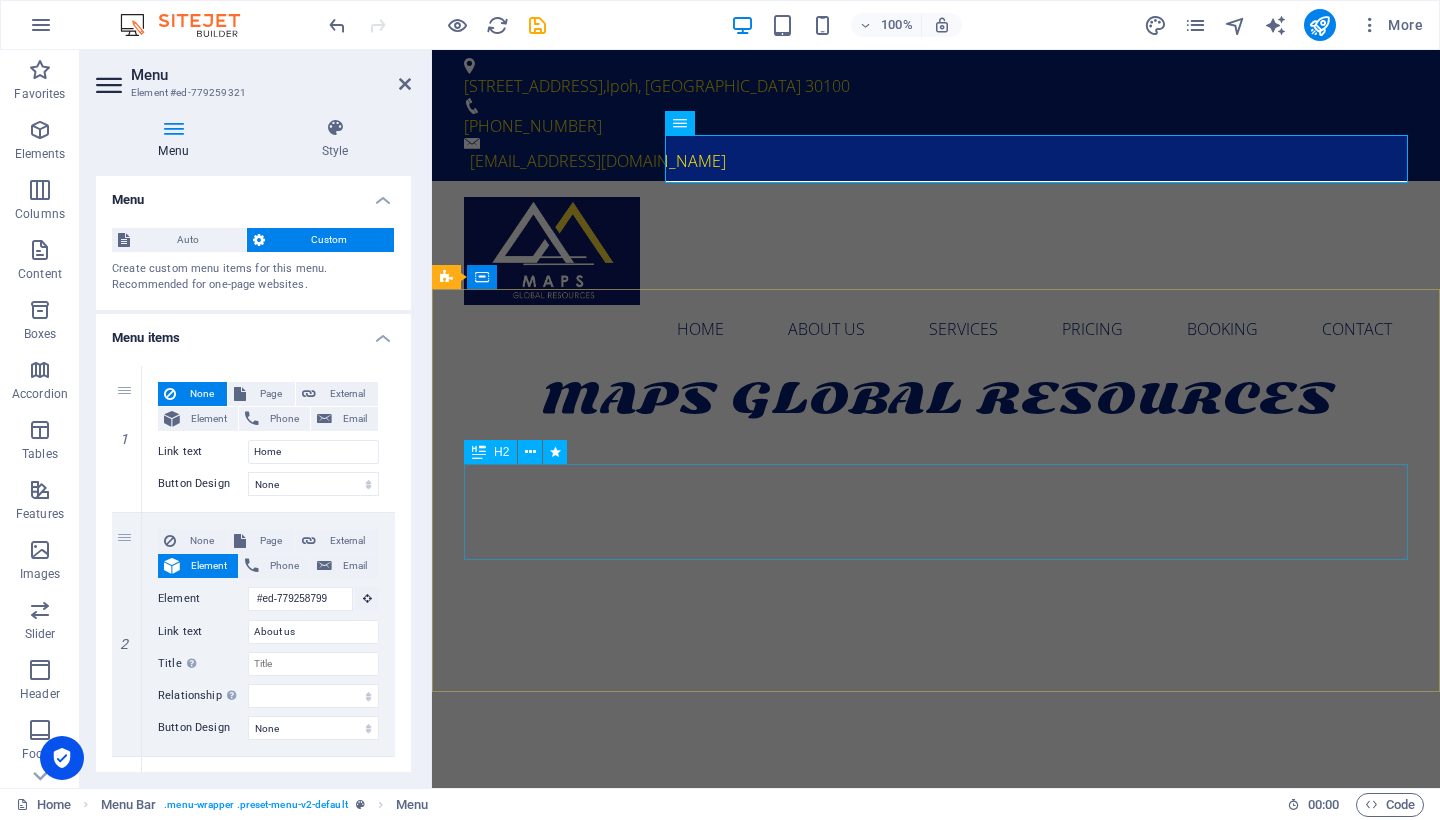 scroll, scrollTop: 1, scrollLeft: 0, axis: vertical 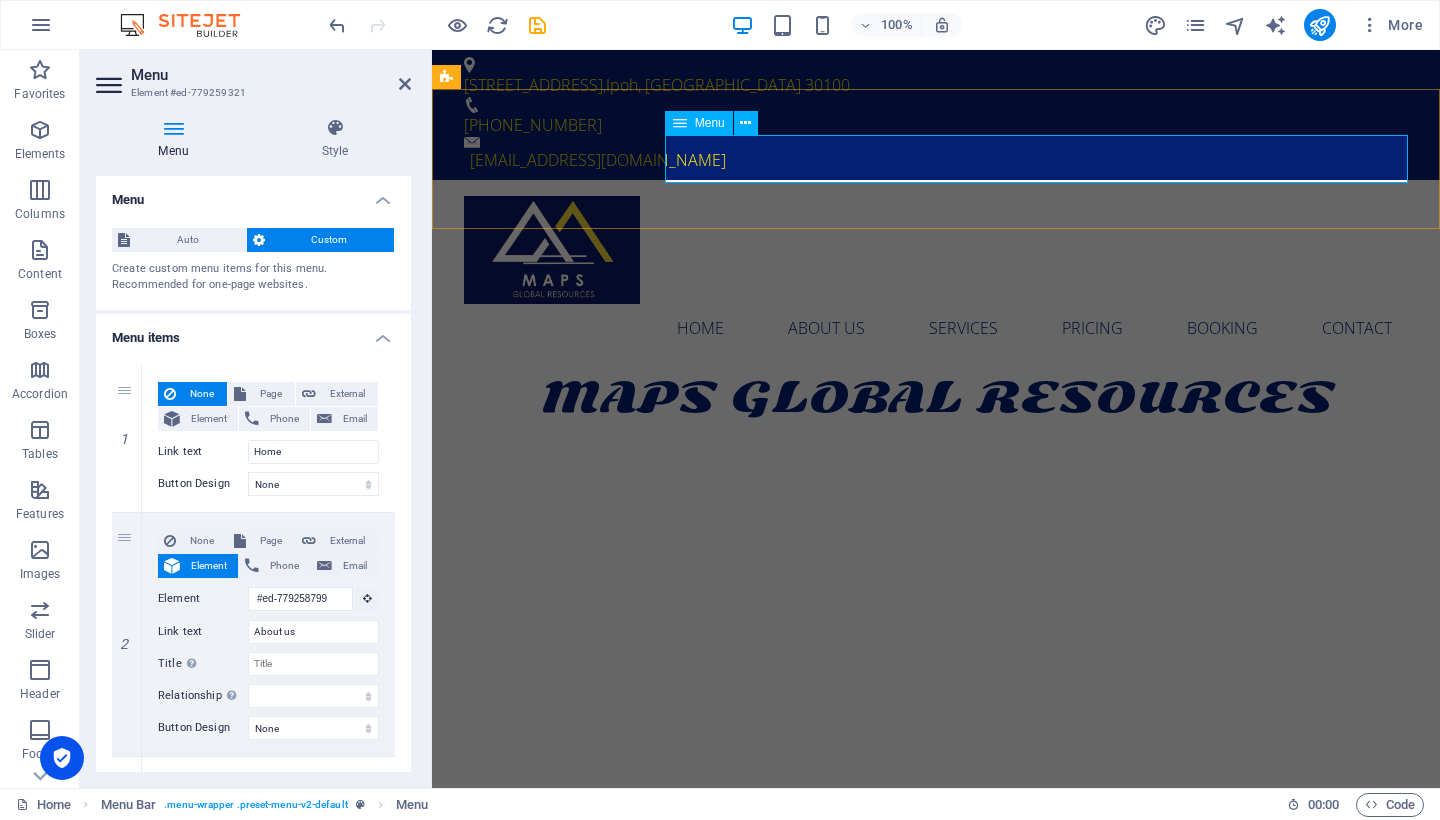 click on "Home About us Services Pricing Booking Contact" at bounding box center [936, 328] 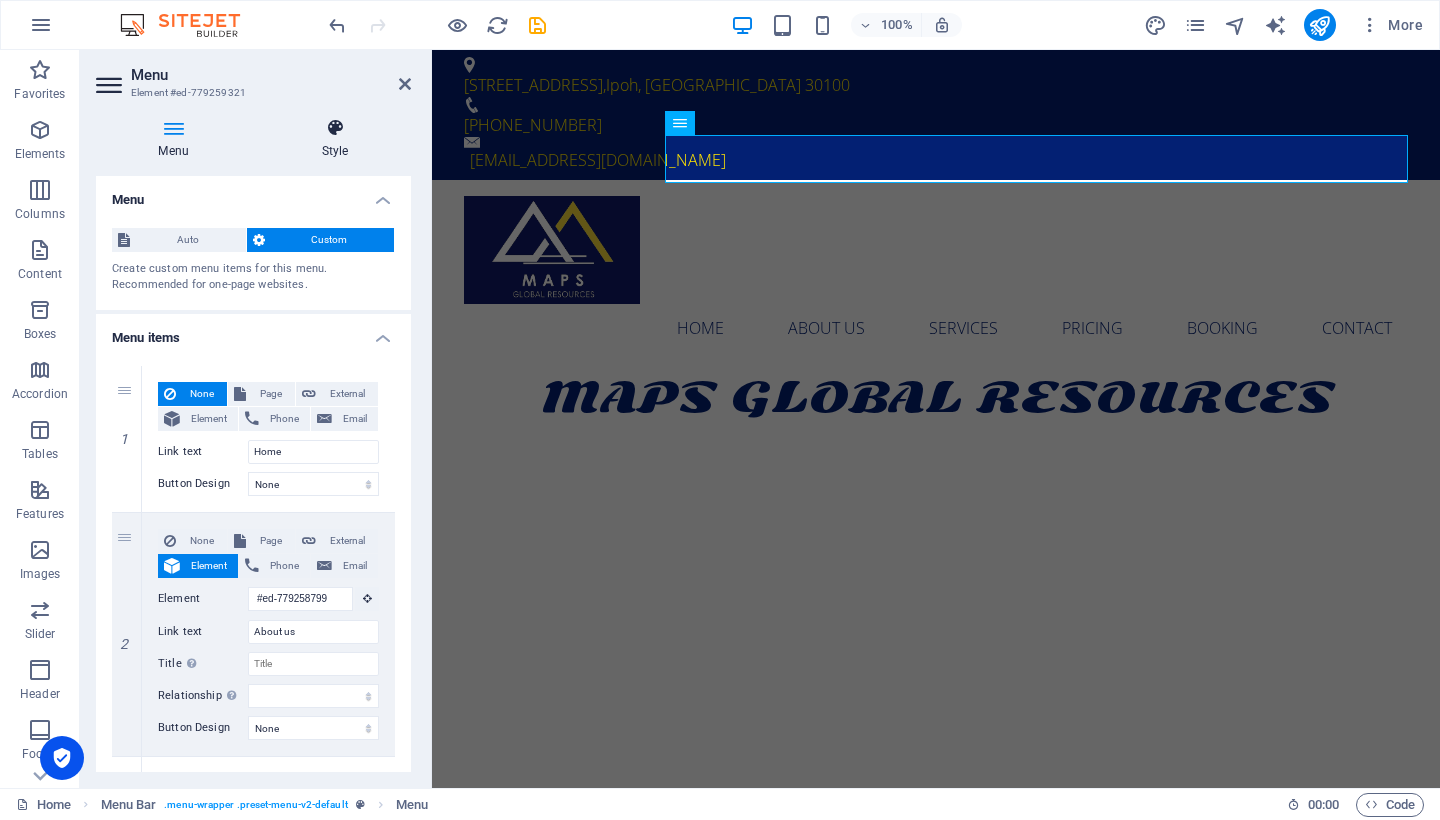 click at bounding box center [335, 128] 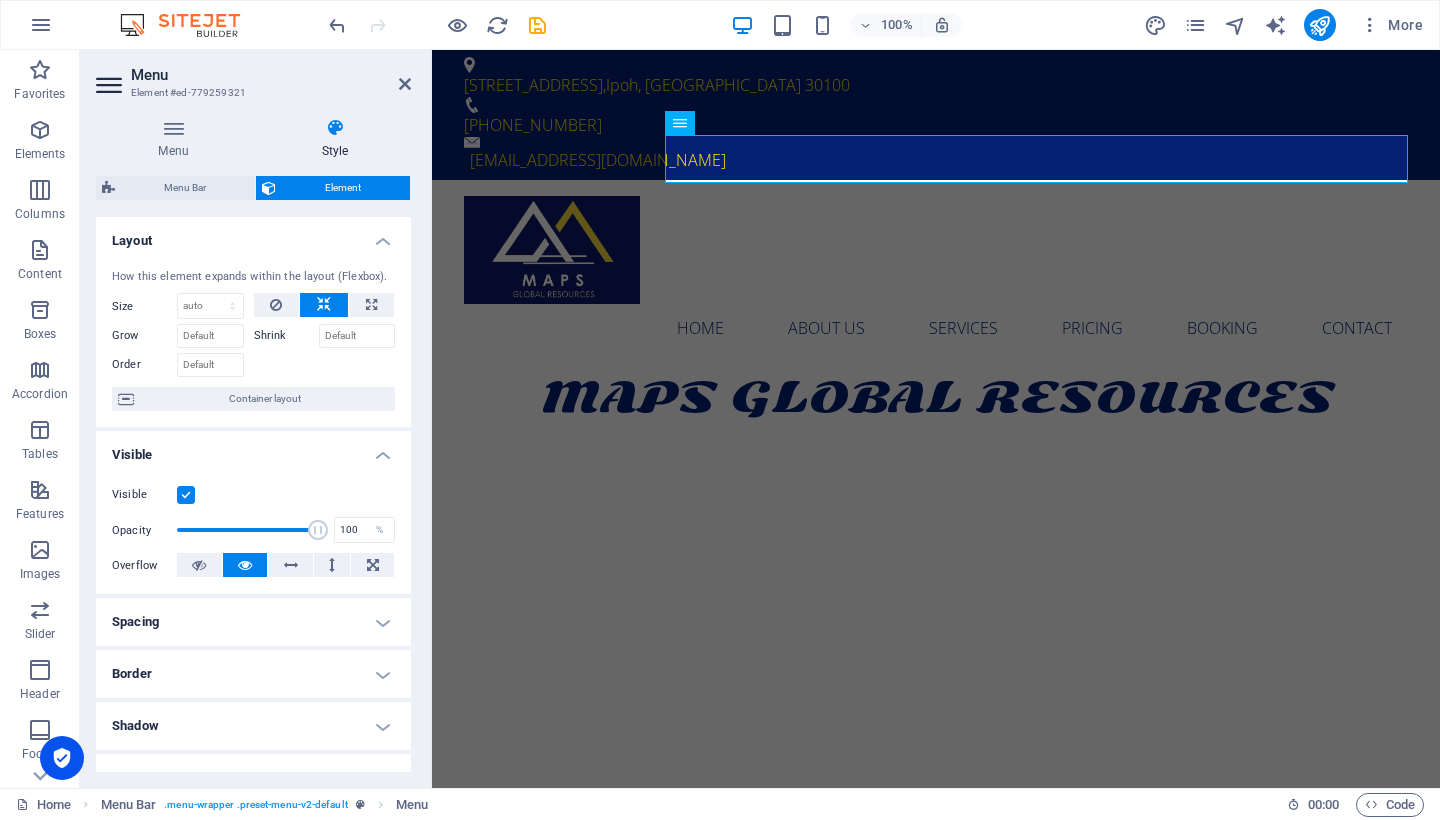 click on "Shadow" at bounding box center (253, 726) 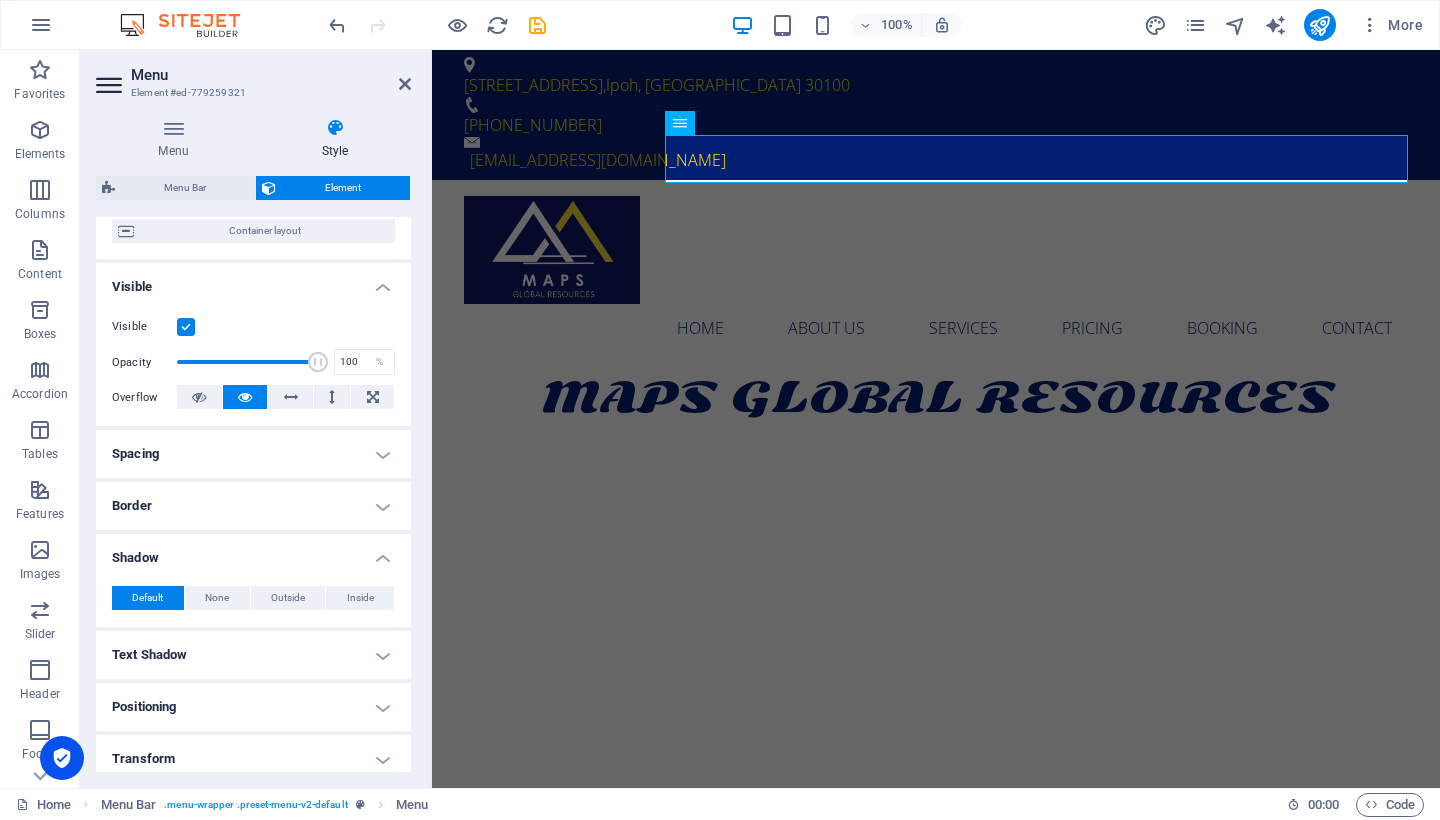 scroll, scrollTop: 170, scrollLeft: 0, axis: vertical 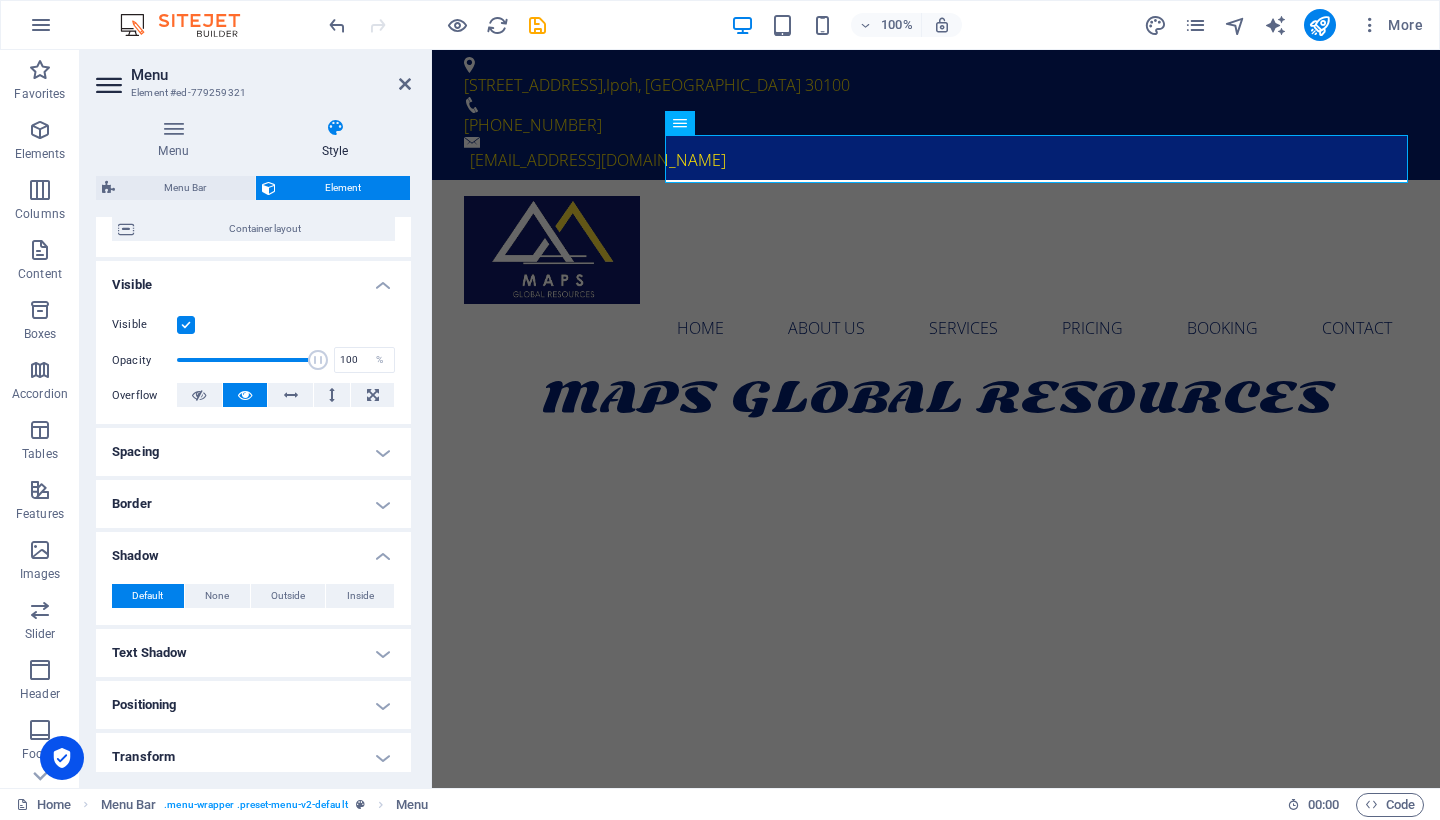 click on "Text Shadow" at bounding box center (253, 653) 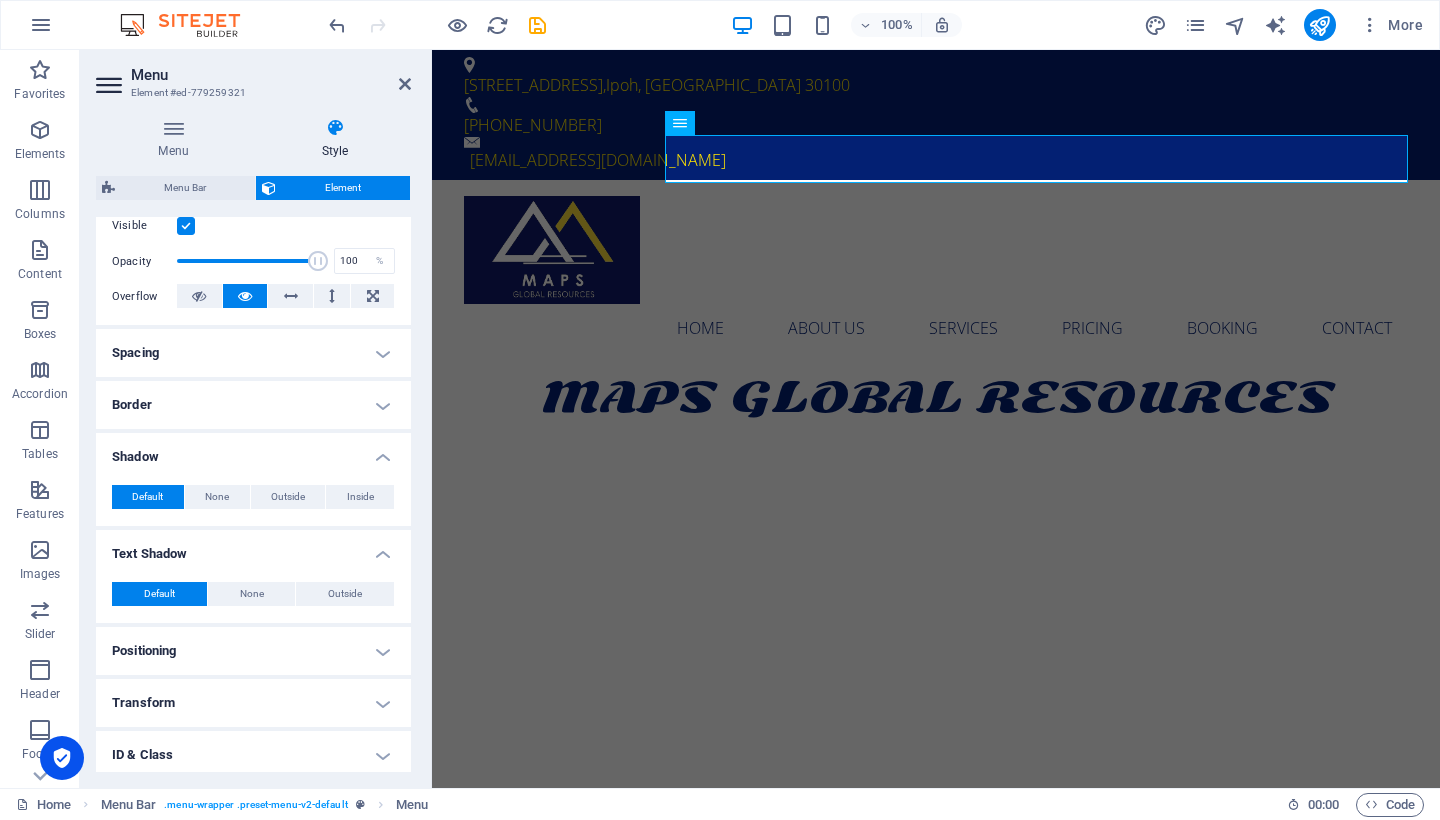 scroll, scrollTop: 271, scrollLeft: 0, axis: vertical 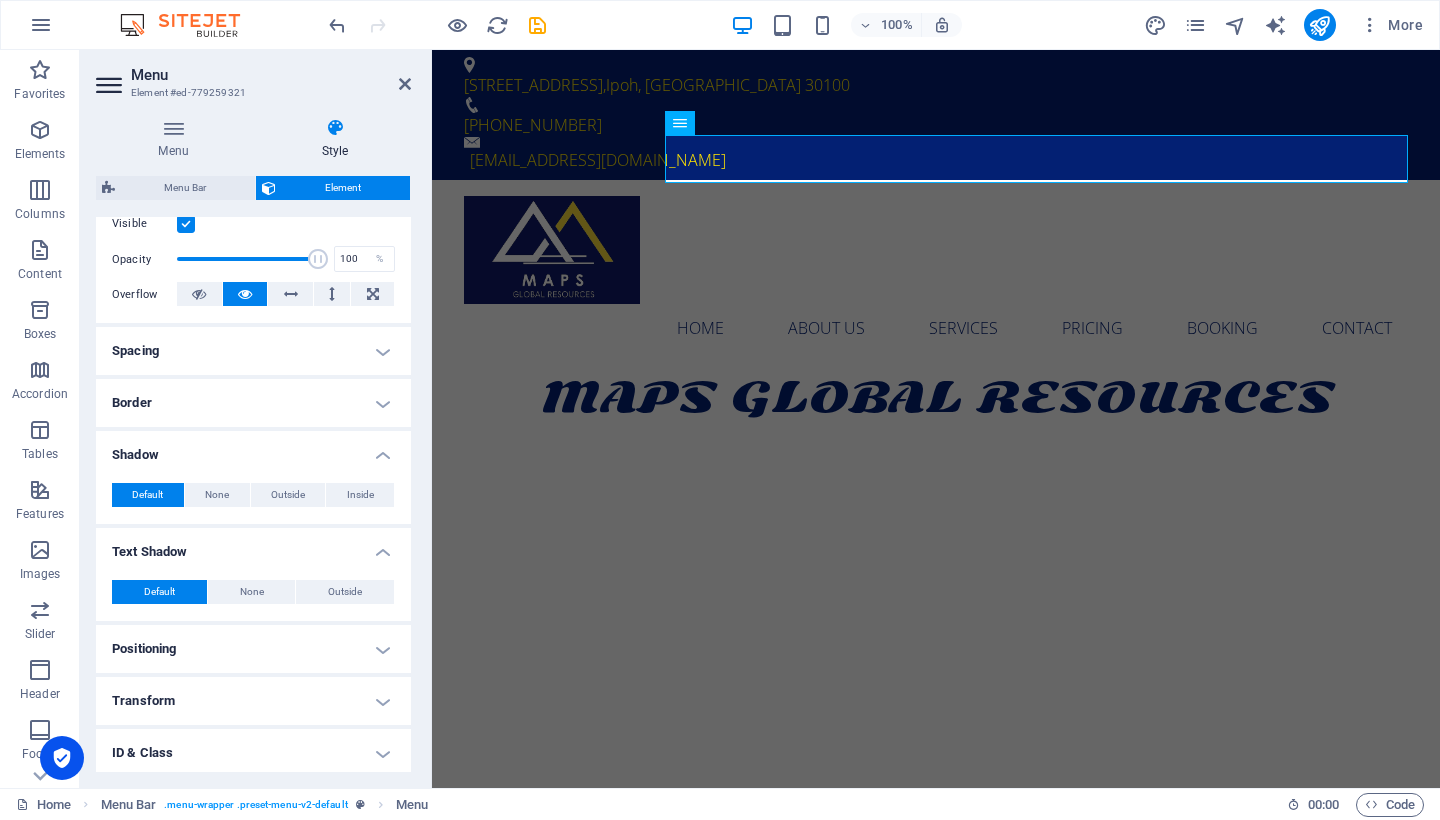 click on "Positioning" at bounding box center [253, 649] 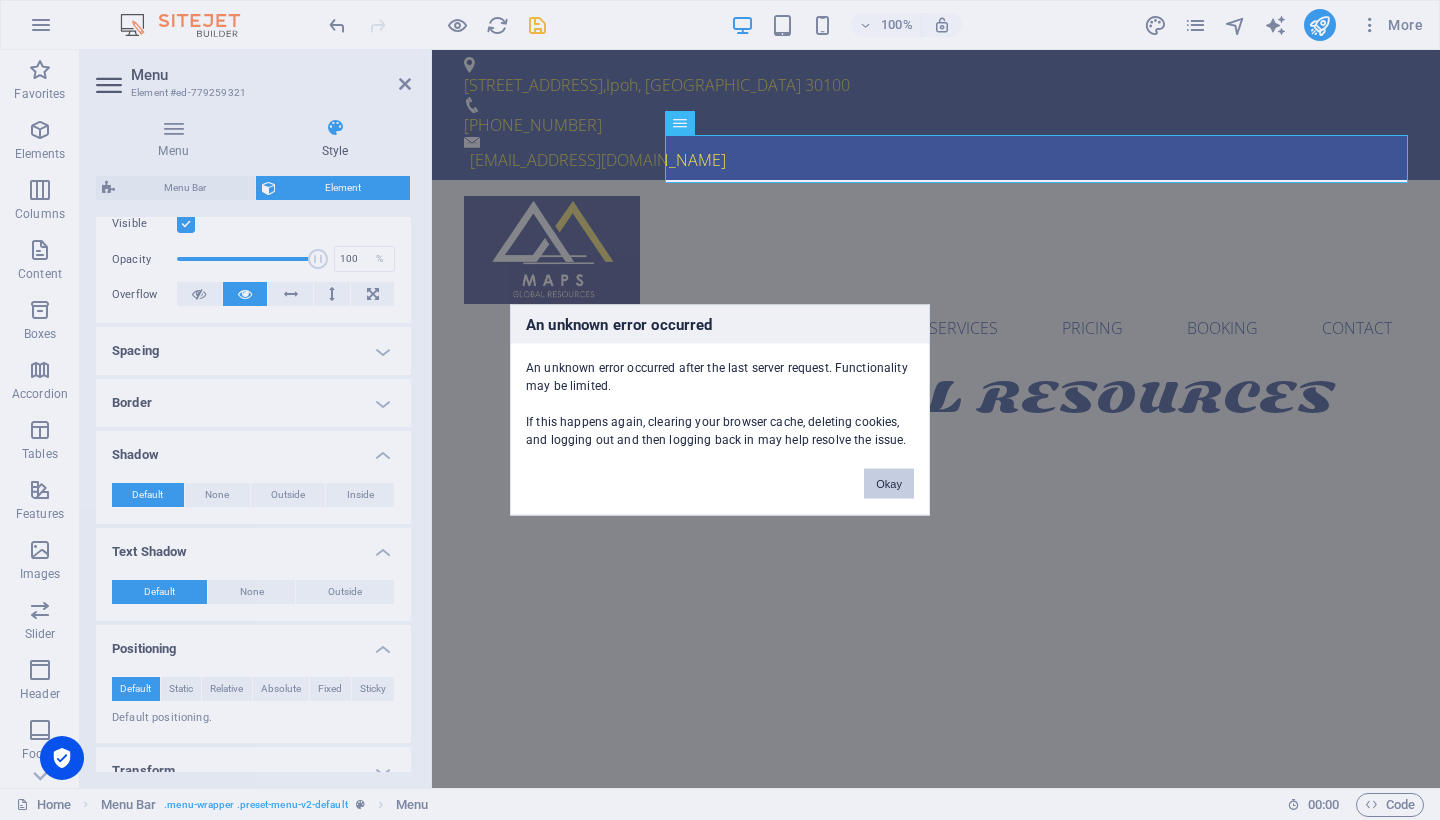 drag, startPoint x: 883, startPoint y: 494, endPoint x: 450, endPoint y: 442, distance: 436.11124 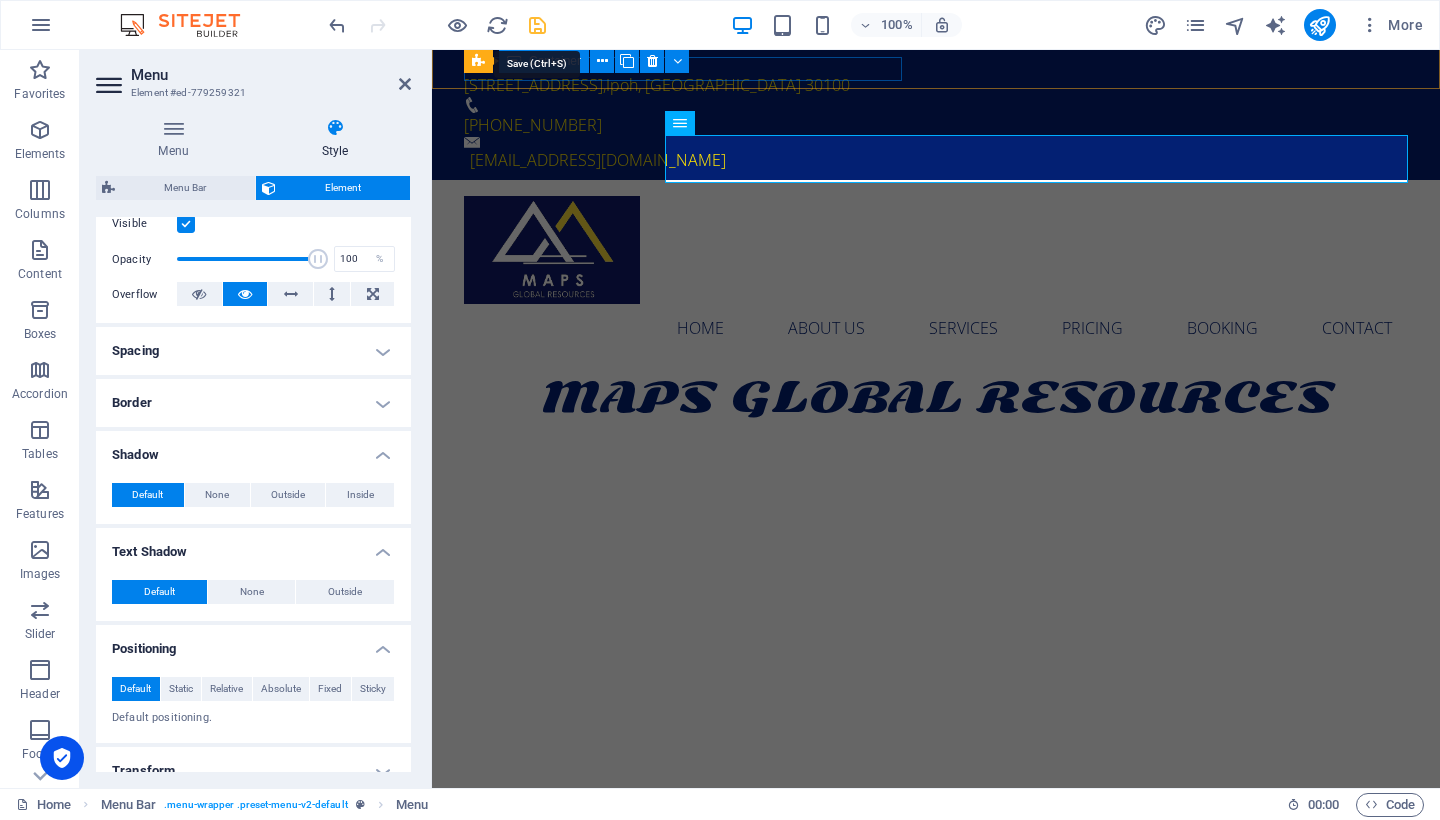 click at bounding box center [537, 25] 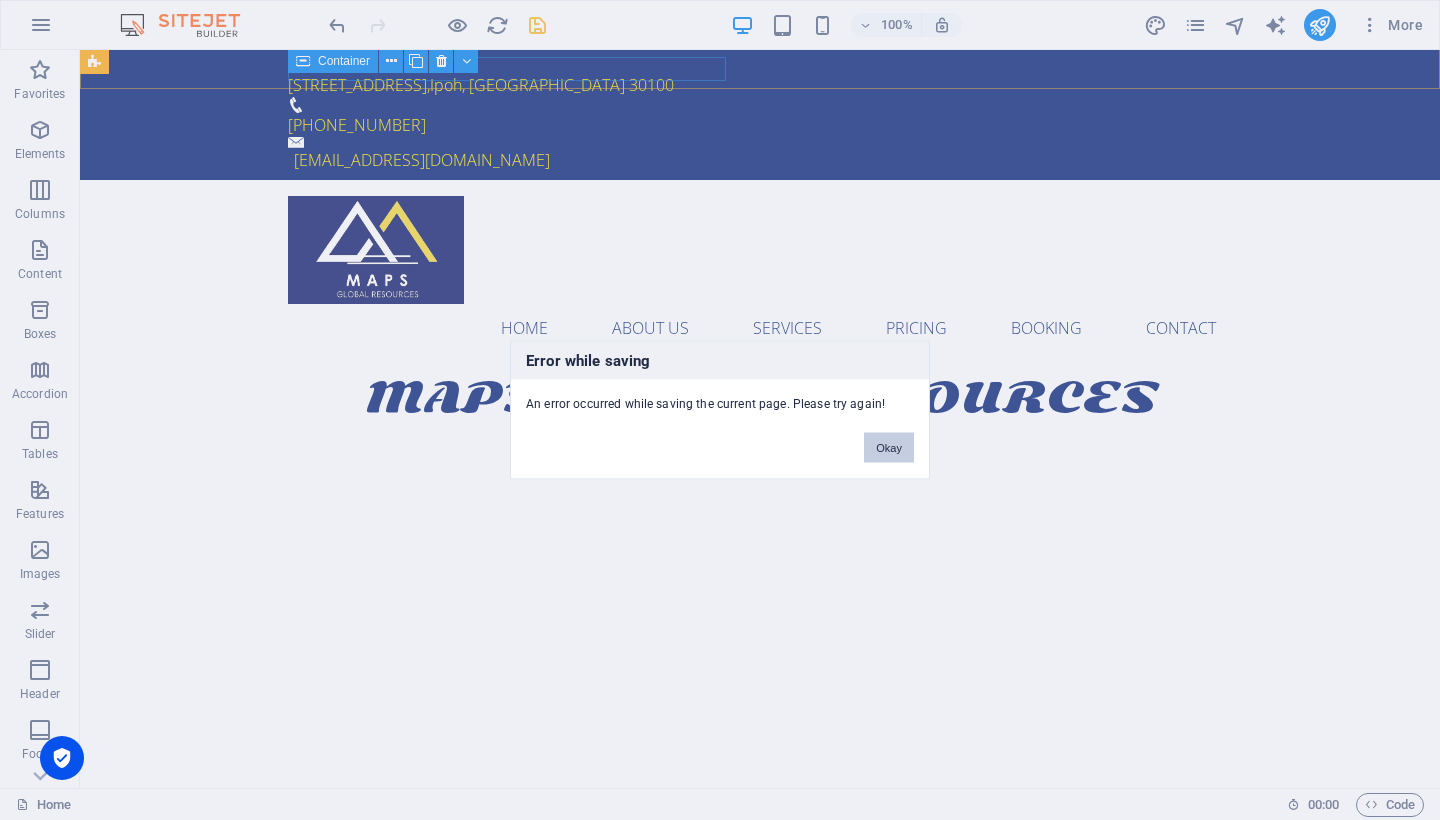 drag, startPoint x: 902, startPoint y: 444, endPoint x: 822, endPoint y: 393, distance: 94.873604 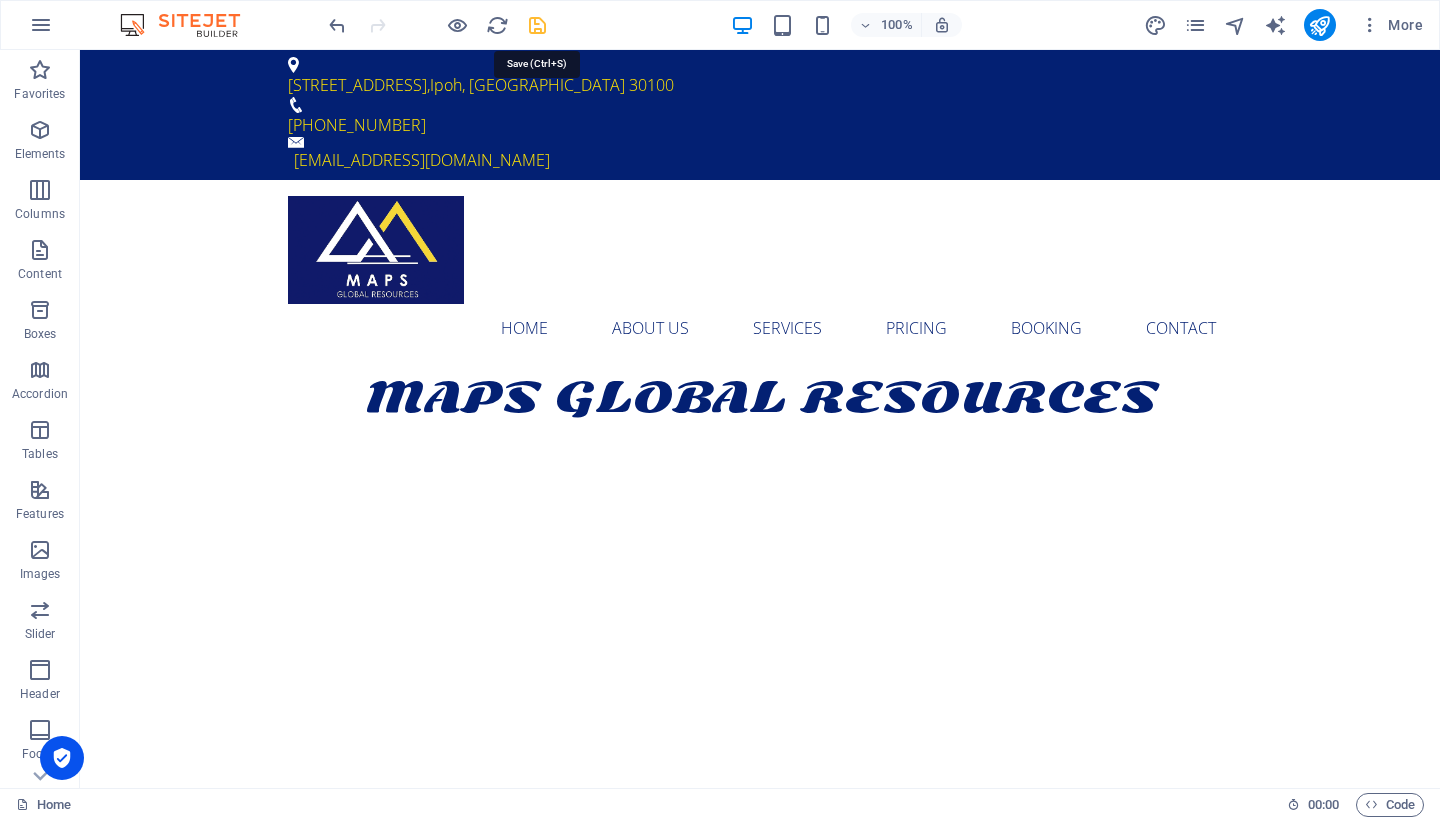 click at bounding box center [537, 25] 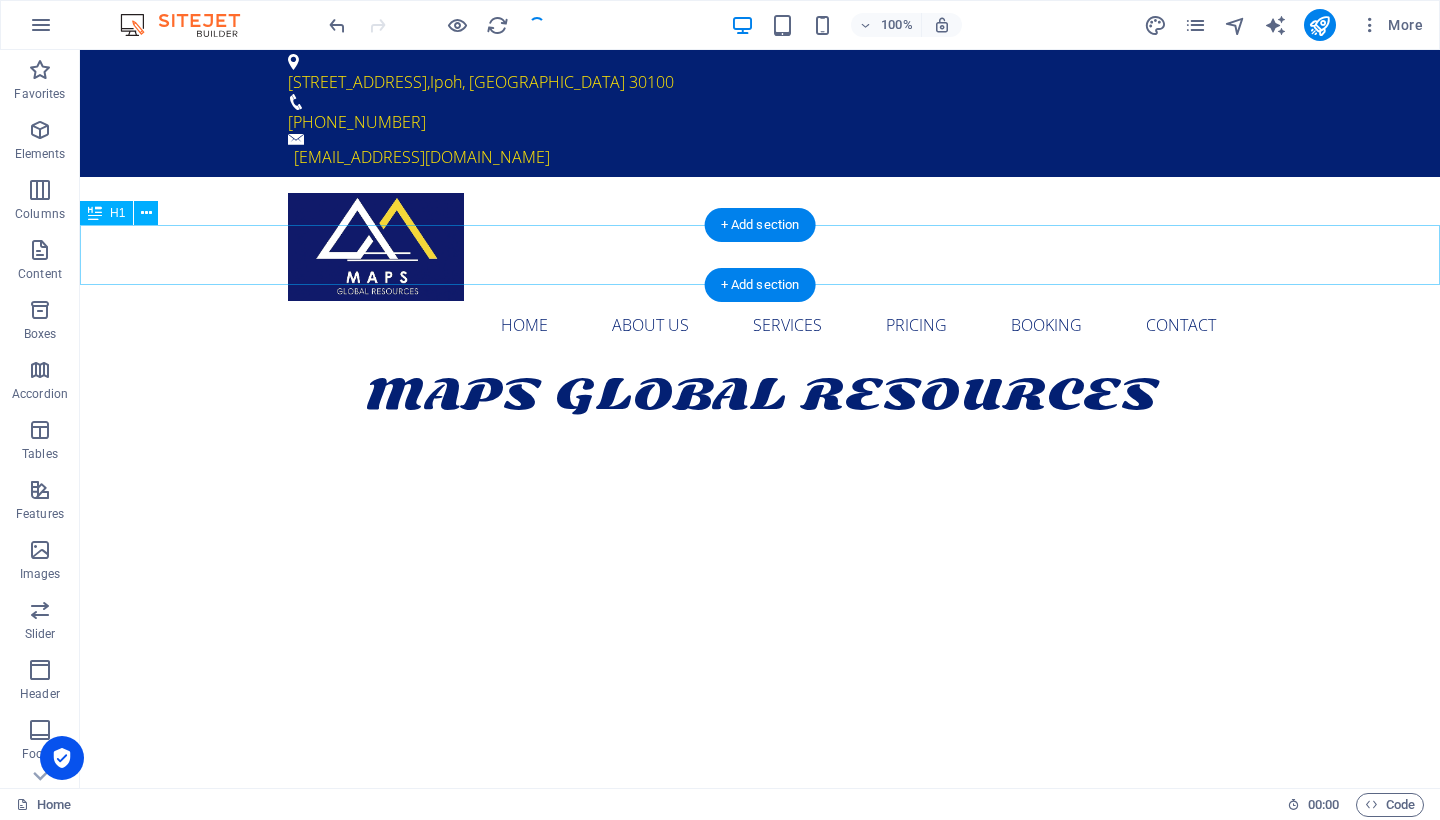 scroll, scrollTop: 5, scrollLeft: 0, axis: vertical 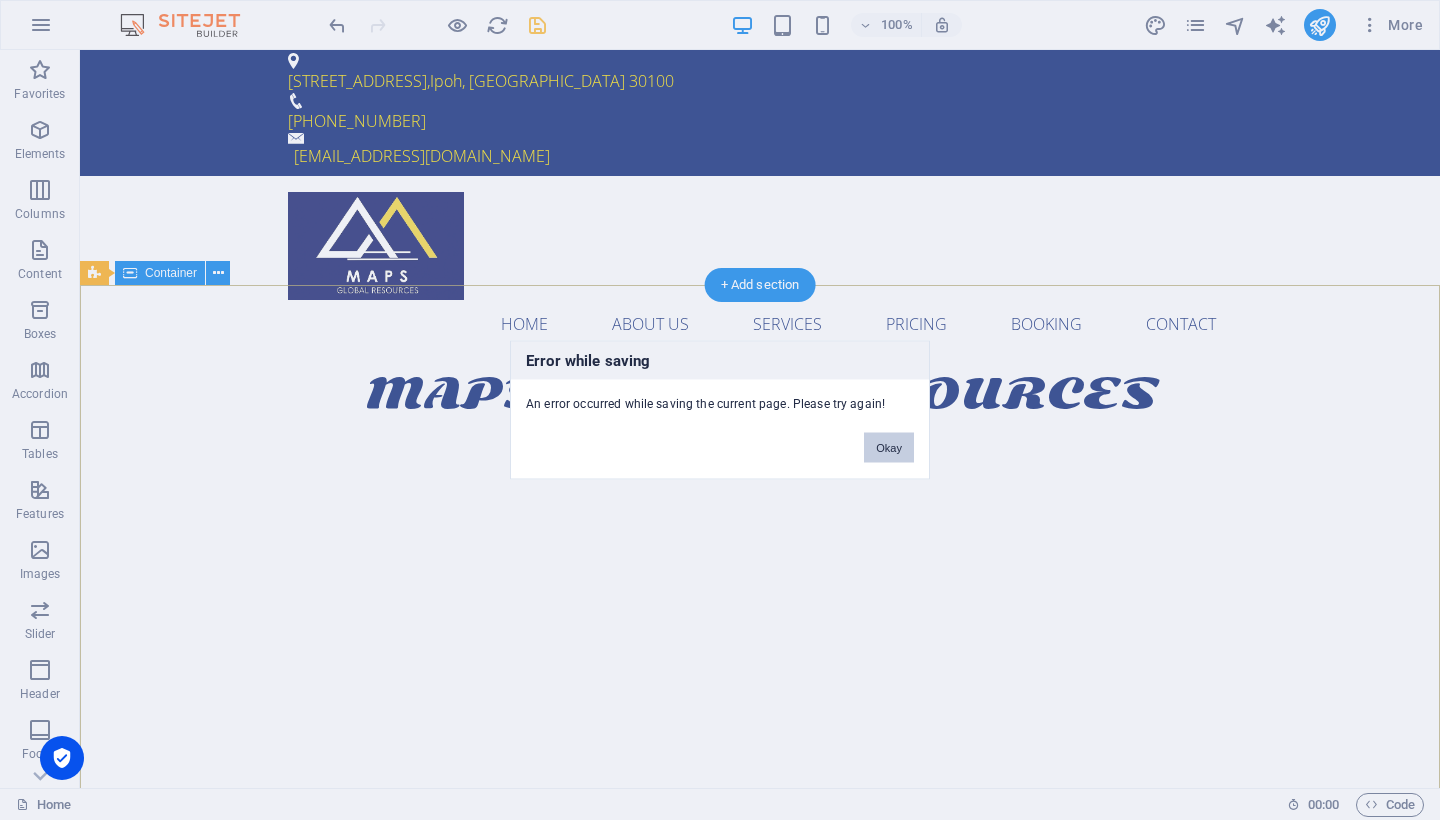 click on "Okay" at bounding box center (889, 448) 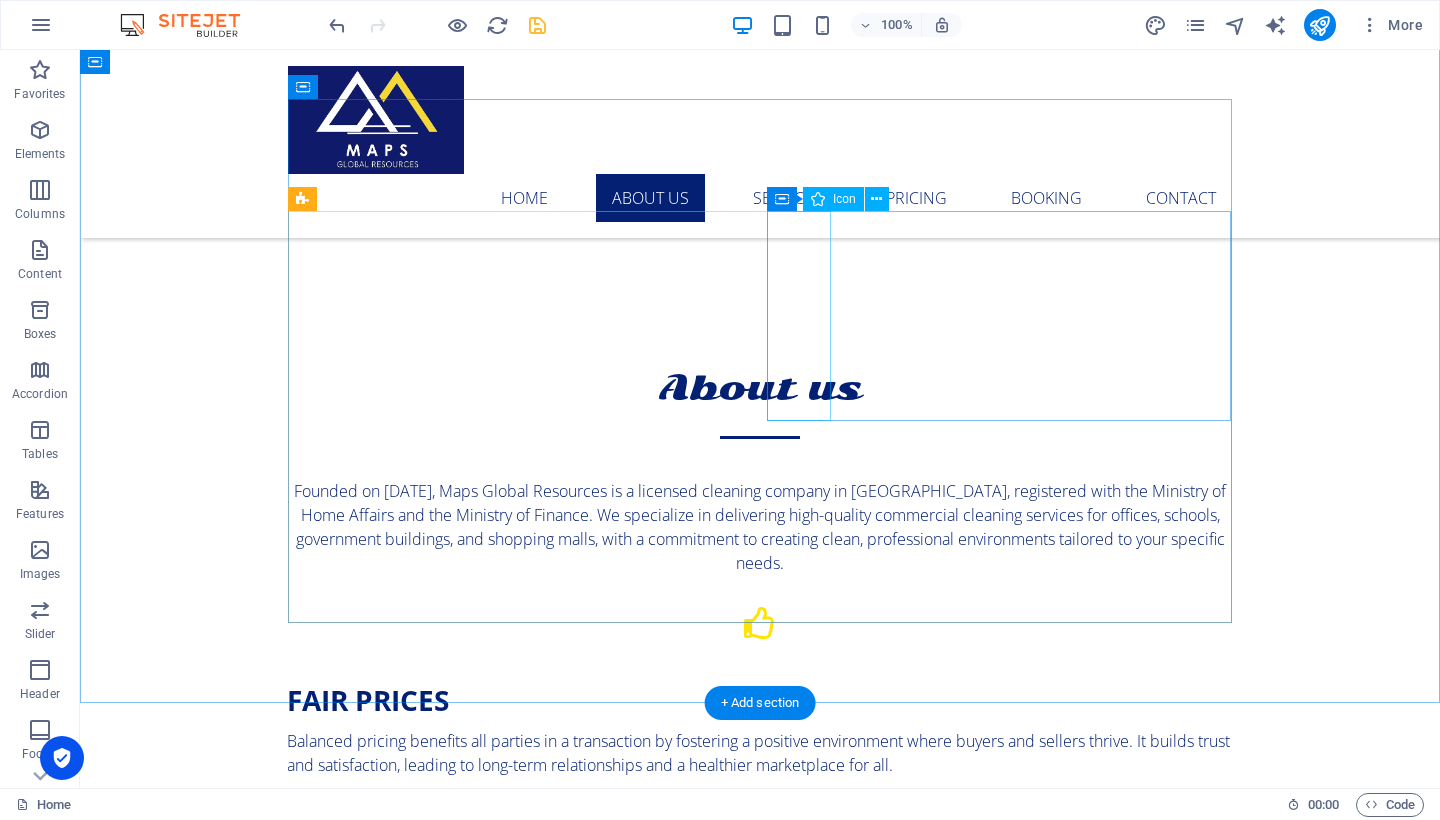 scroll, scrollTop: 1209, scrollLeft: 0, axis: vertical 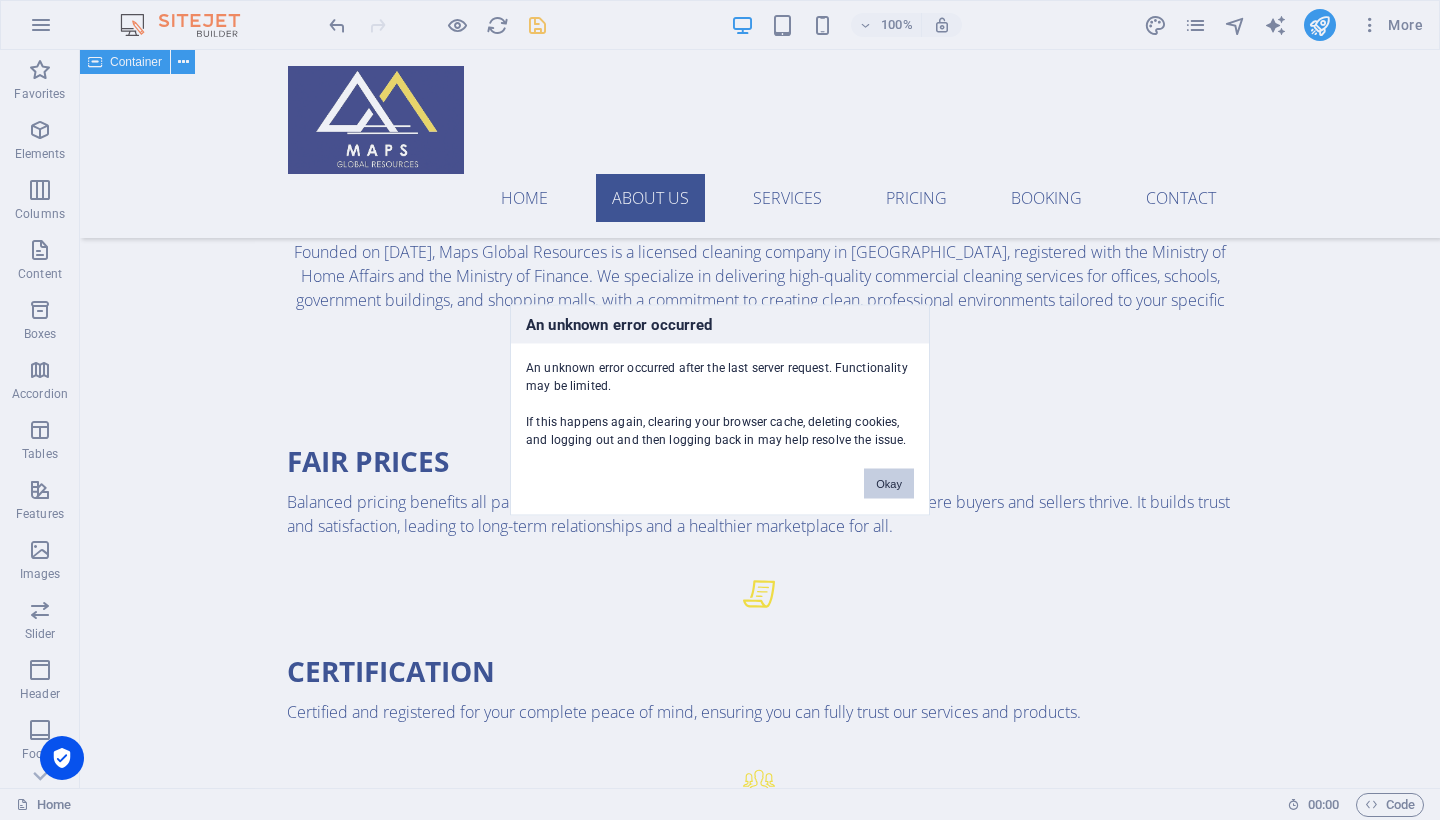 click on "Okay" at bounding box center (889, 484) 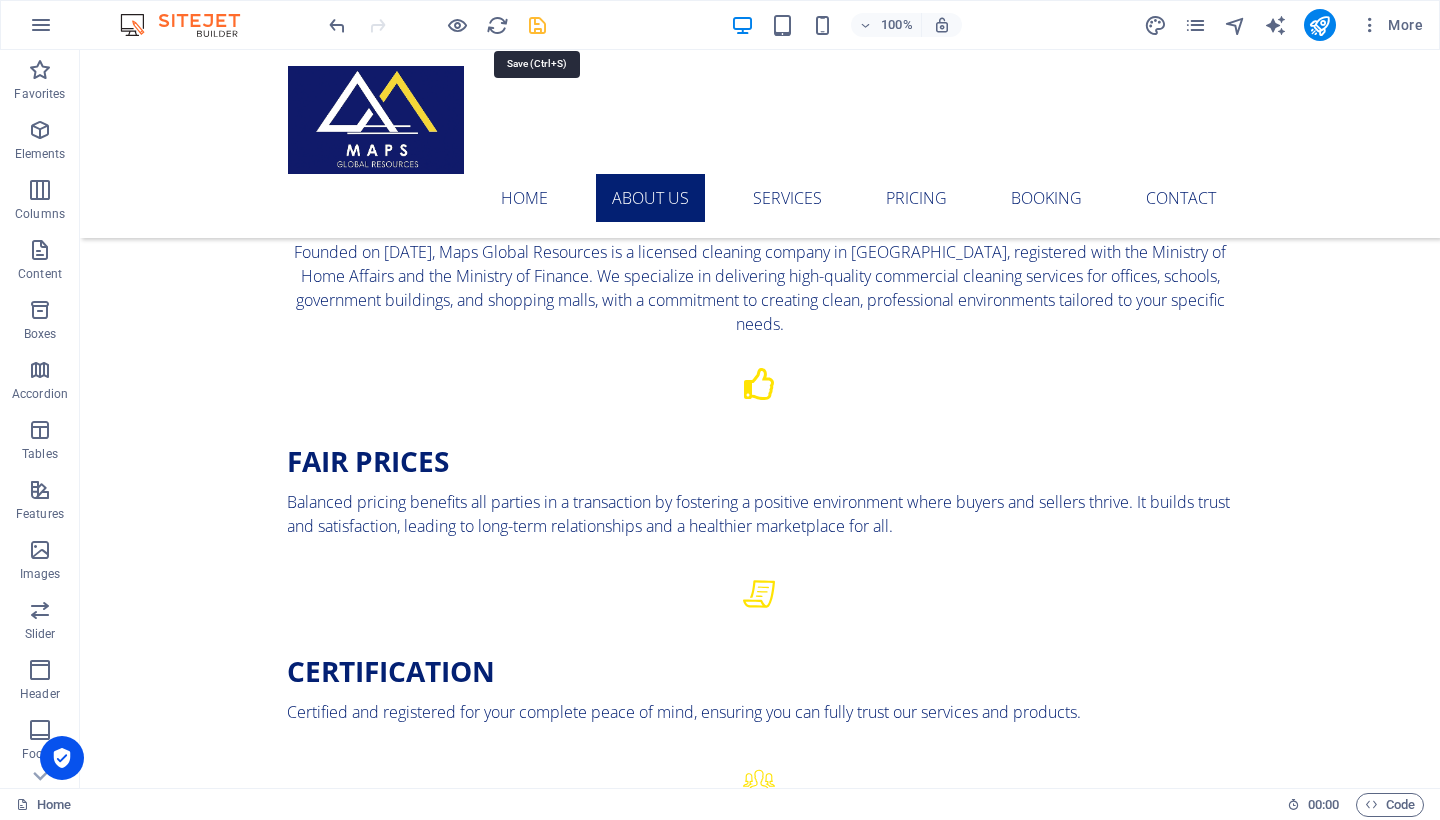 click at bounding box center [537, 25] 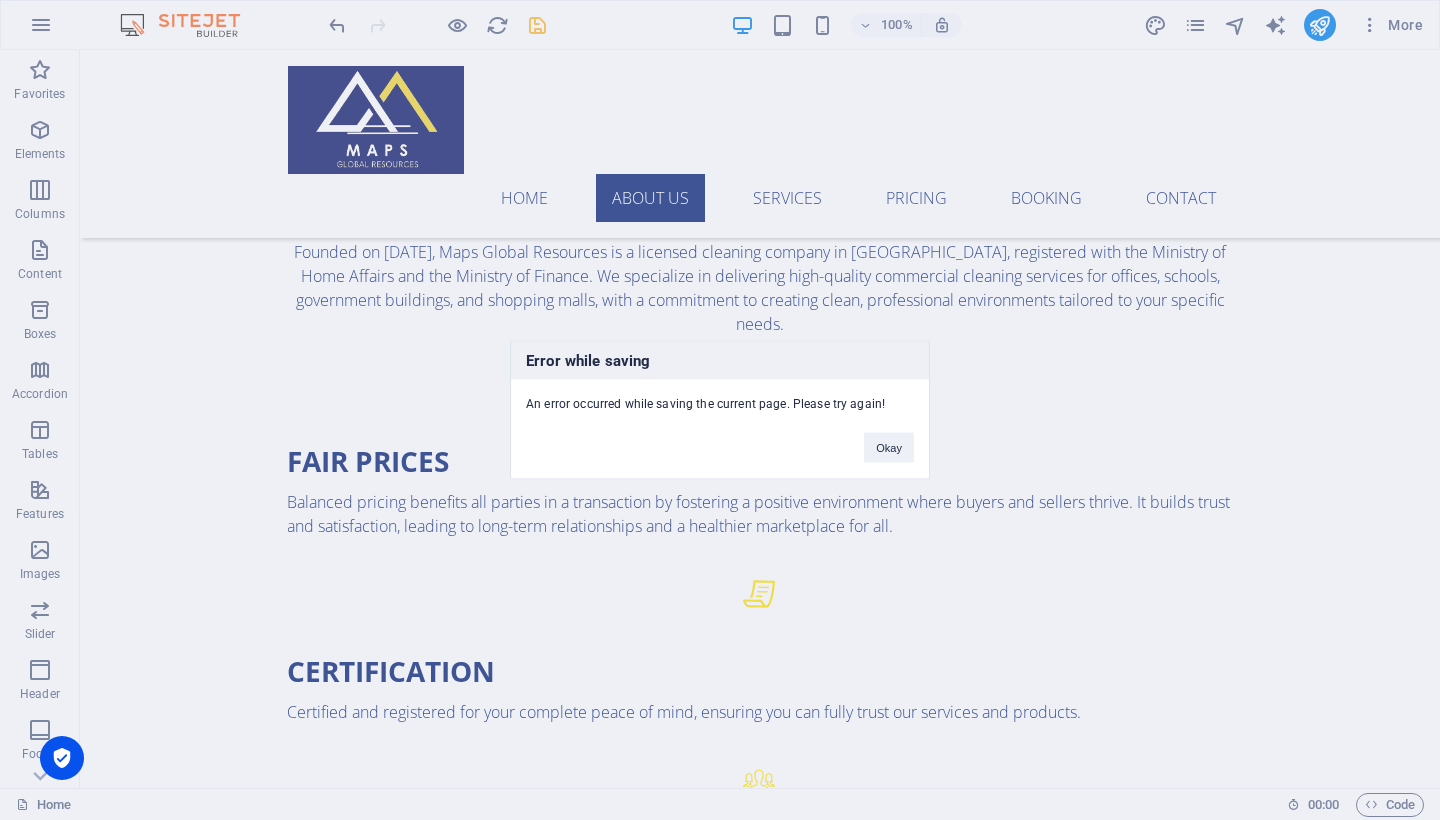 click on "Error while saving An error occurred while saving the current page. Please try again! Okay" at bounding box center (720, 410) 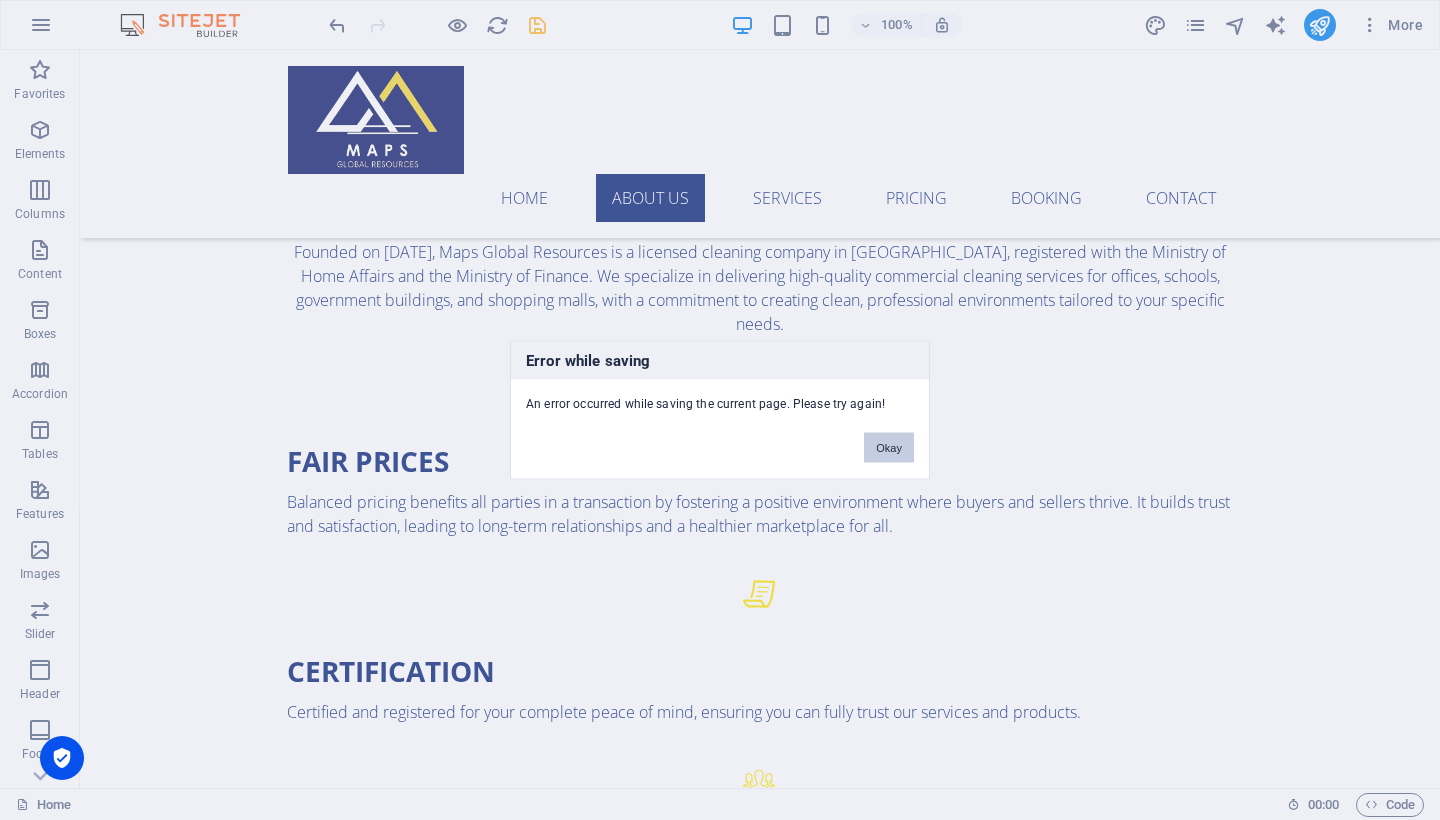 click on "Okay" at bounding box center [889, 448] 